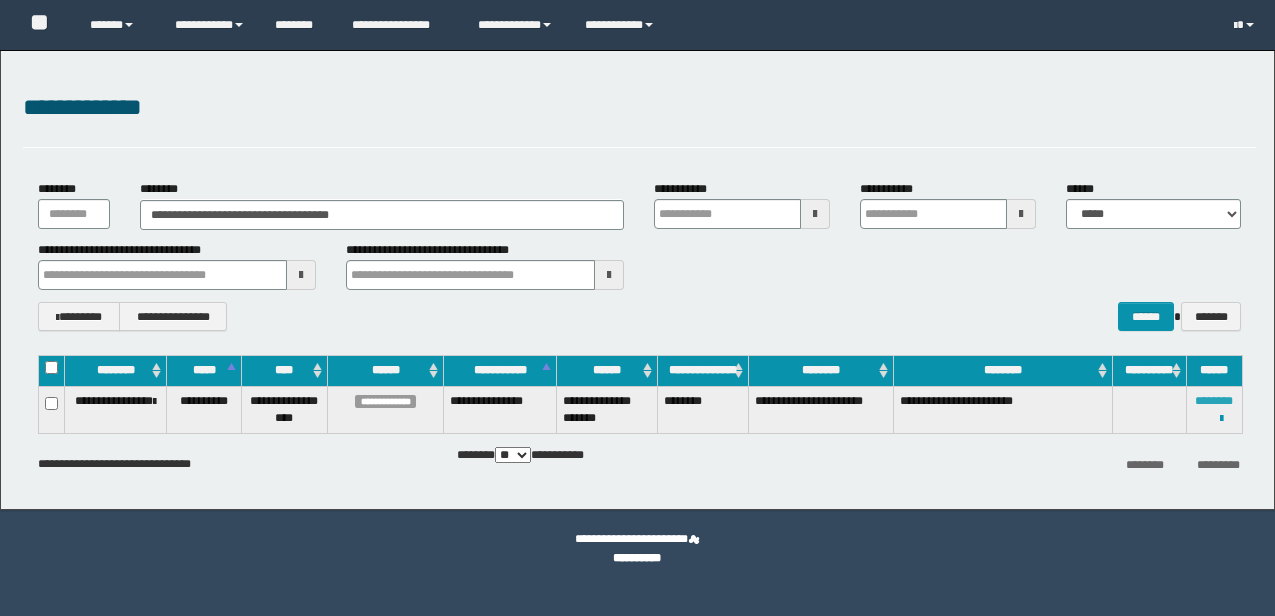 scroll, scrollTop: 0, scrollLeft: 0, axis: both 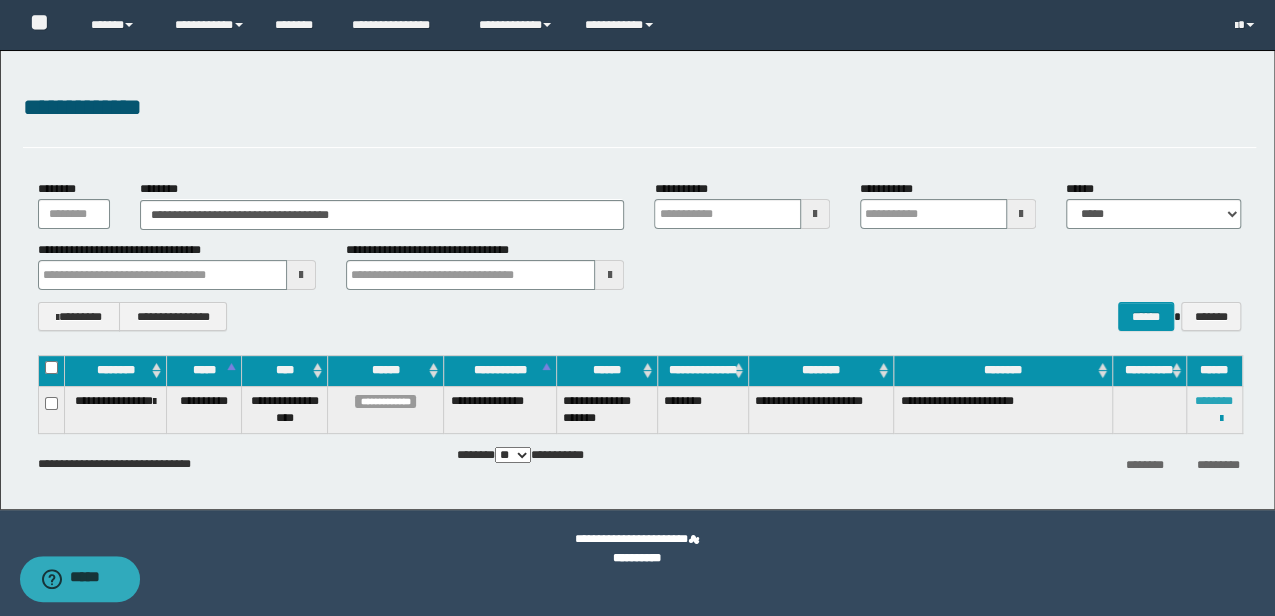 click on "********" at bounding box center (1214, 401) 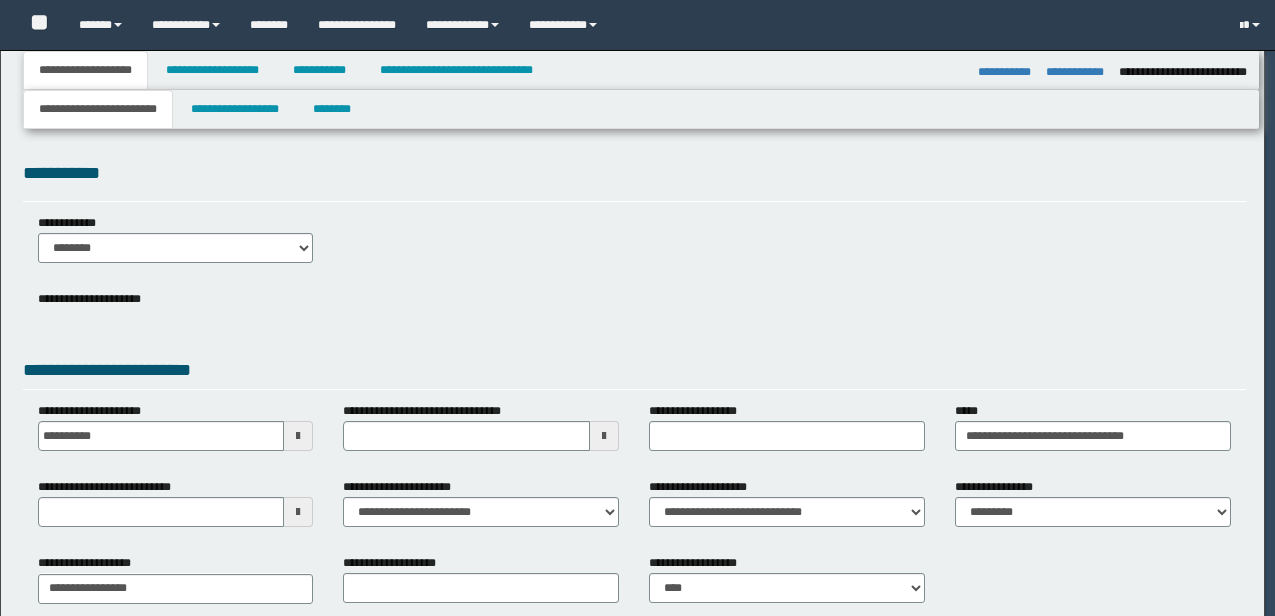 select on "*" 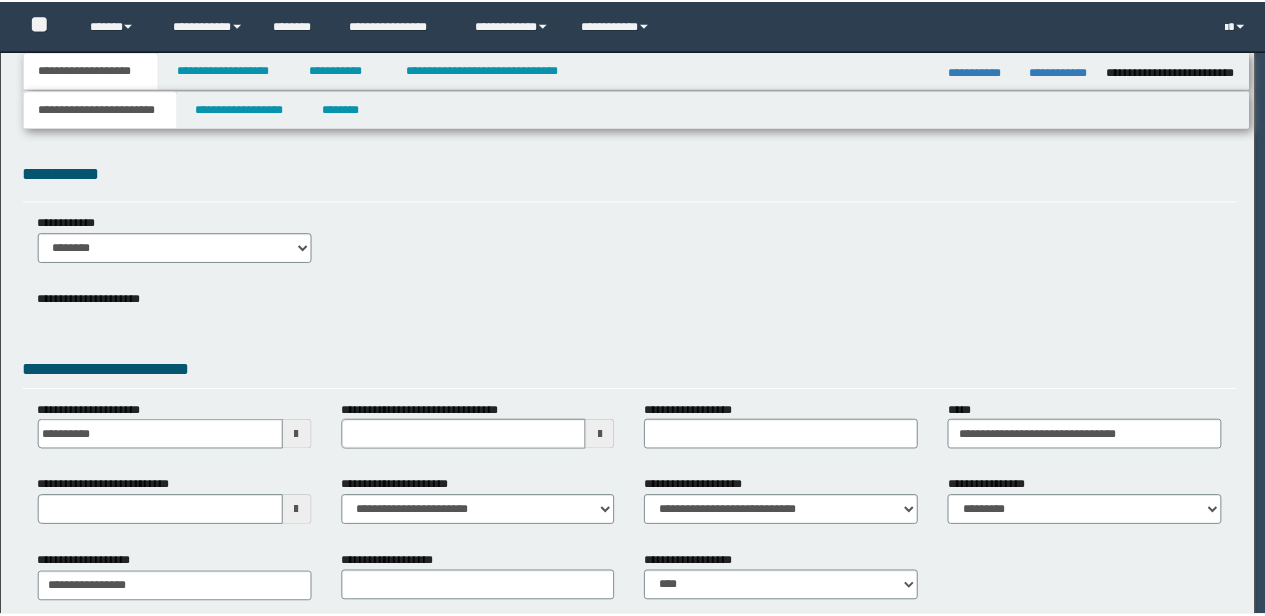 scroll, scrollTop: 0, scrollLeft: 0, axis: both 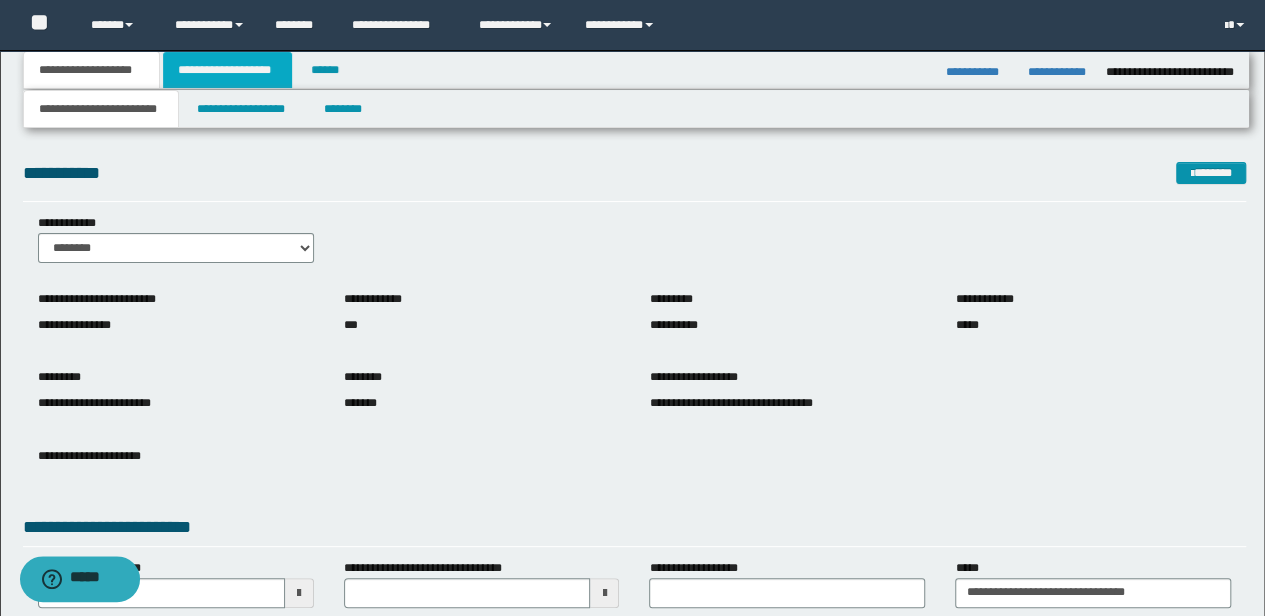 click on "**********" at bounding box center (227, 70) 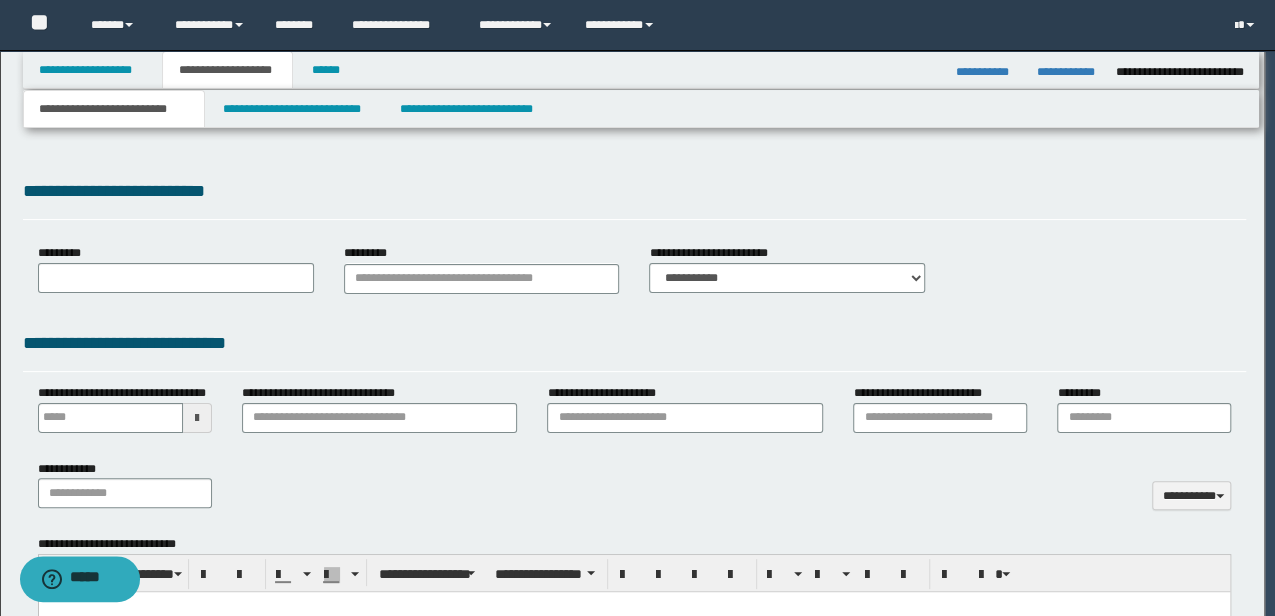 type 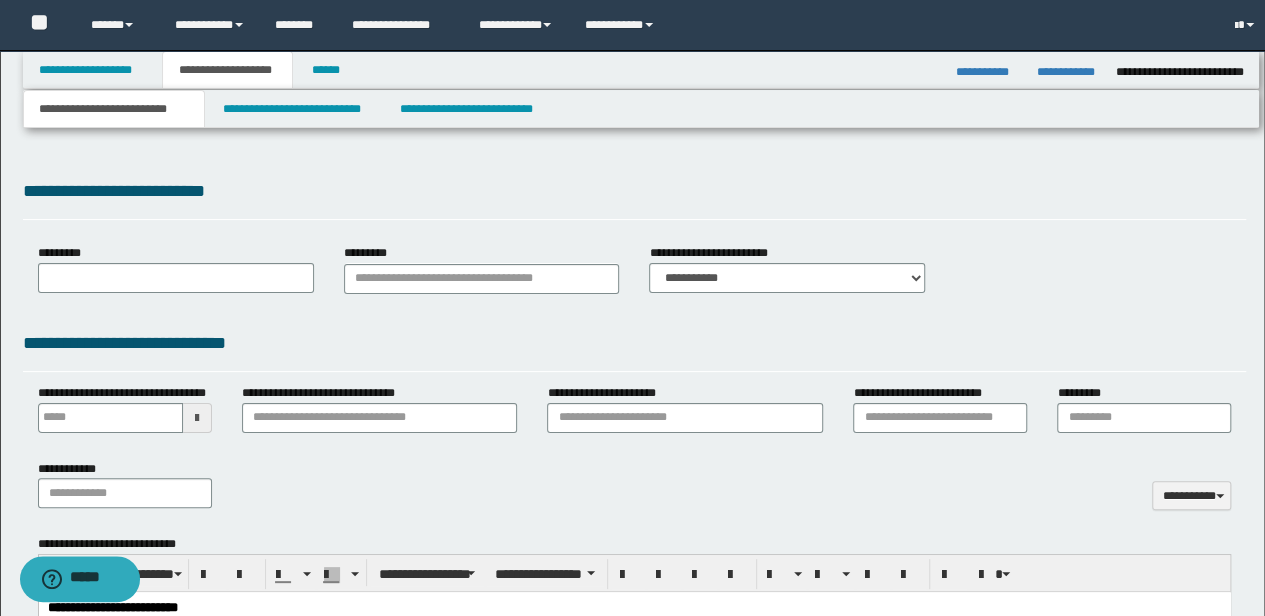 scroll, scrollTop: 0, scrollLeft: 0, axis: both 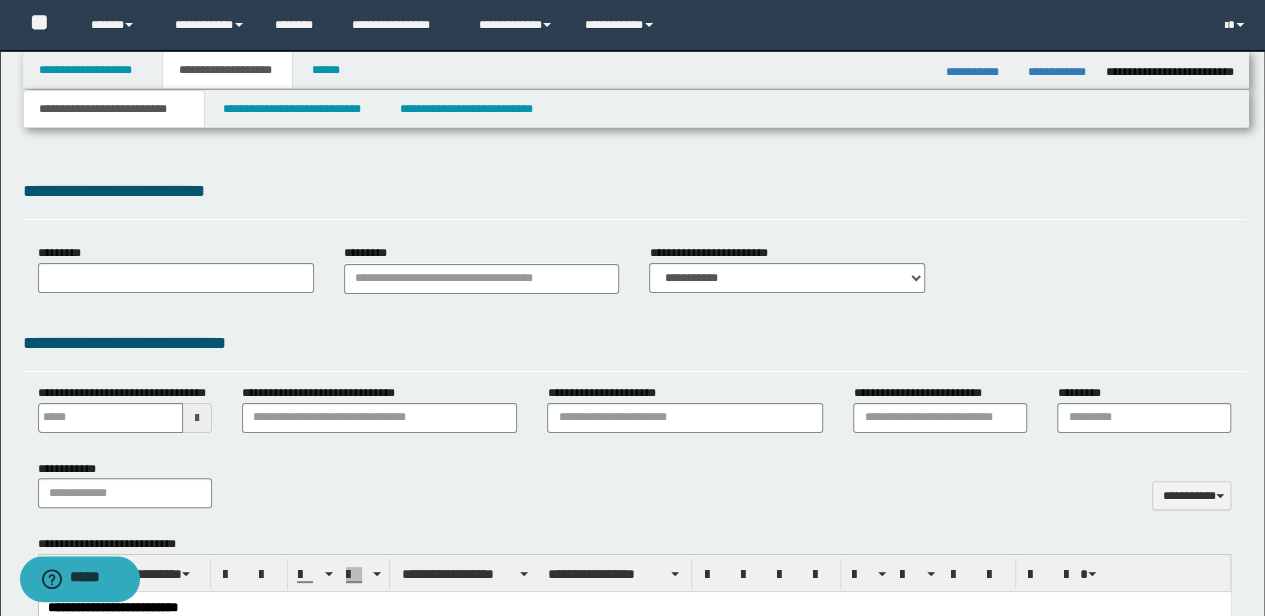 type on "*********" 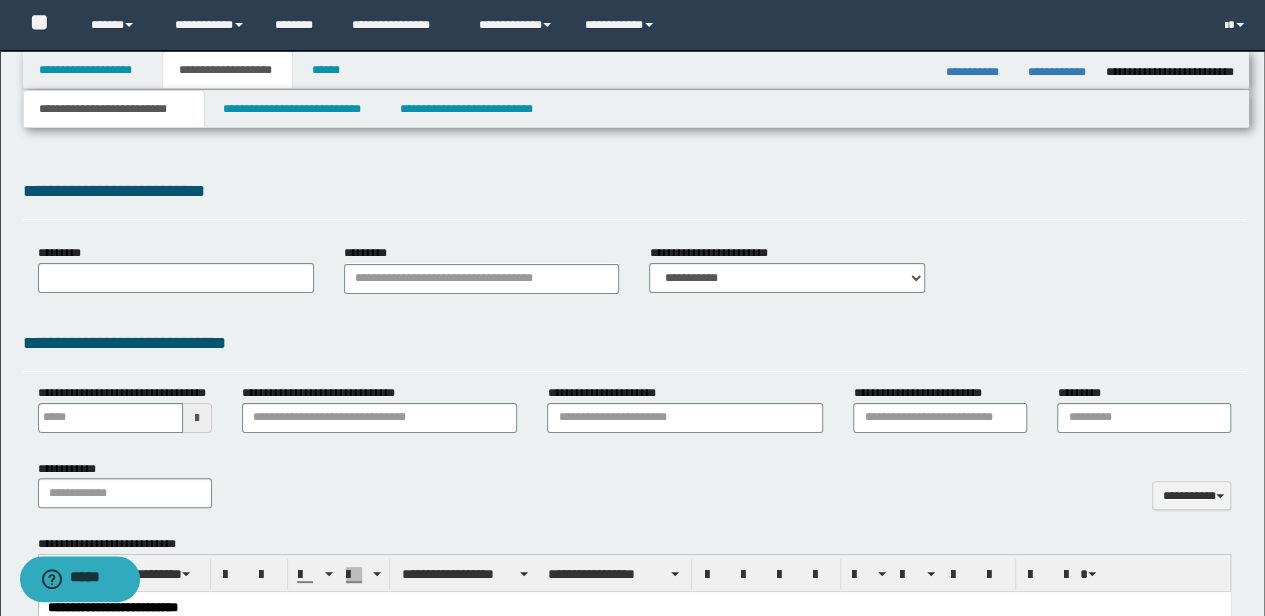 select on "*" 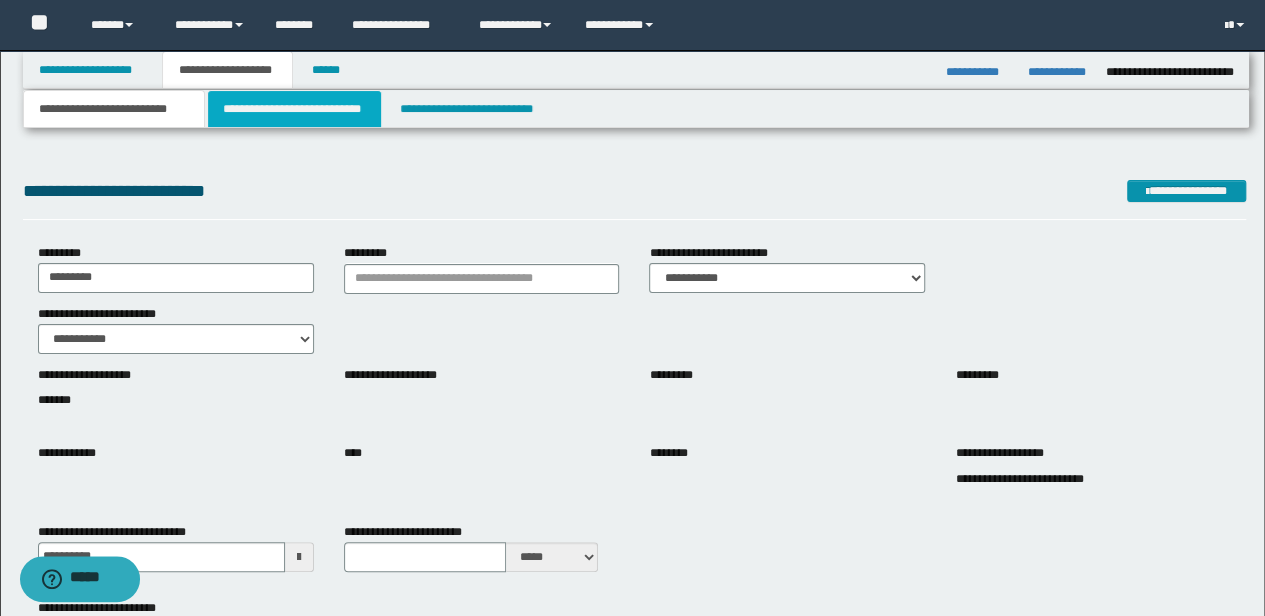 click on "**********" at bounding box center [294, 109] 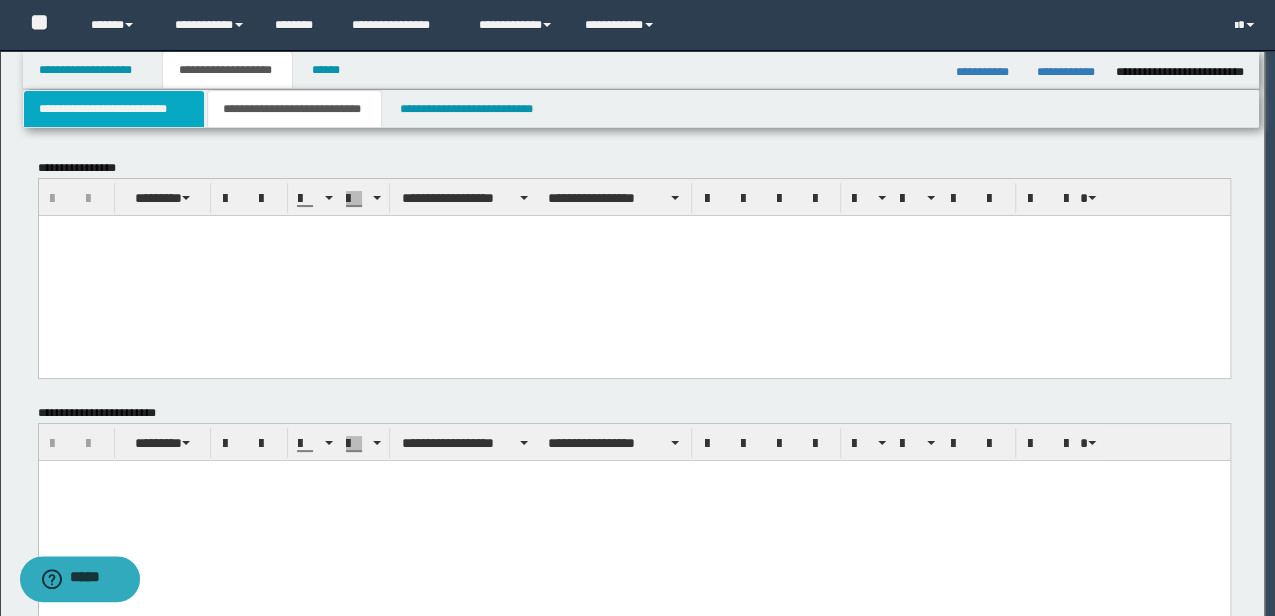 click on "**********" at bounding box center (114, 109) 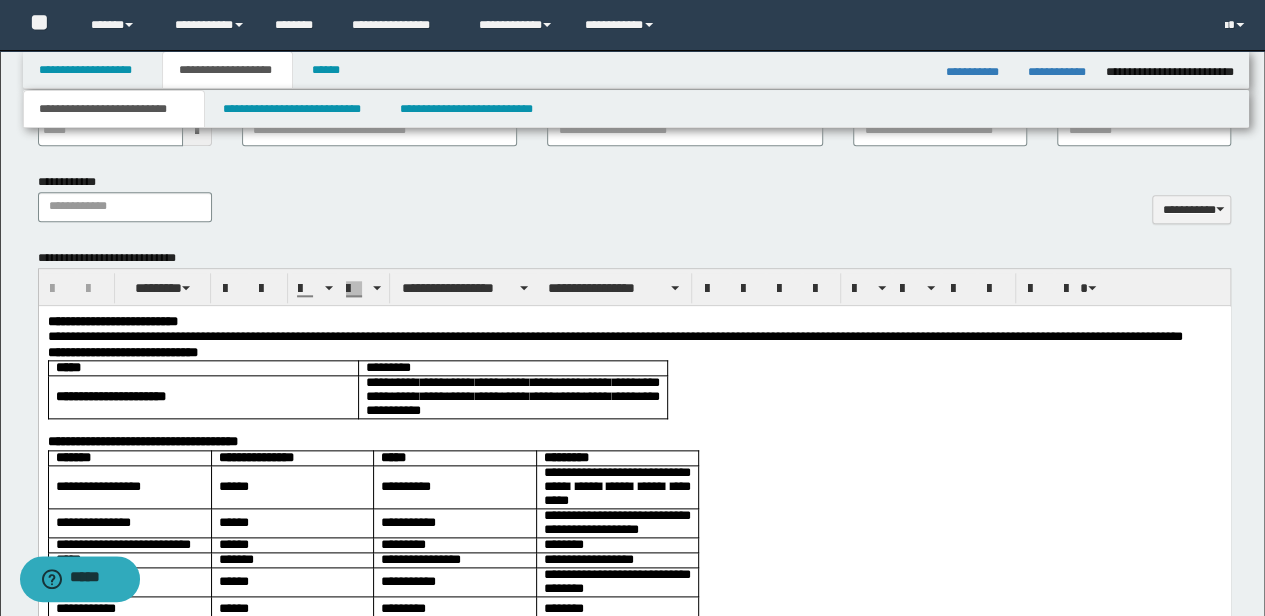 scroll, scrollTop: 1000, scrollLeft: 0, axis: vertical 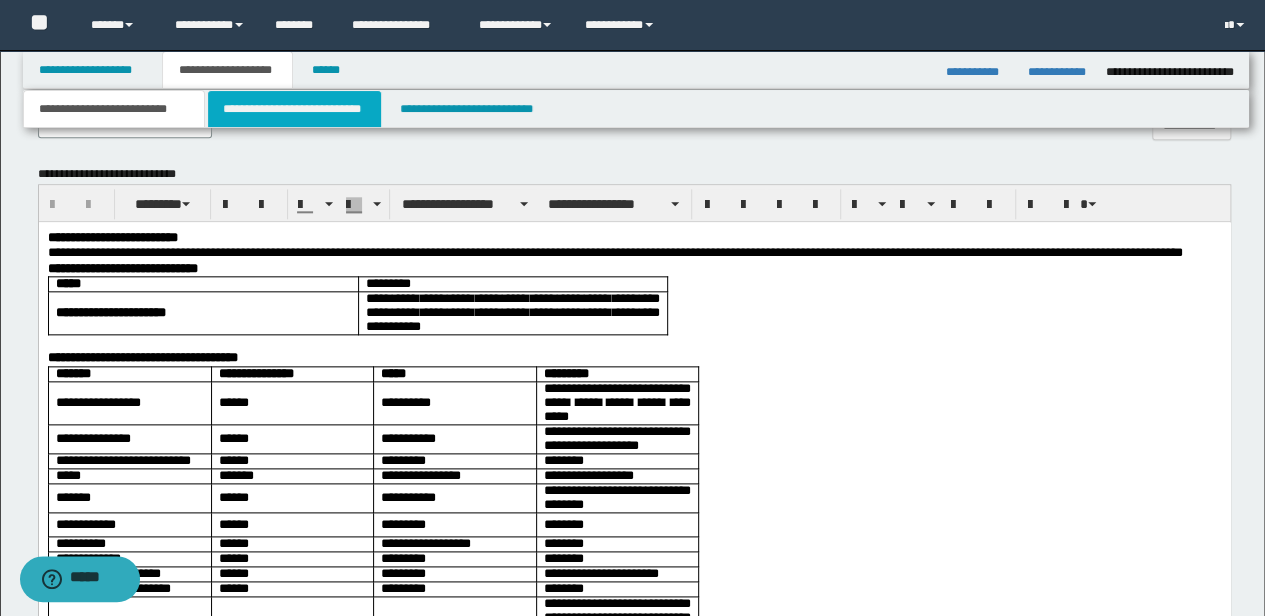 click on "**********" at bounding box center (294, 109) 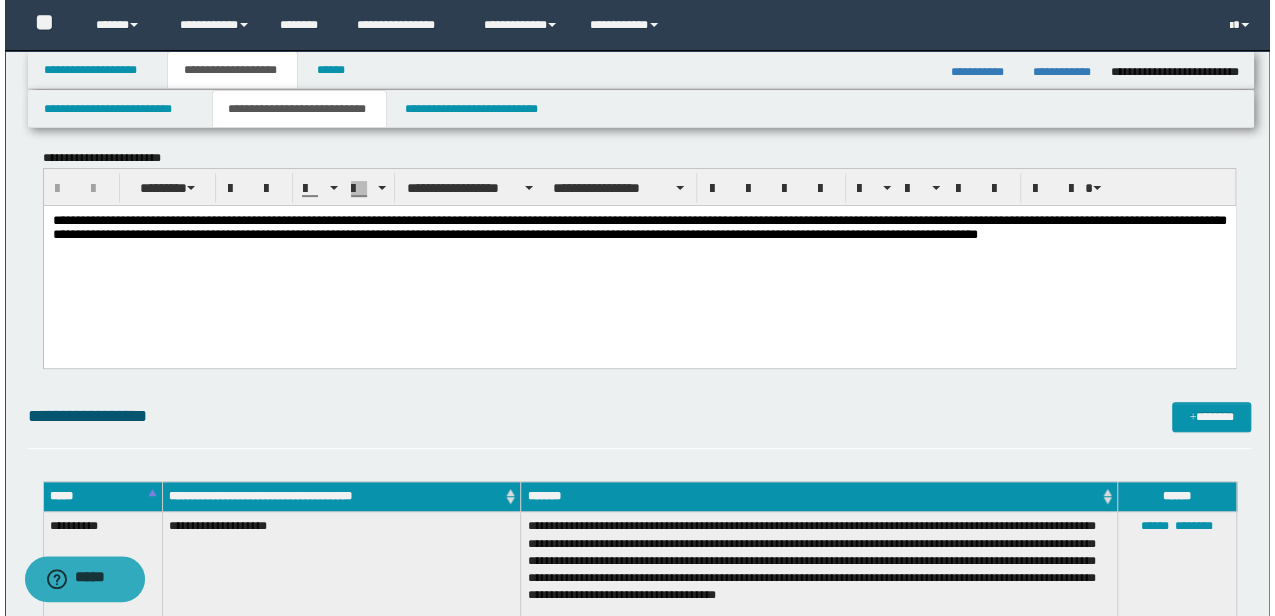 scroll, scrollTop: 266, scrollLeft: 0, axis: vertical 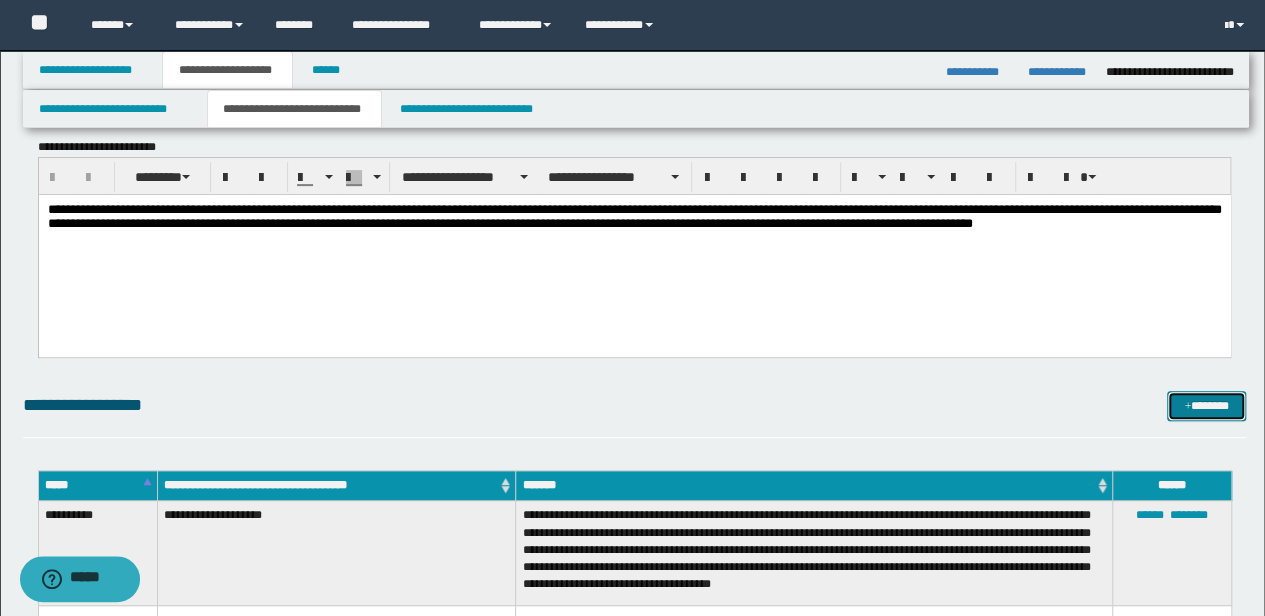 click on "*******" at bounding box center [1206, 405] 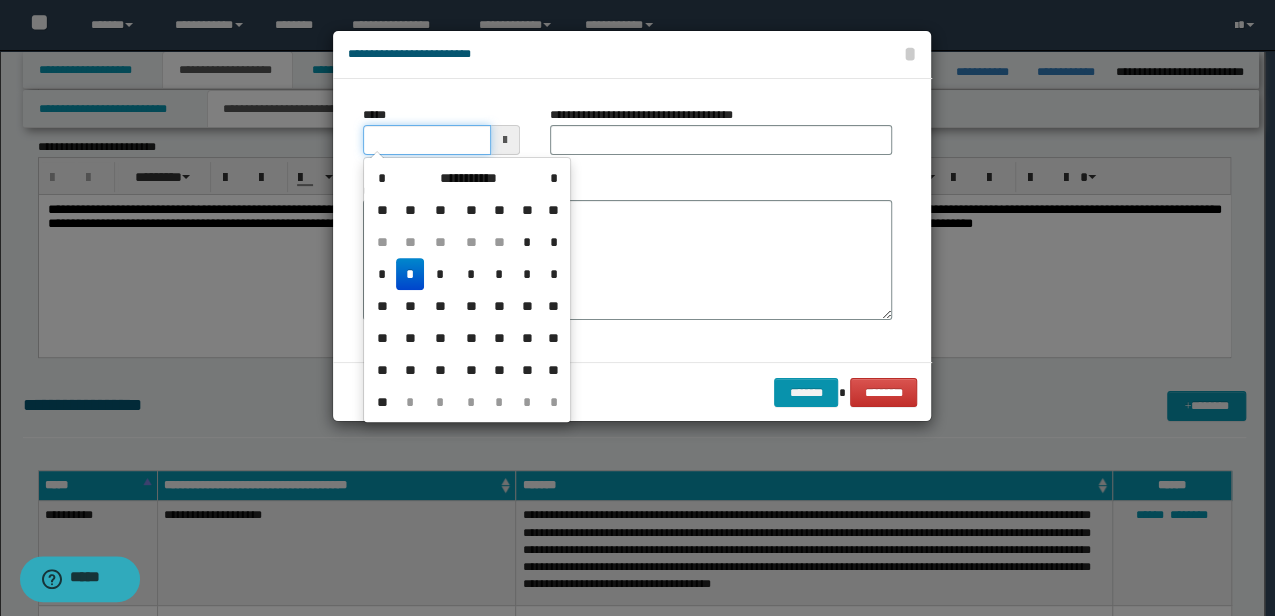 drag, startPoint x: 460, startPoint y: 141, endPoint x: 200, endPoint y: 140, distance: 260.00192 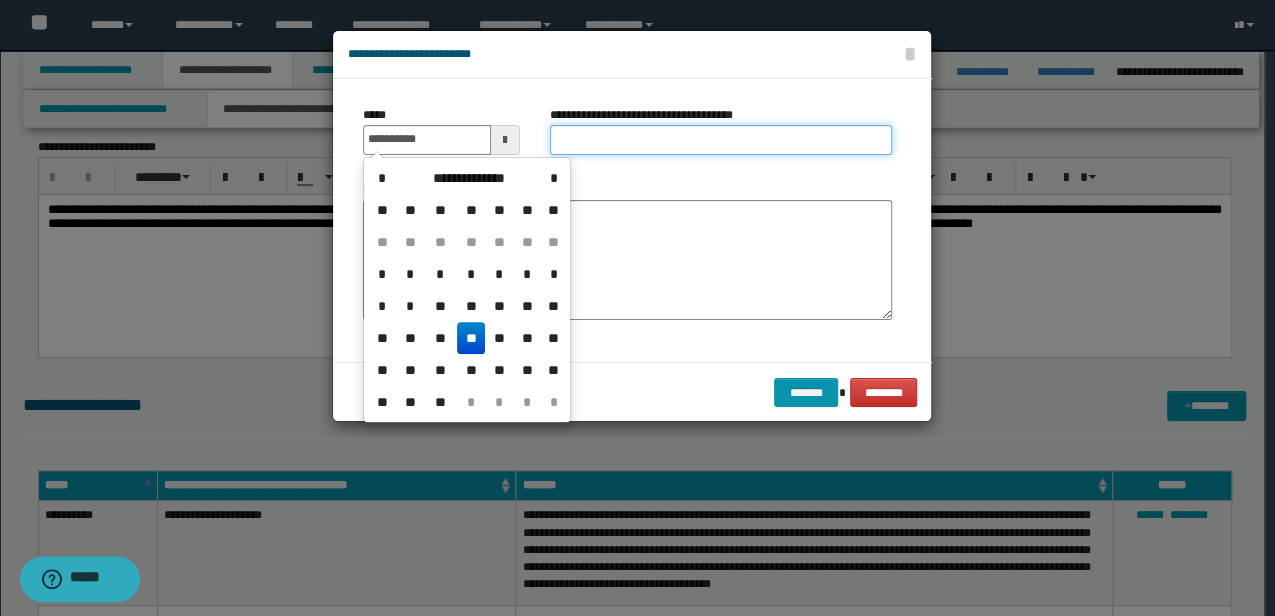 type on "**********" 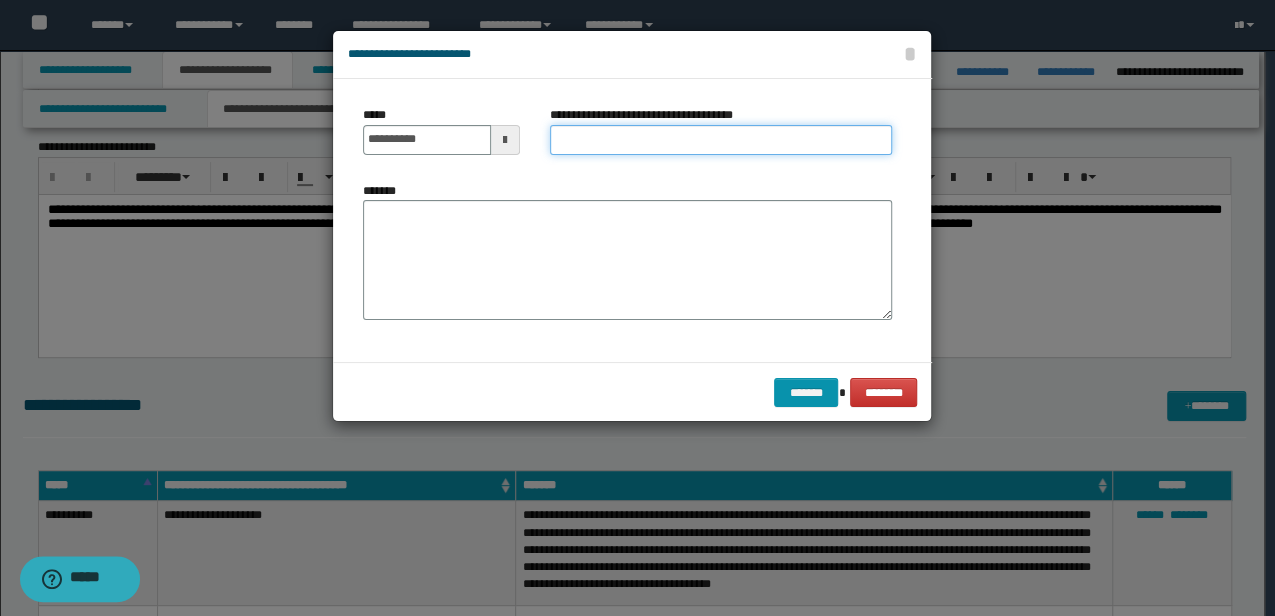 click on "**********" at bounding box center (721, 140) 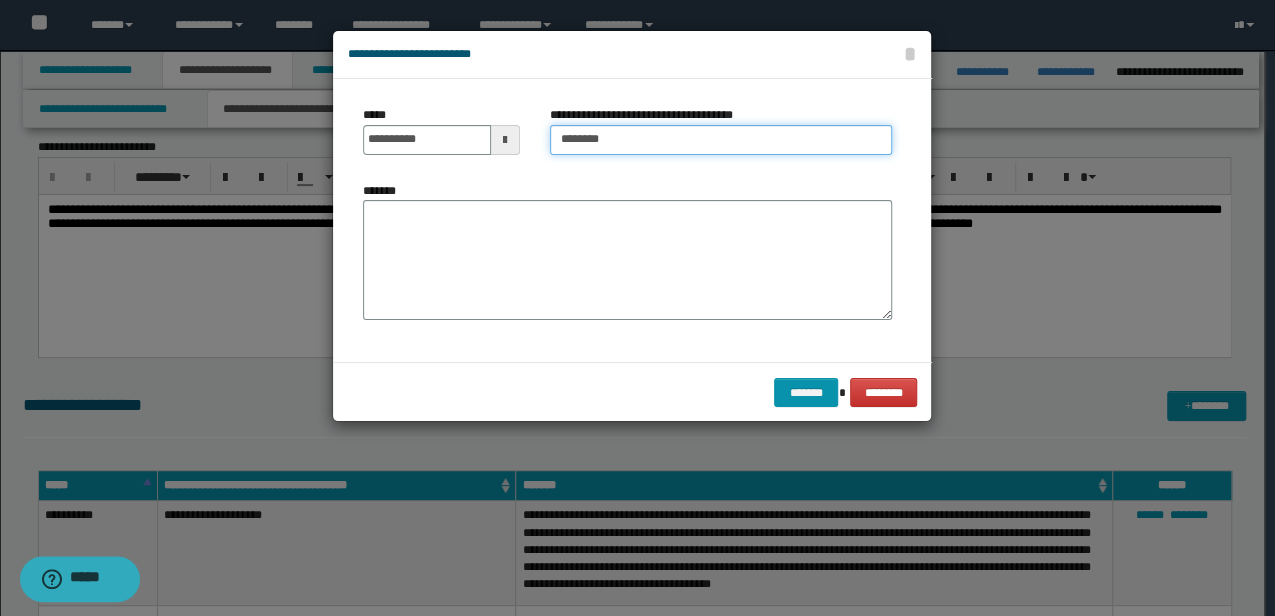 type on "**********" 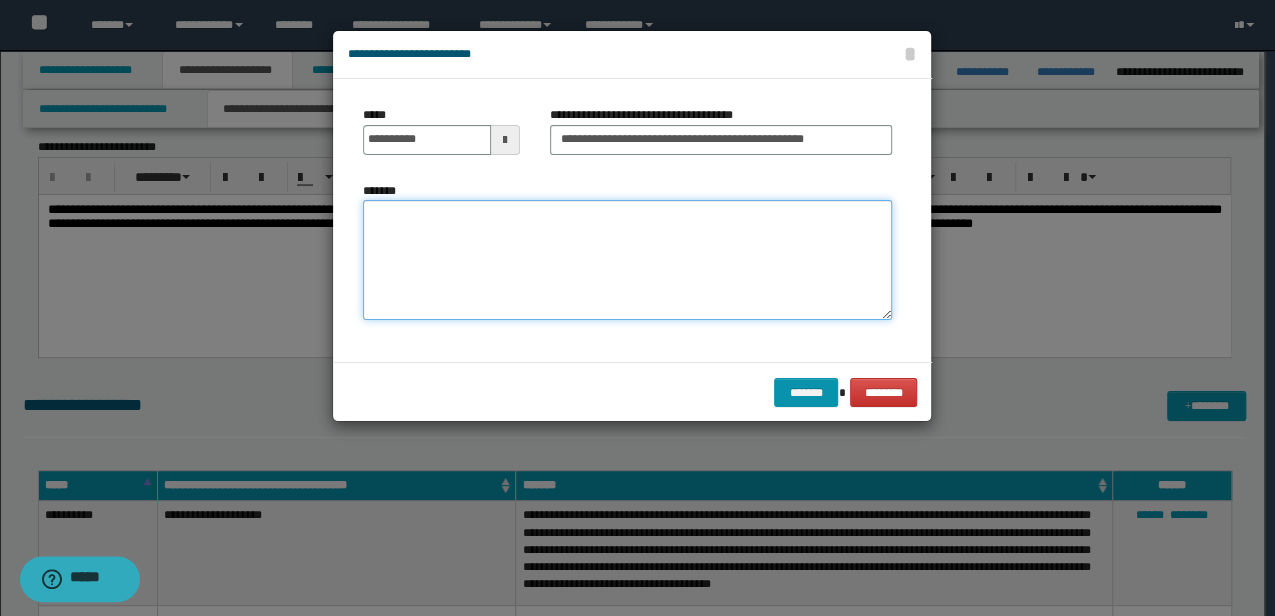 click on "*******" at bounding box center (627, 260) 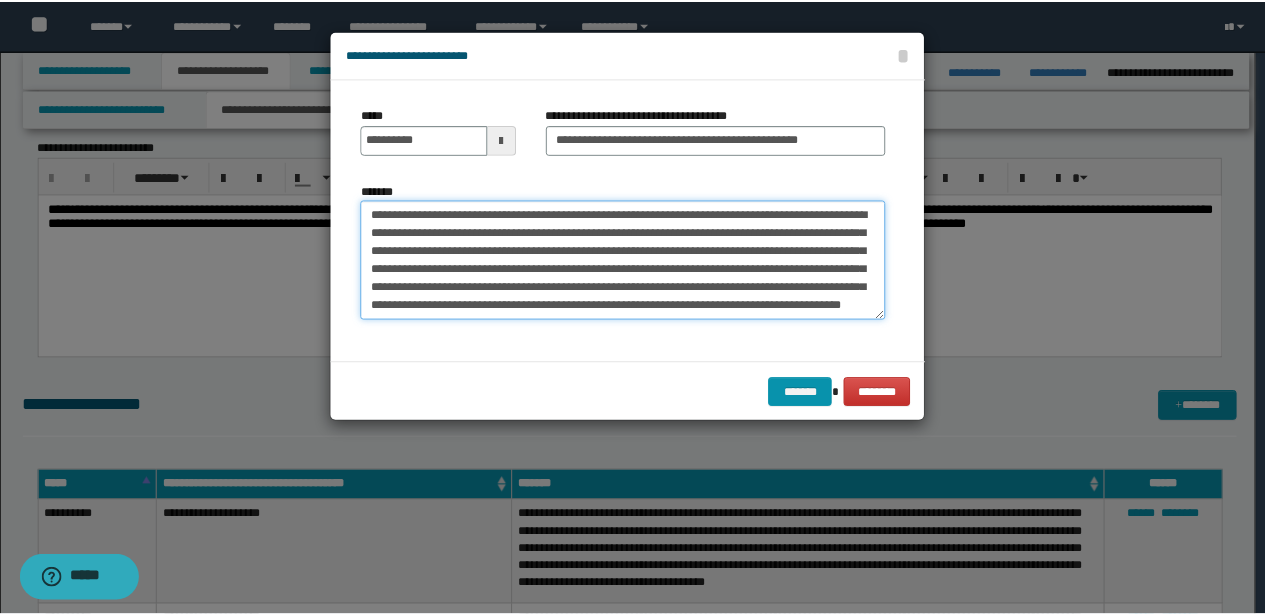 scroll, scrollTop: 12, scrollLeft: 0, axis: vertical 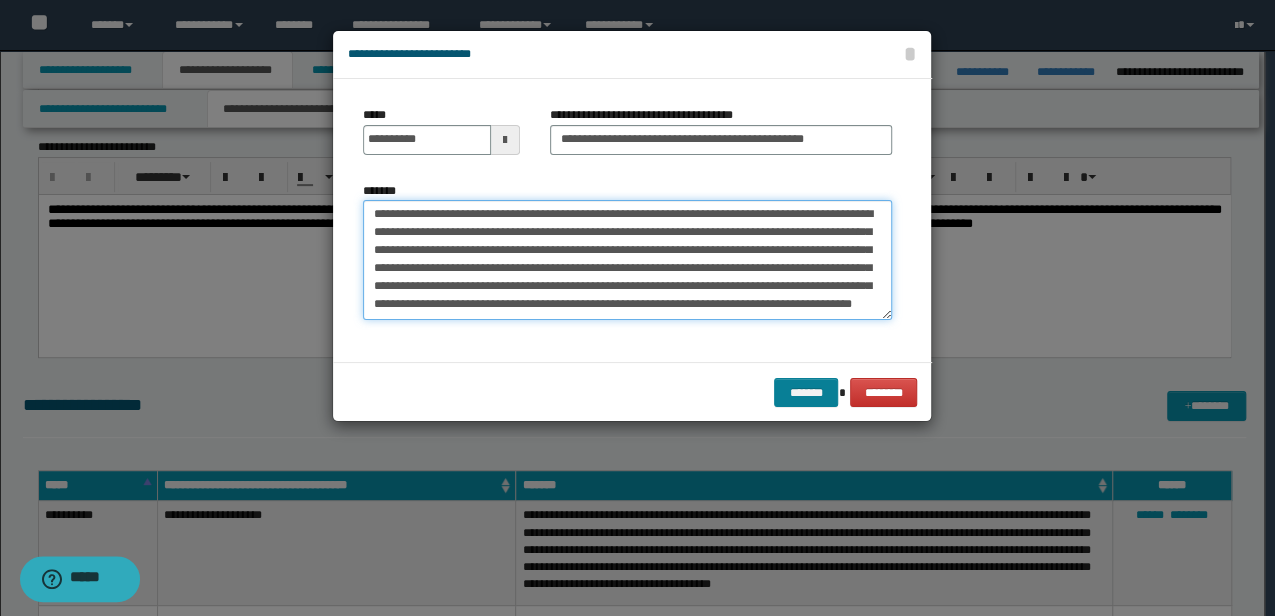 type on "**********" 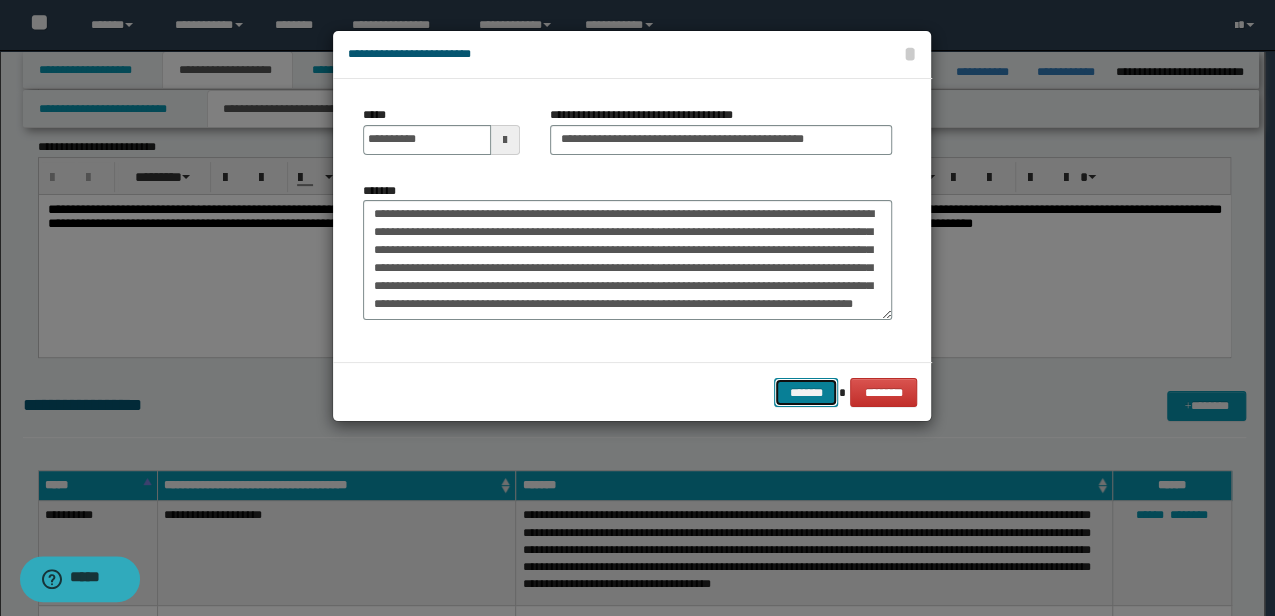 click on "*******" at bounding box center (806, 392) 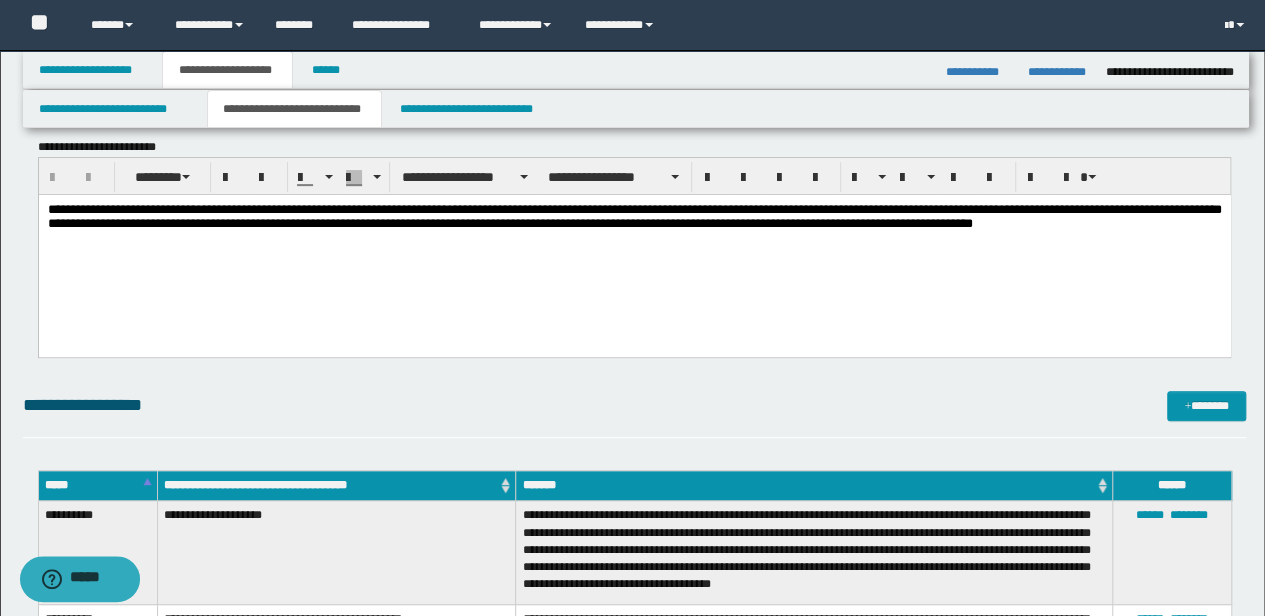 click on "**********" at bounding box center [336, 553] 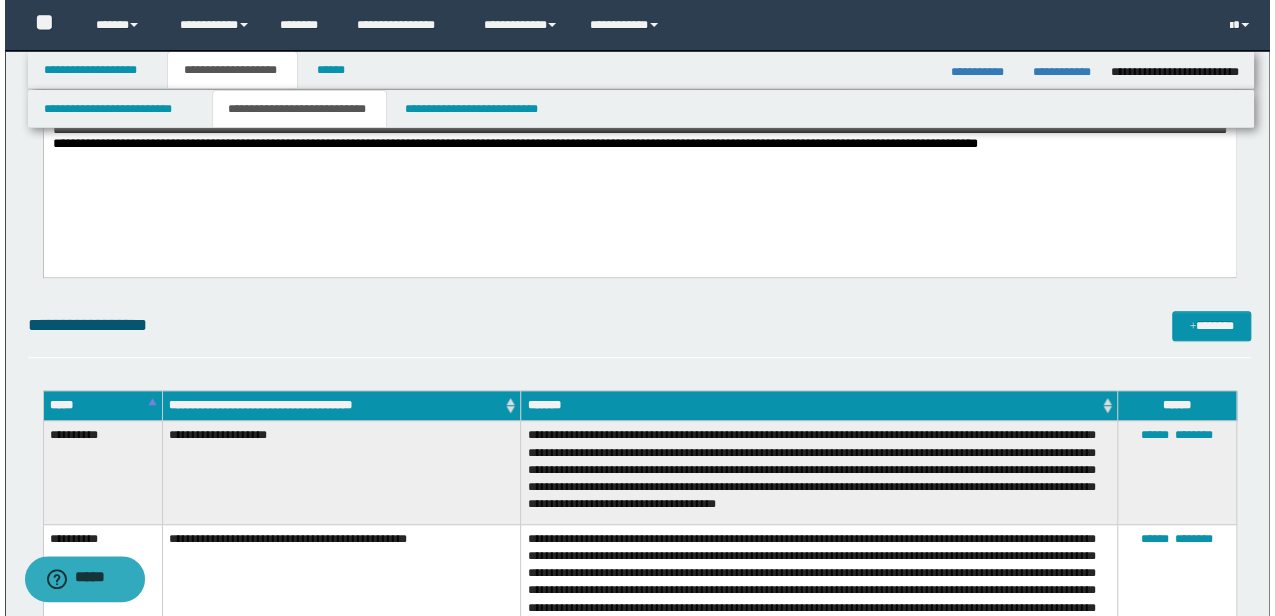 scroll, scrollTop: 400, scrollLeft: 0, axis: vertical 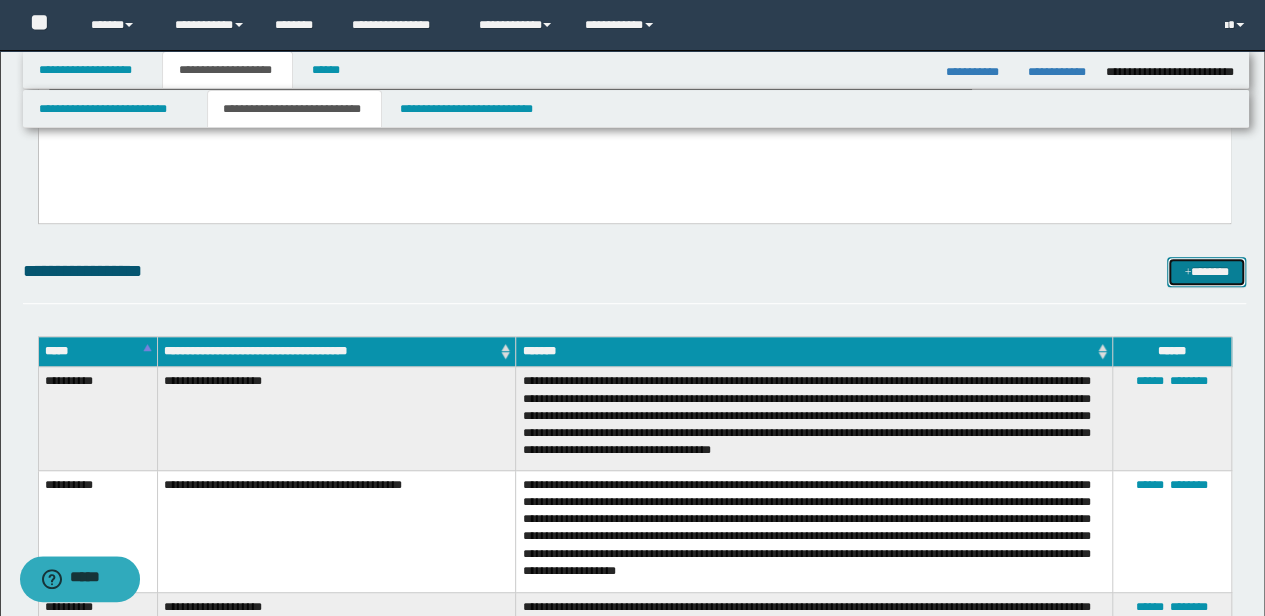 click on "*******" at bounding box center (1206, 271) 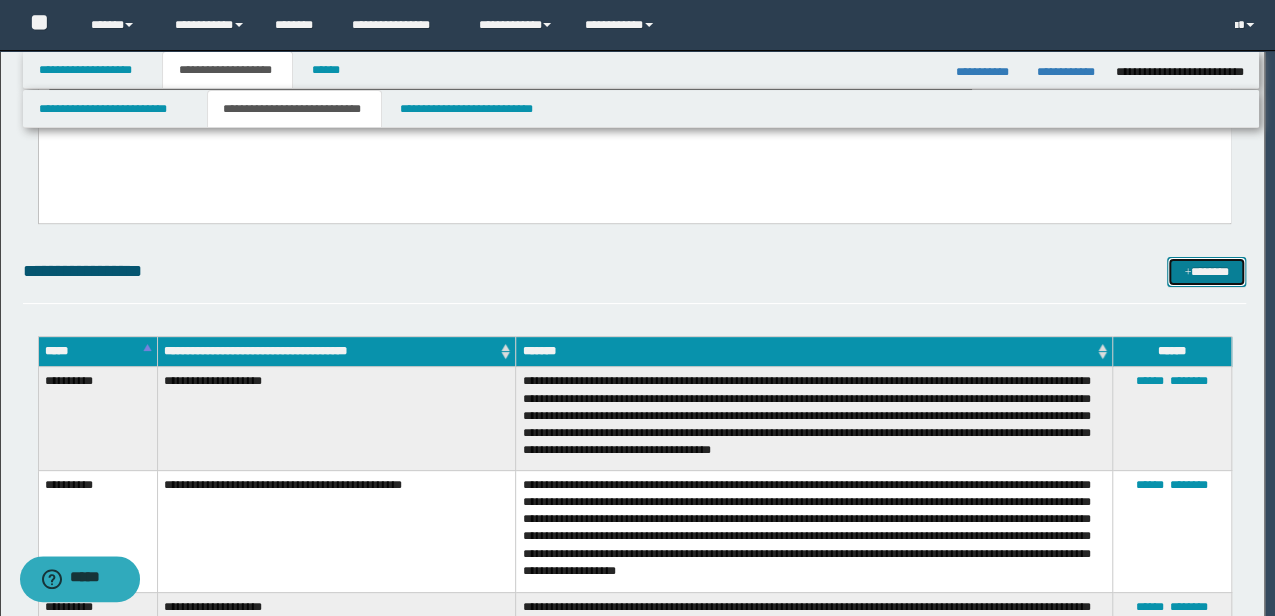 scroll, scrollTop: 0, scrollLeft: 0, axis: both 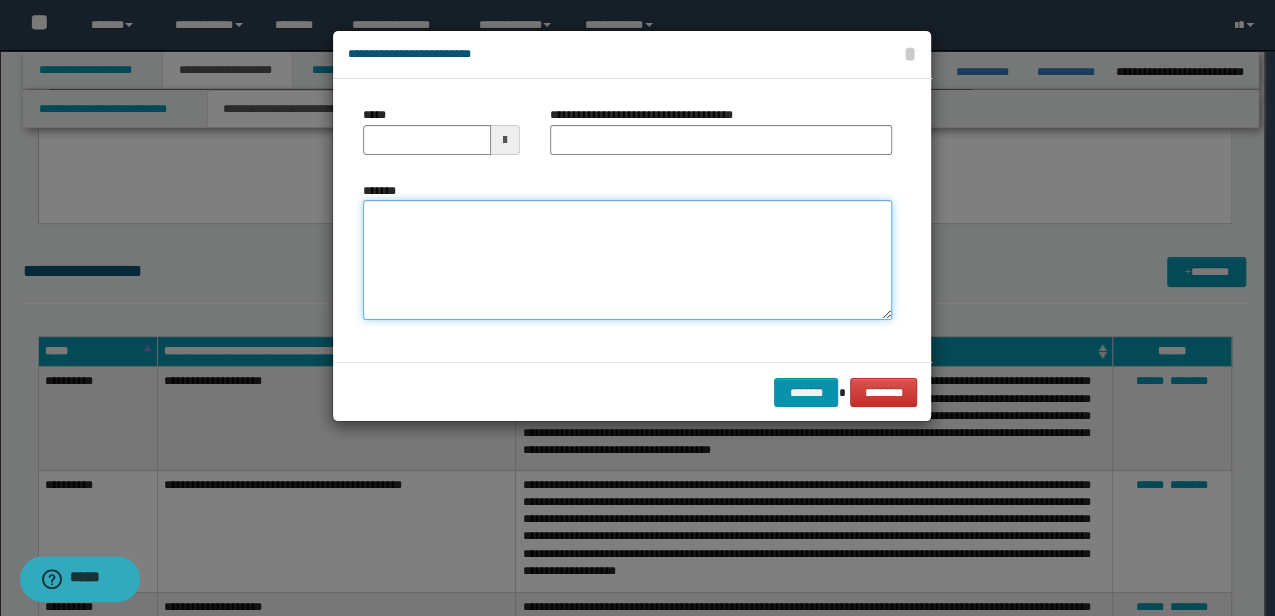 click on "*******" at bounding box center (627, 259) 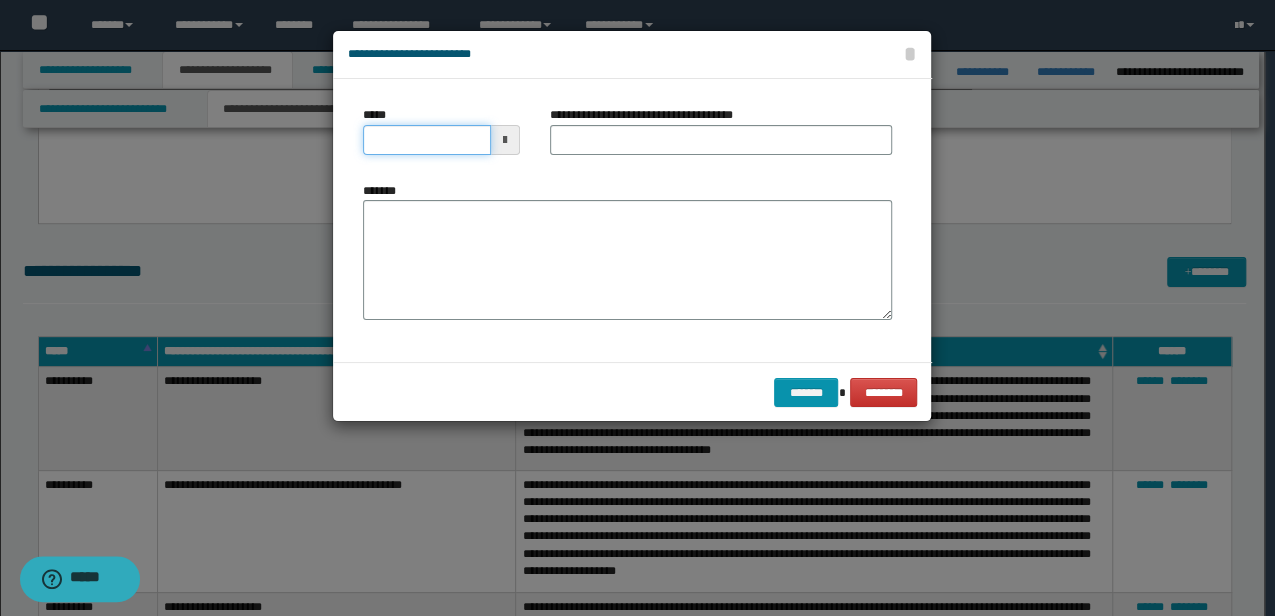 drag, startPoint x: 462, startPoint y: 143, endPoint x: 0, endPoint y: 135, distance: 462.06924 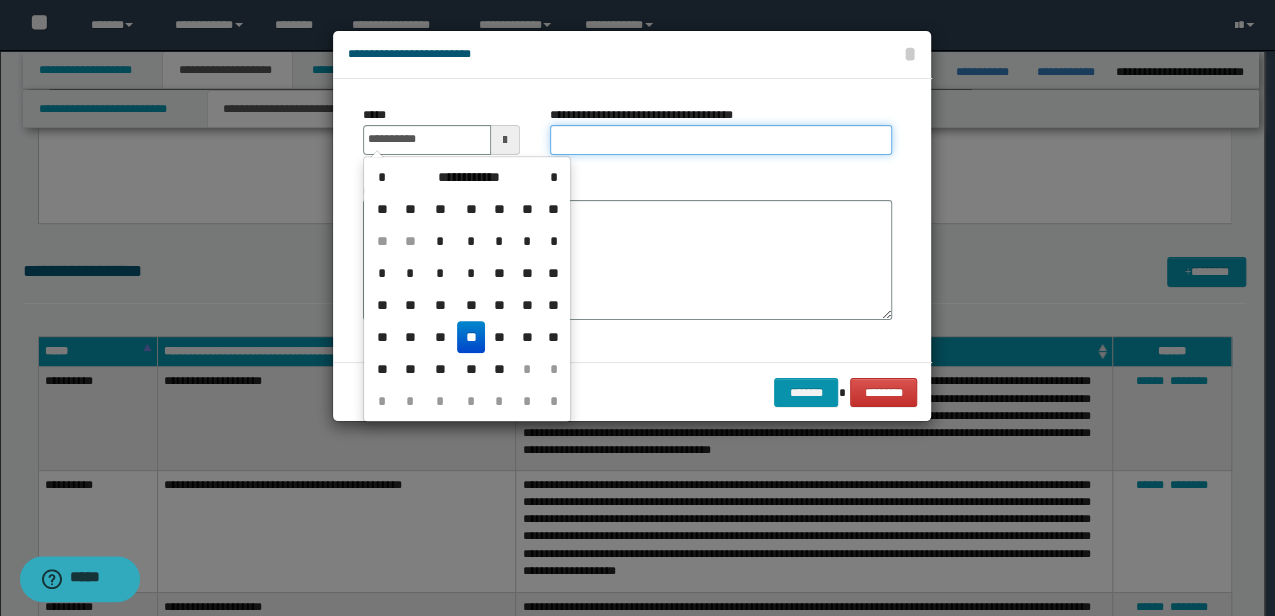 type on "**********" 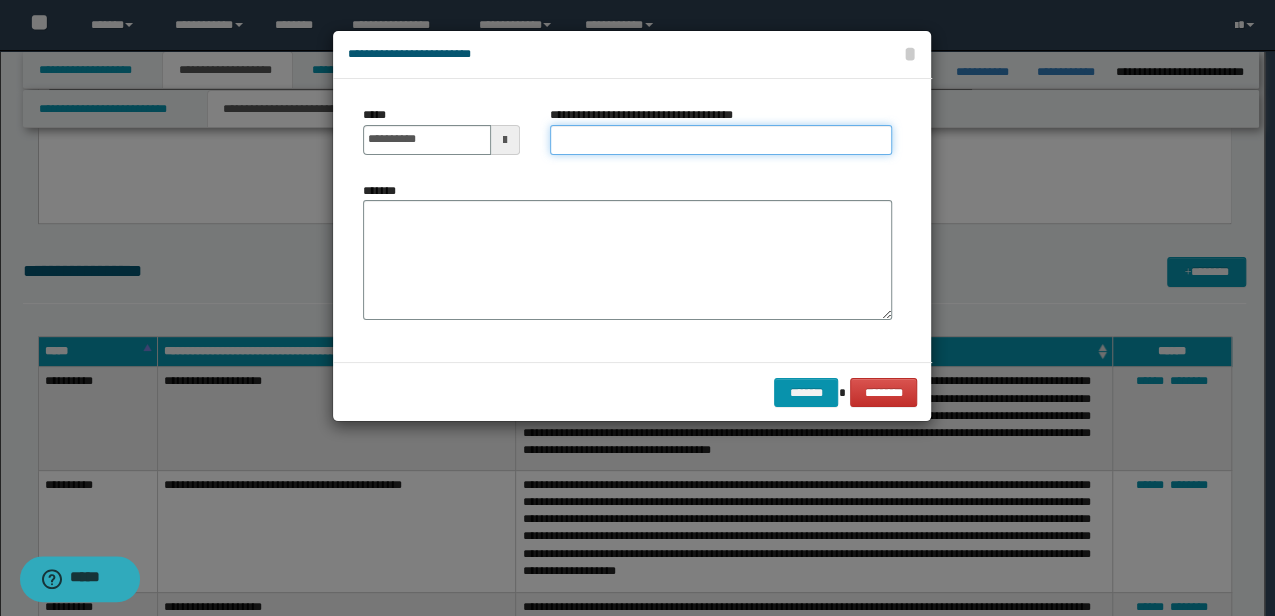 click on "**********" at bounding box center [721, 140] 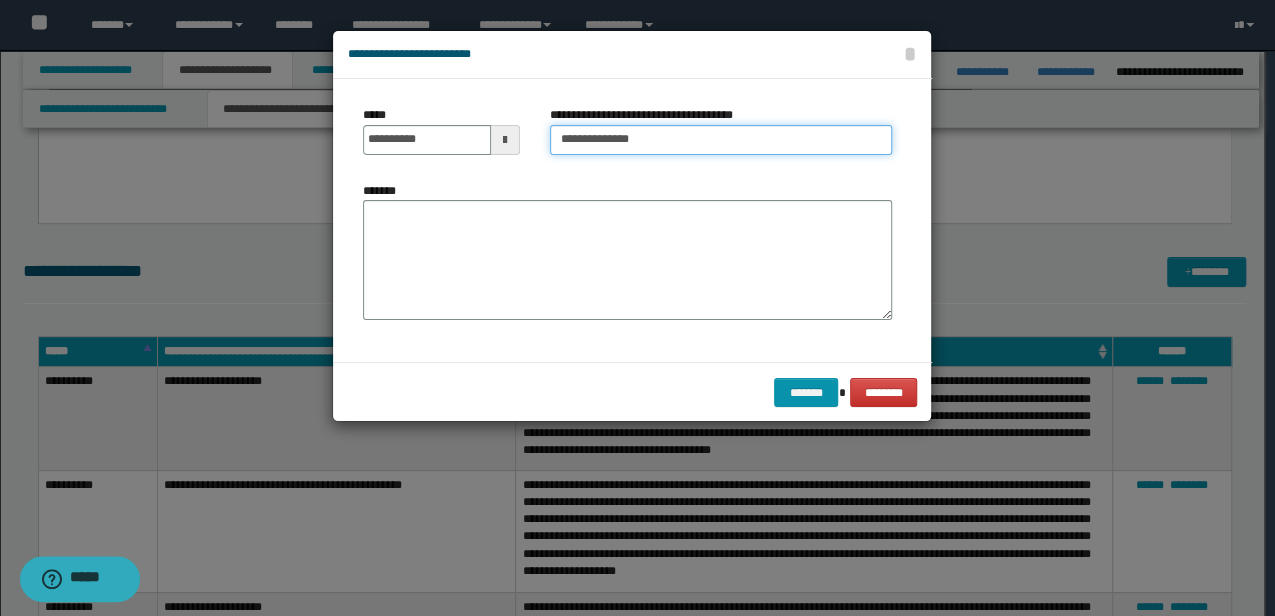 type on "**********" 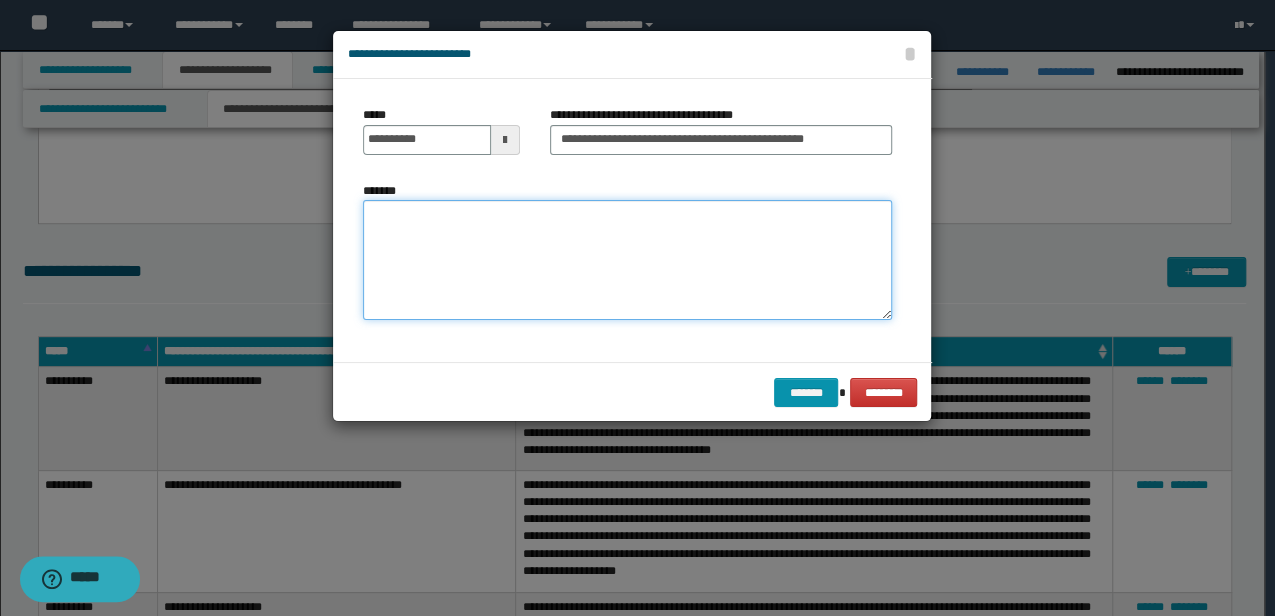 click on "*******" at bounding box center [627, 259] 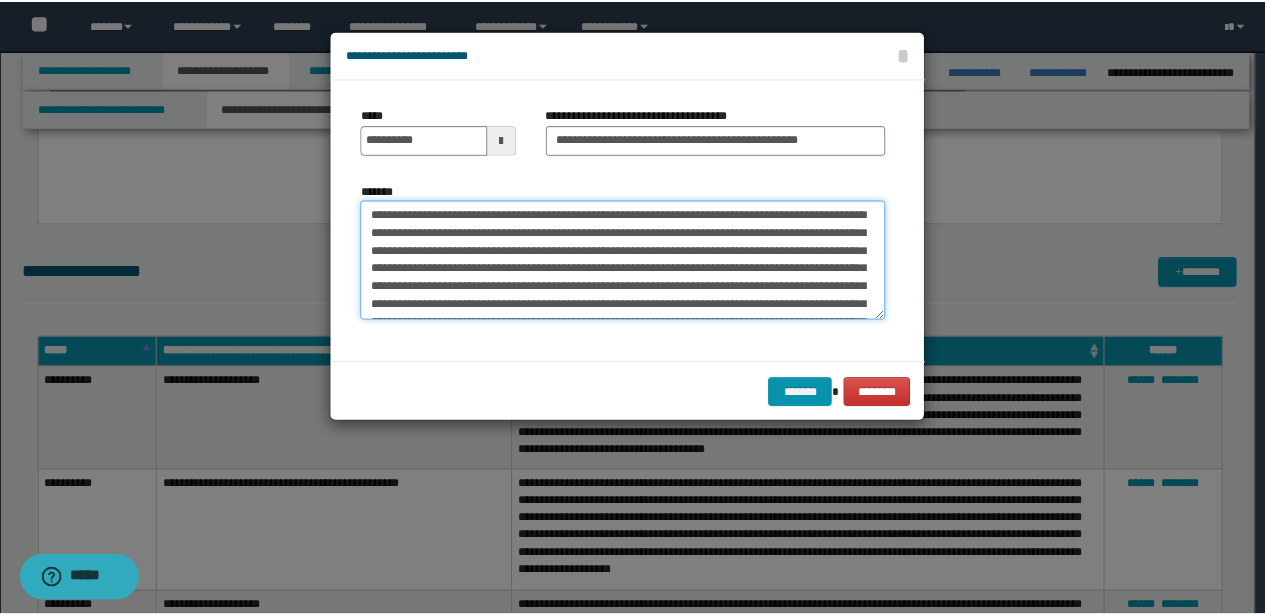 scroll, scrollTop: 192, scrollLeft: 0, axis: vertical 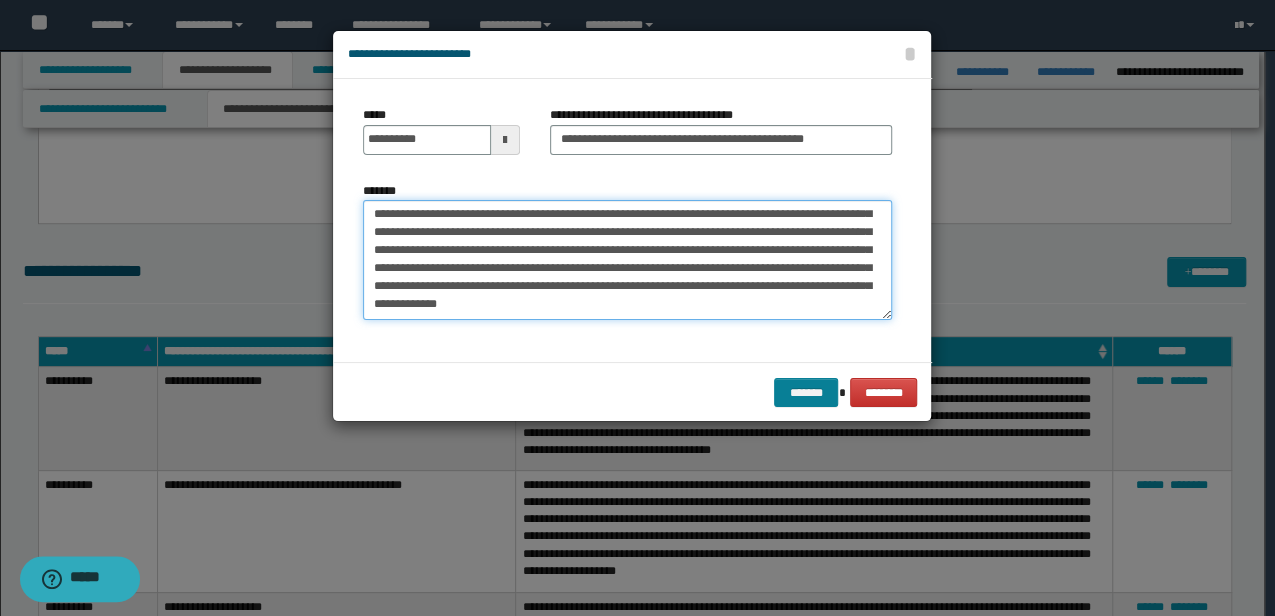 type on "**********" 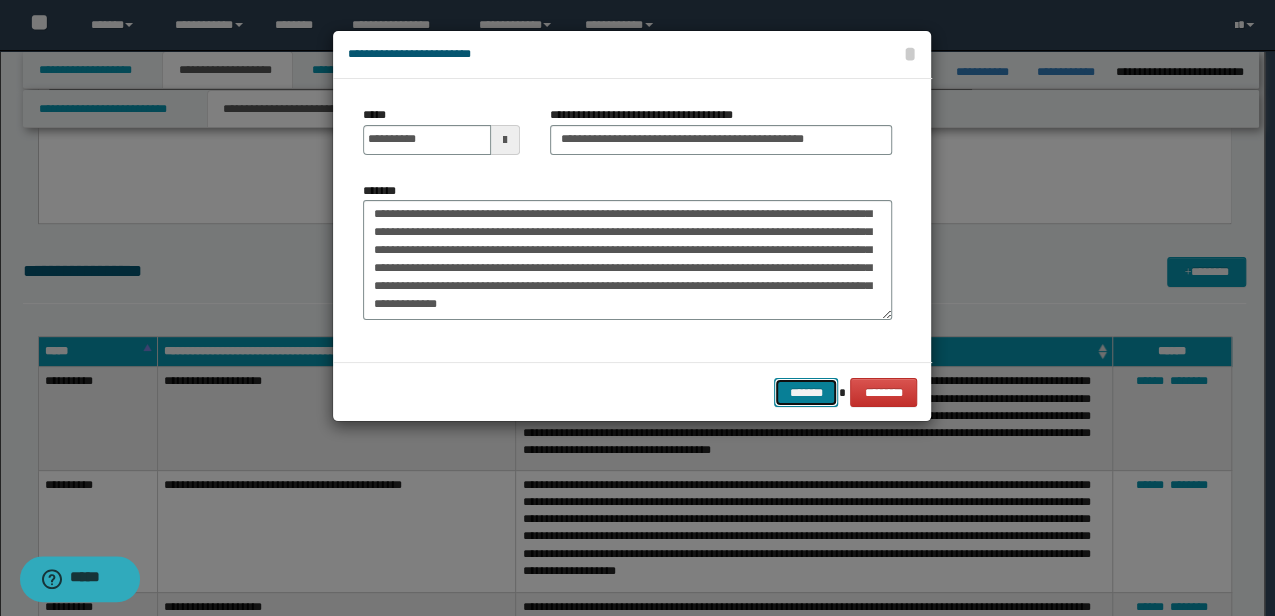 click on "*******" at bounding box center (806, 392) 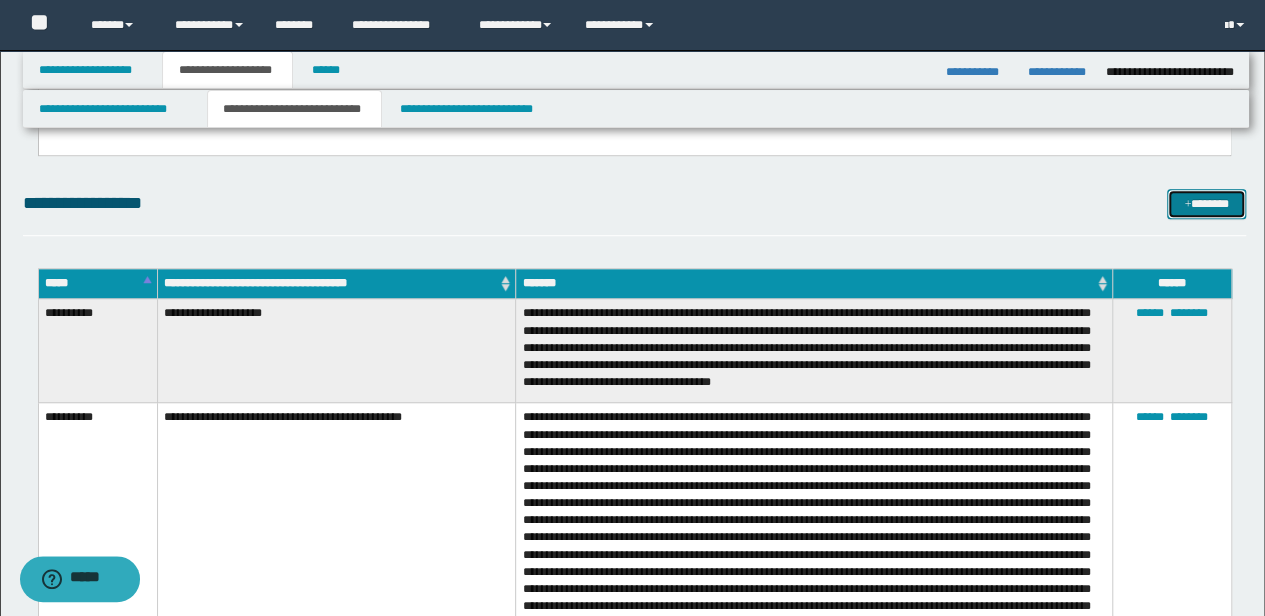 scroll, scrollTop: 533, scrollLeft: 0, axis: vertical 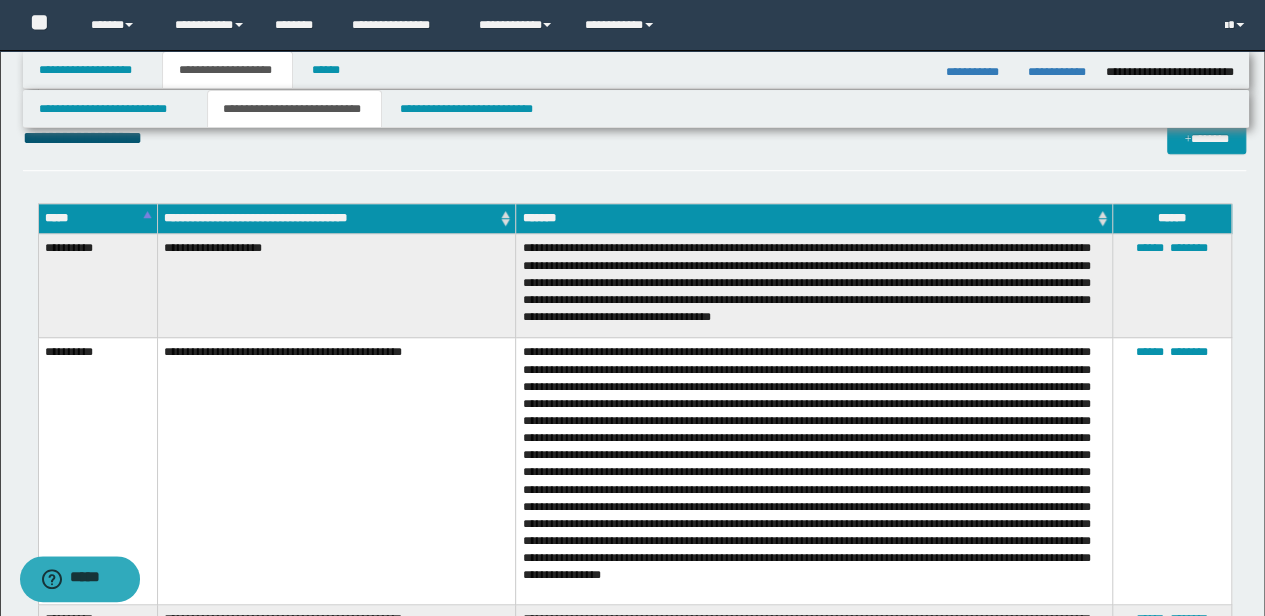 click on "**********" at bounding box center (336, 471) 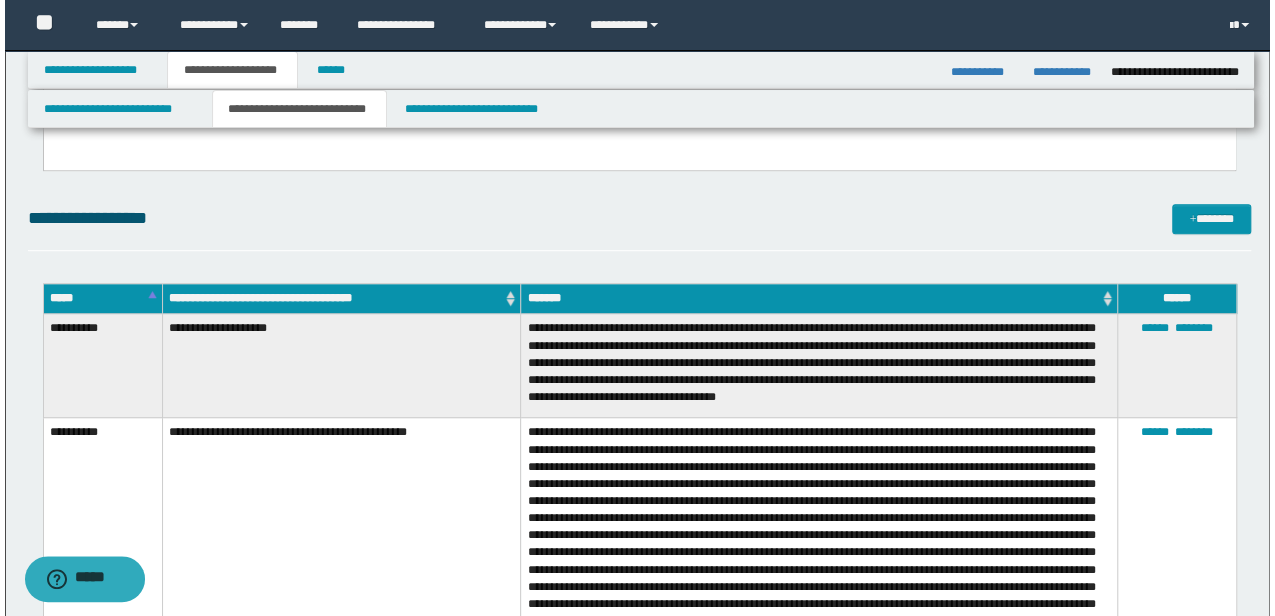 scroll, scrollTop: 333, scrollLeft: 0, axis: vertical 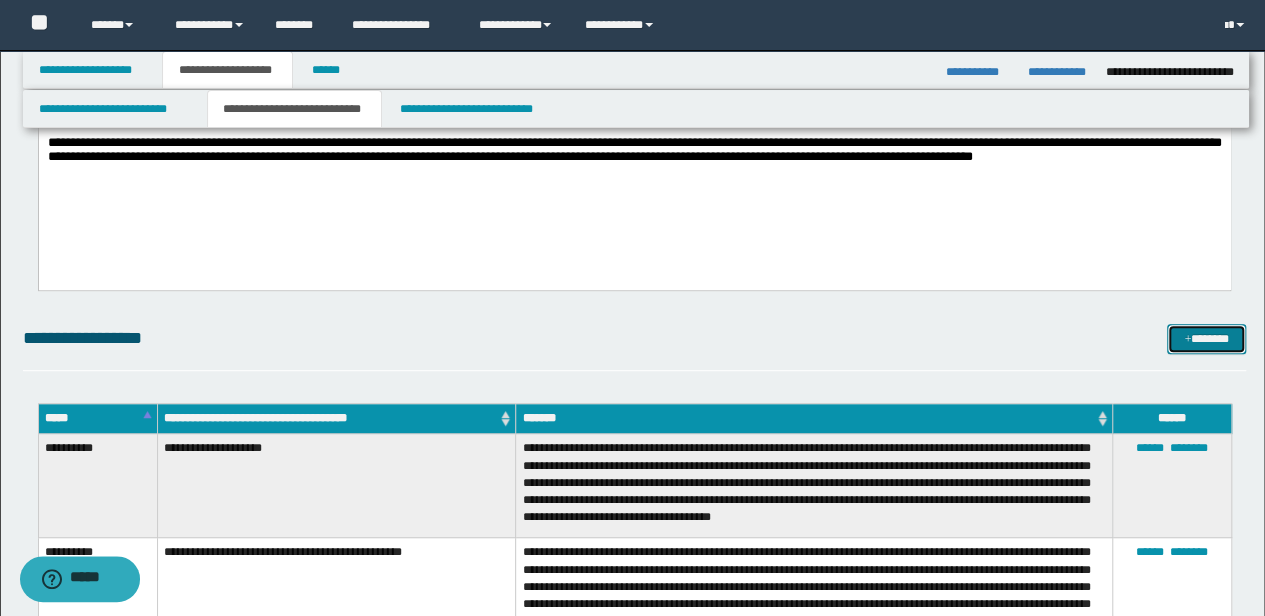 click at bounding box center (1187, 340) 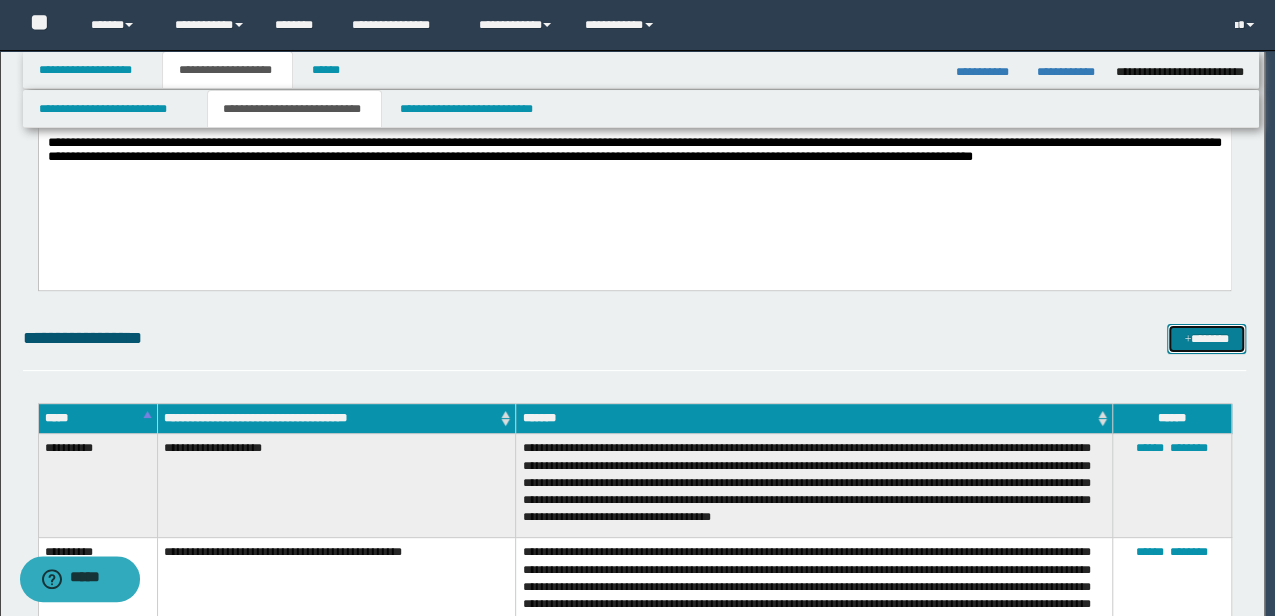 scroll, scrollTop: 0, scrollLeft: 0, axis: both 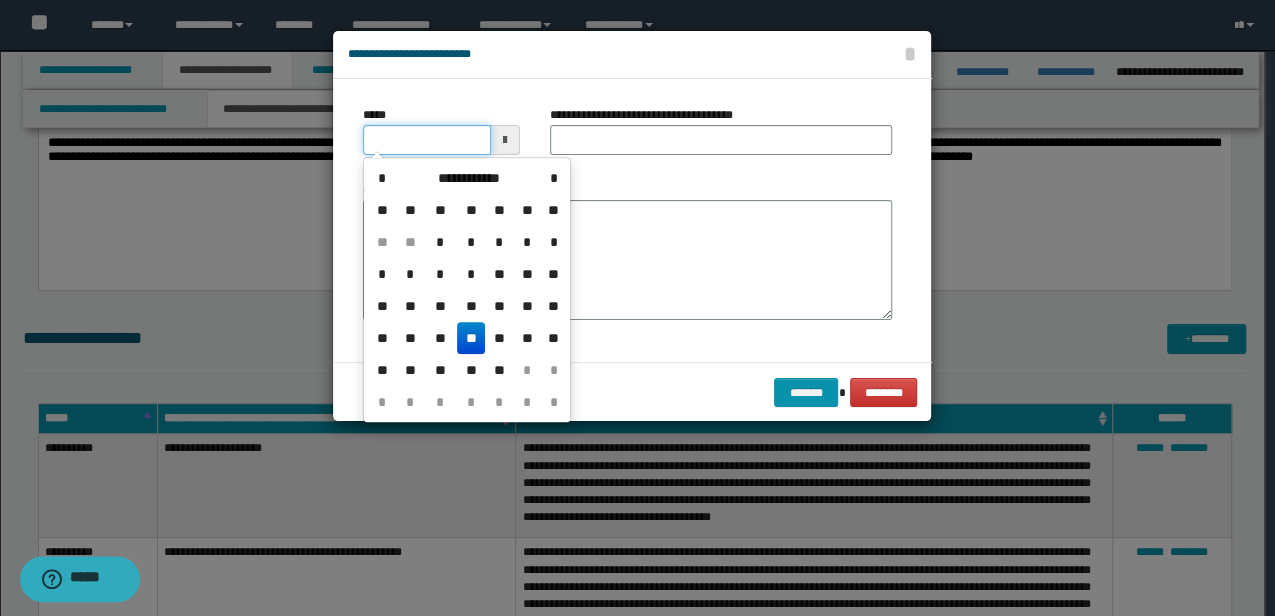 drag, startPoint x: 457, startPoint y: 134, endPoint x: 80, endPoint y: 142, distance: 377.08487 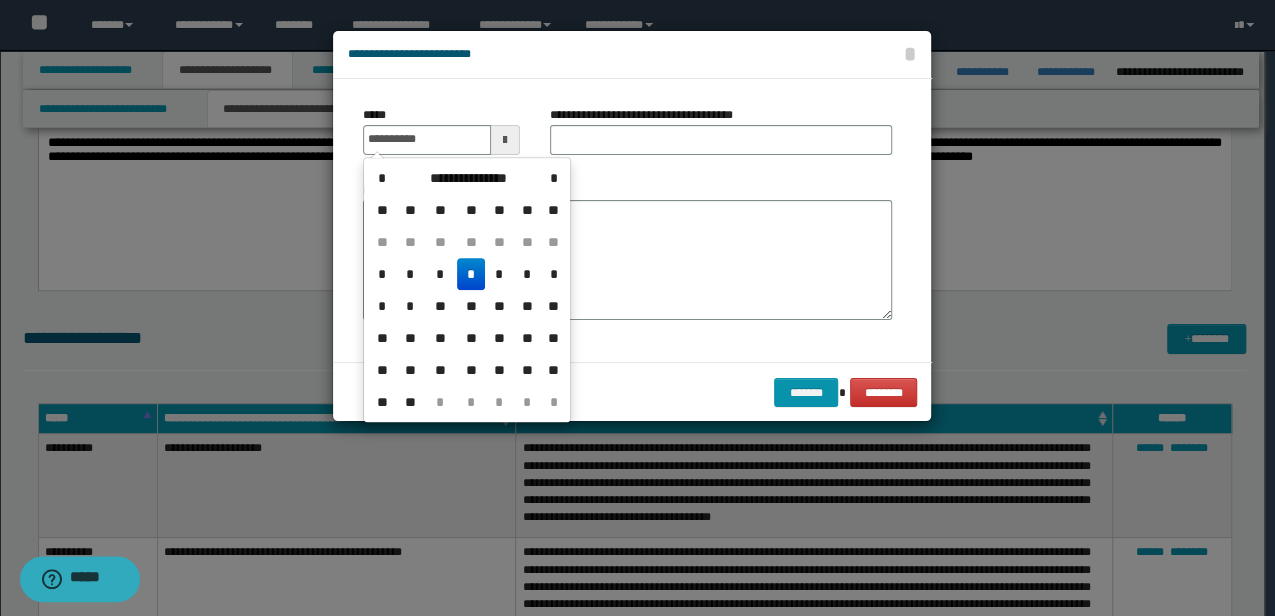type on "**********" 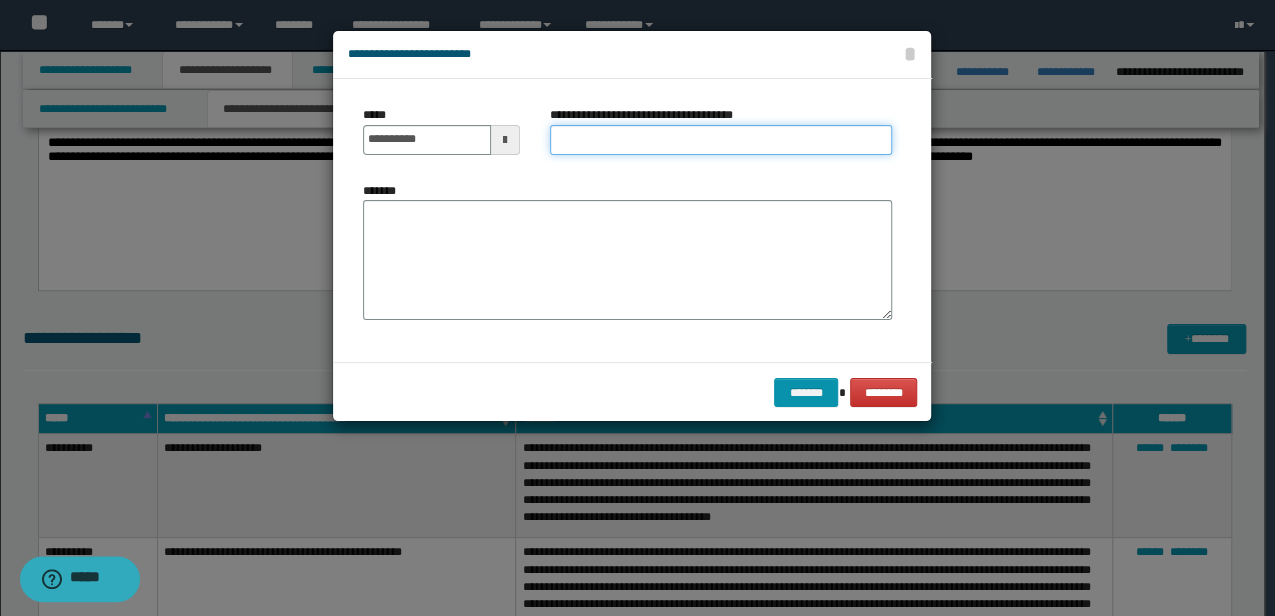 click on "**********" at bounding box center (721, 140) 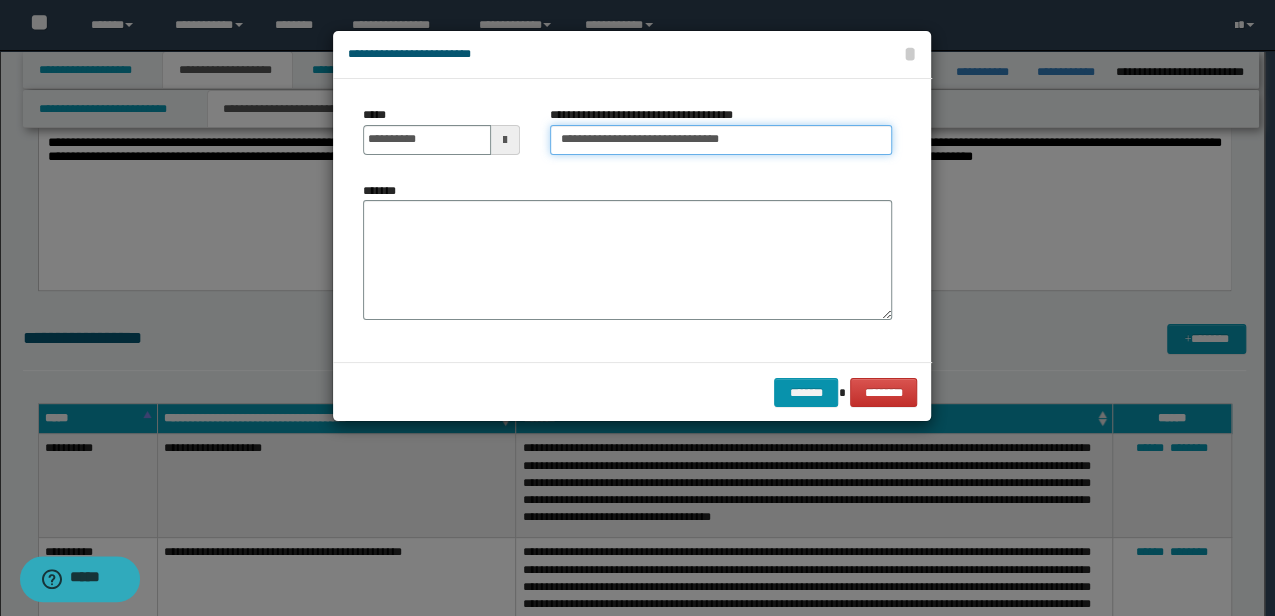 type on "**********" 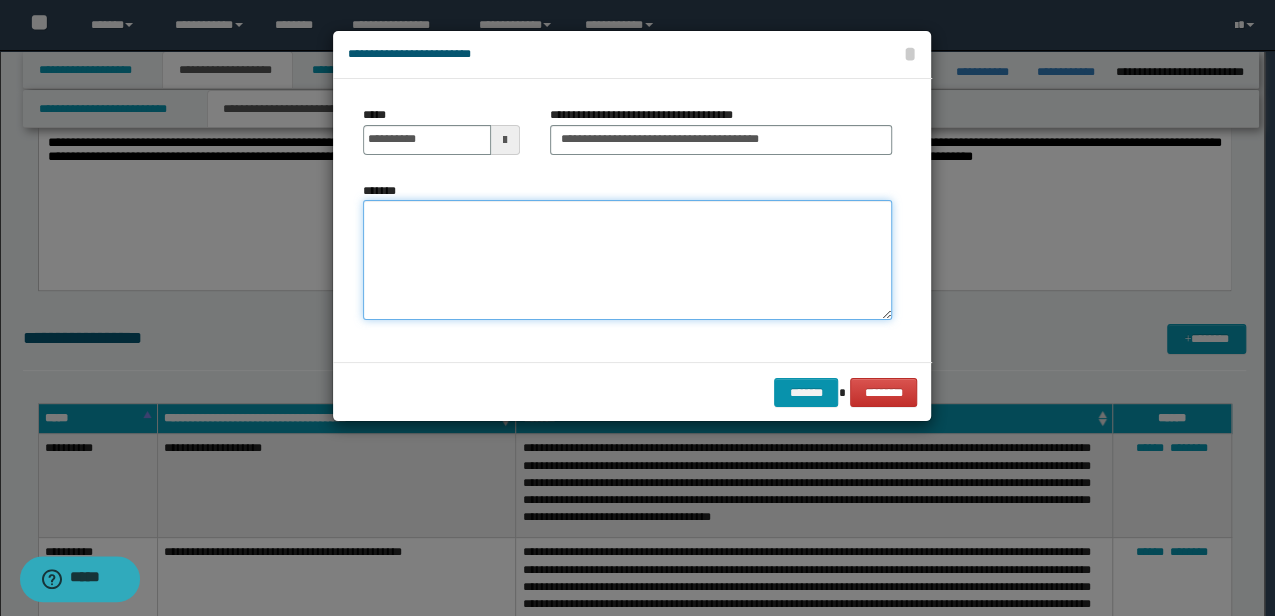 click on "*******" at bounding box center [627, 259] 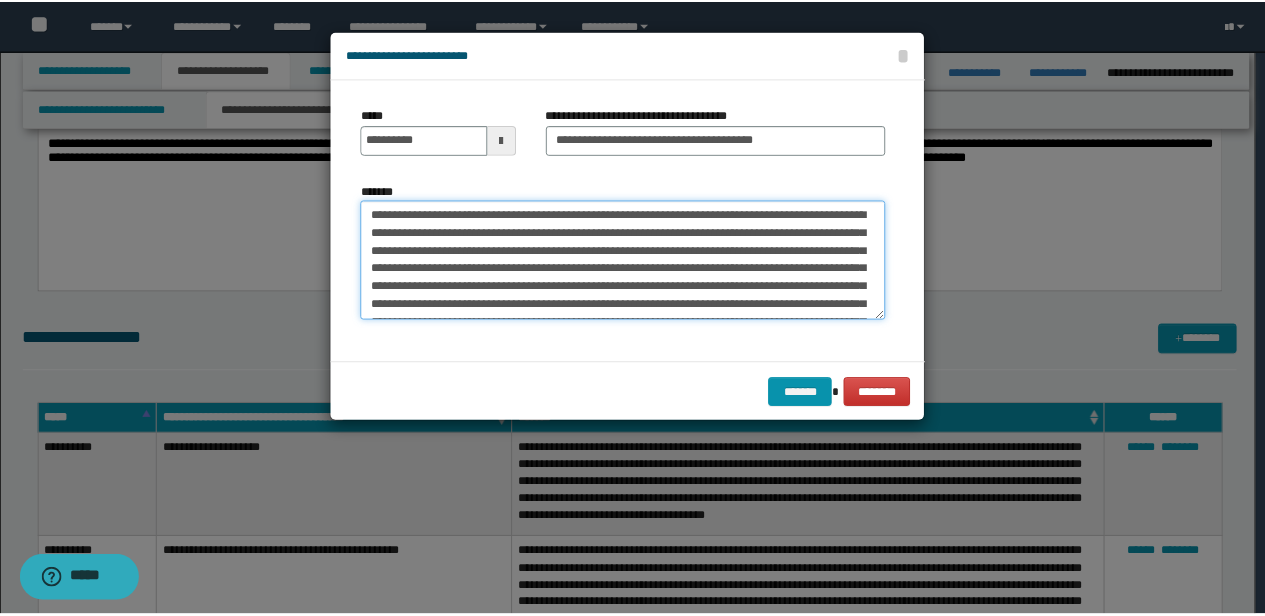 scroll, scrollTop: 318, scrollLeft: 0, axis: vertical 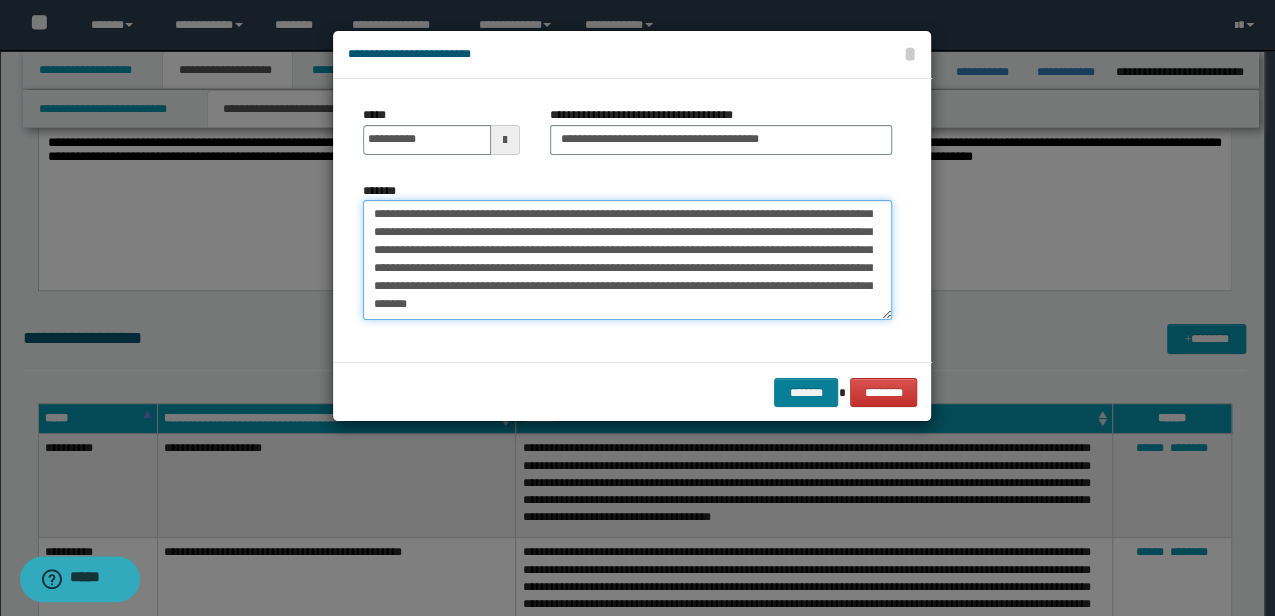 type on "**********" 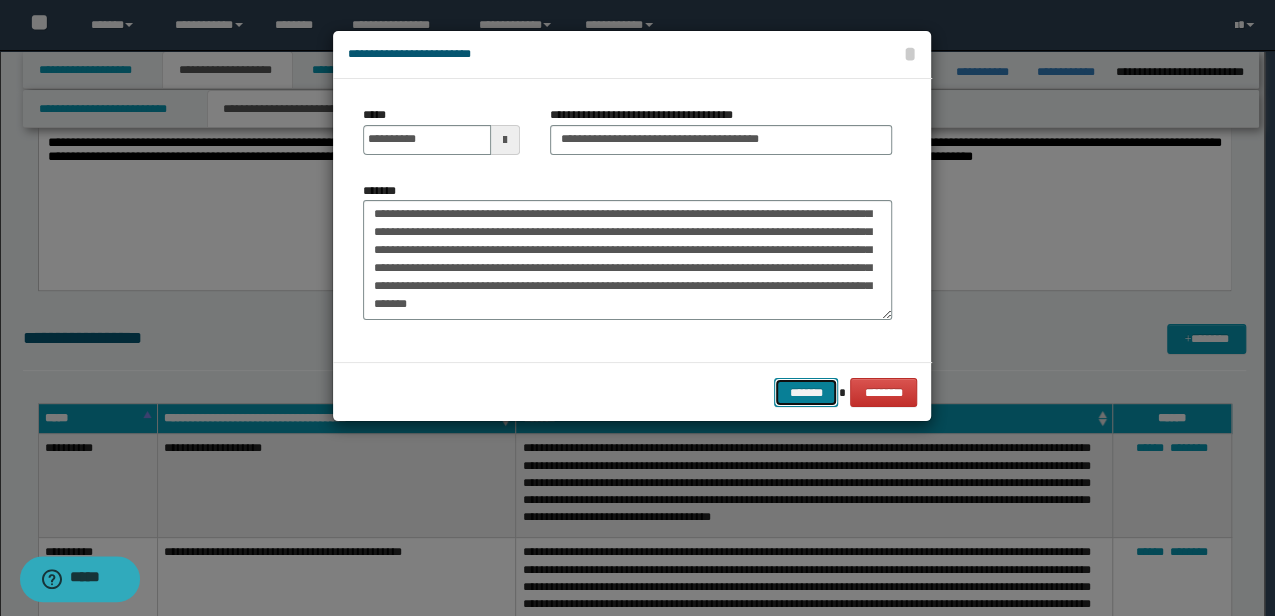 click on "*******" at bounding box center [806, 392] 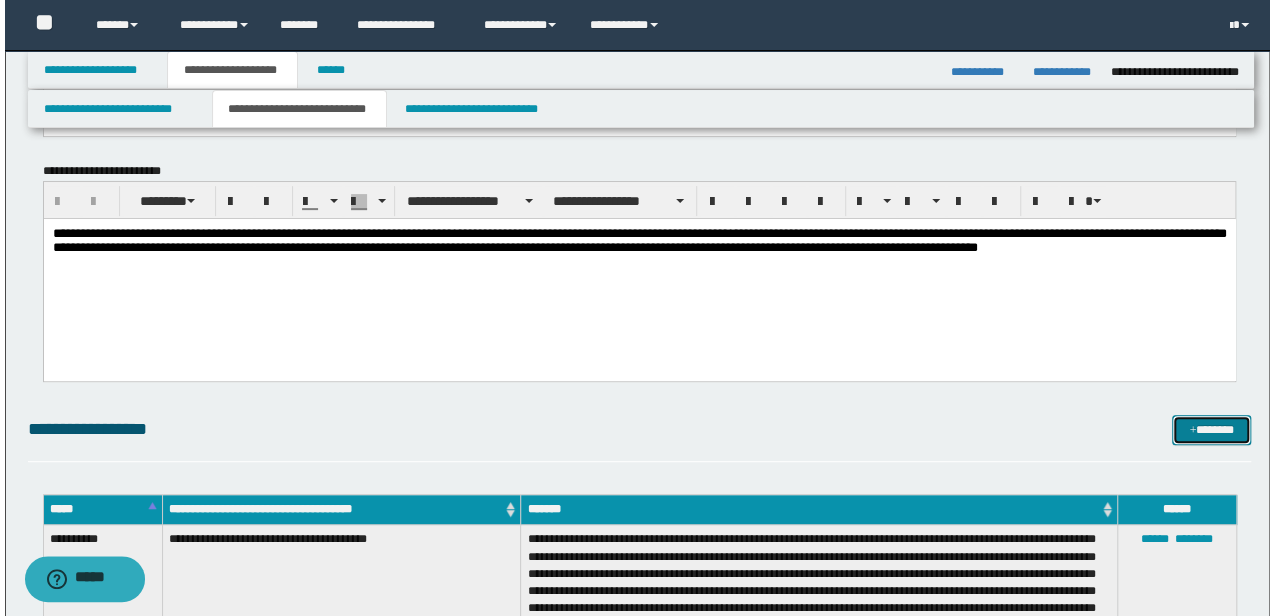 scroll, scrollTop: 200, scrollLeft: 0, axis: vertical 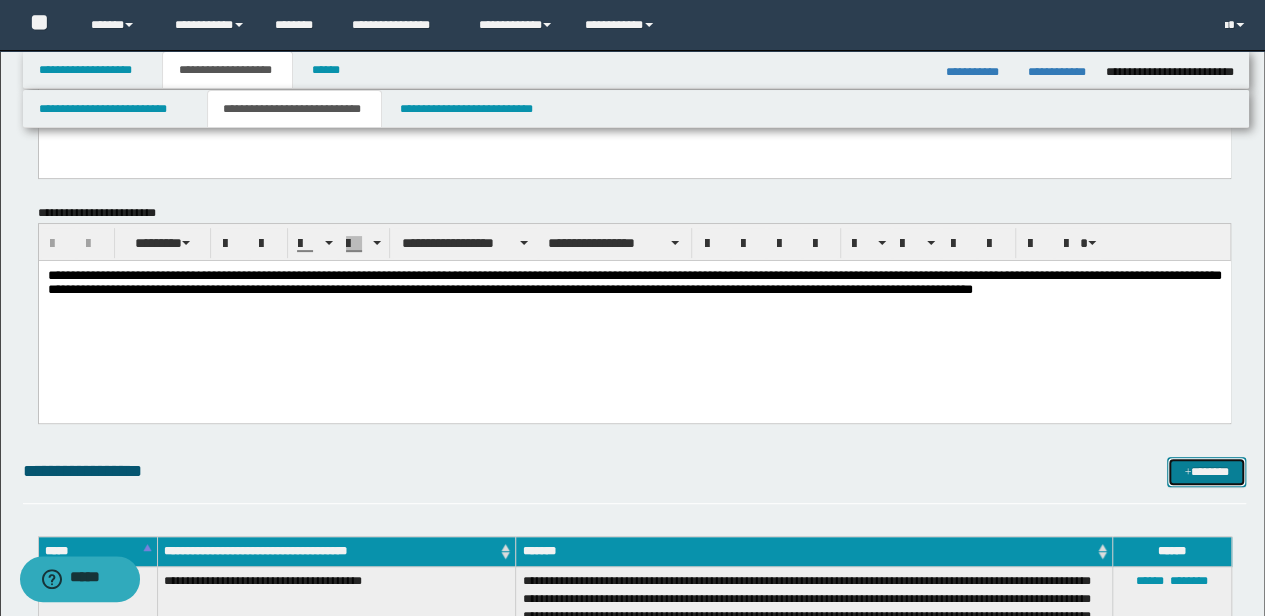click on "*******" at bounding box center (1206, 471) 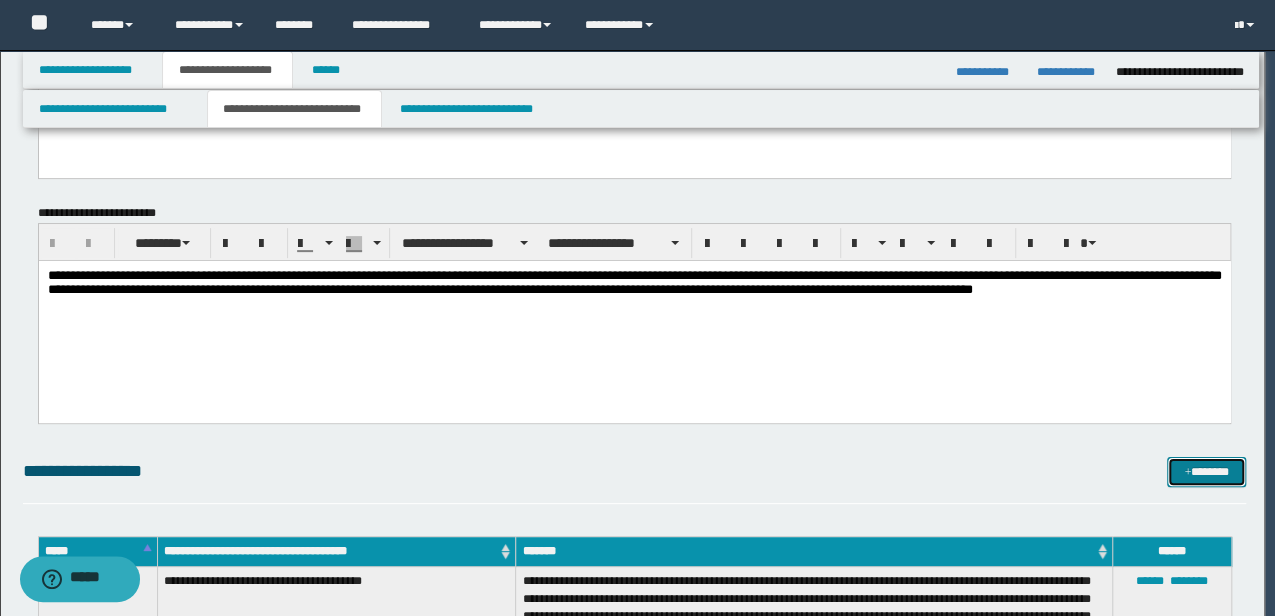 scroll, scrollTop: 0, scrollLeft: 0, axis: both 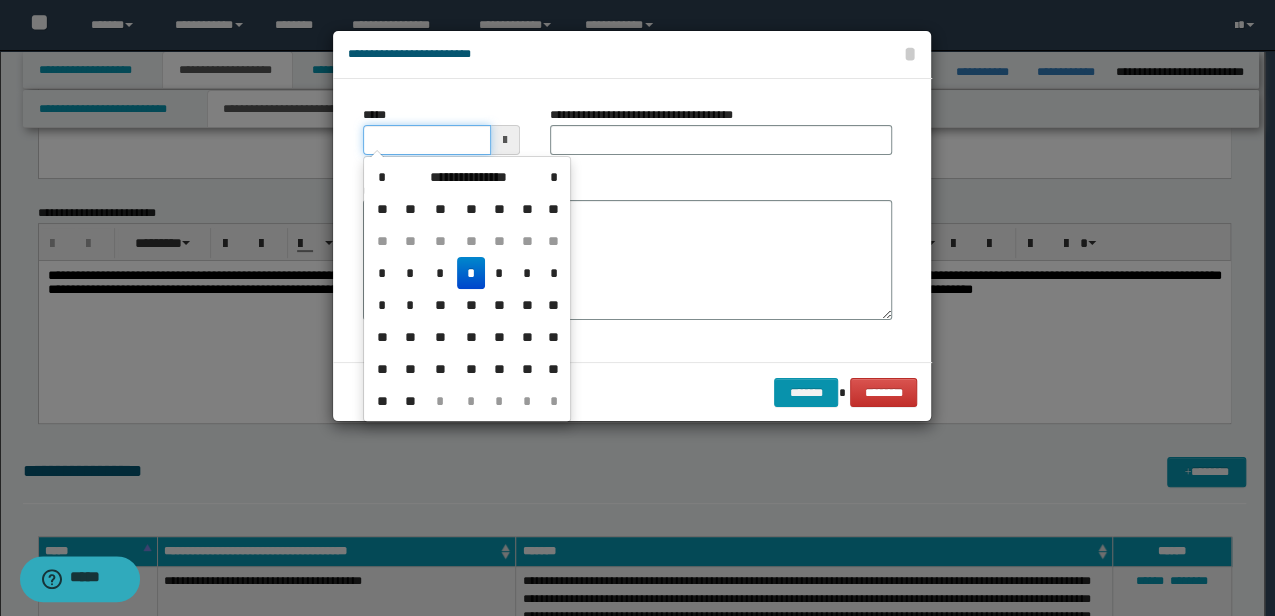 drag, startPoint x: 460, startPoint y: 134, endPoint x: 280, endPoint y: 166, distance: 182.82231 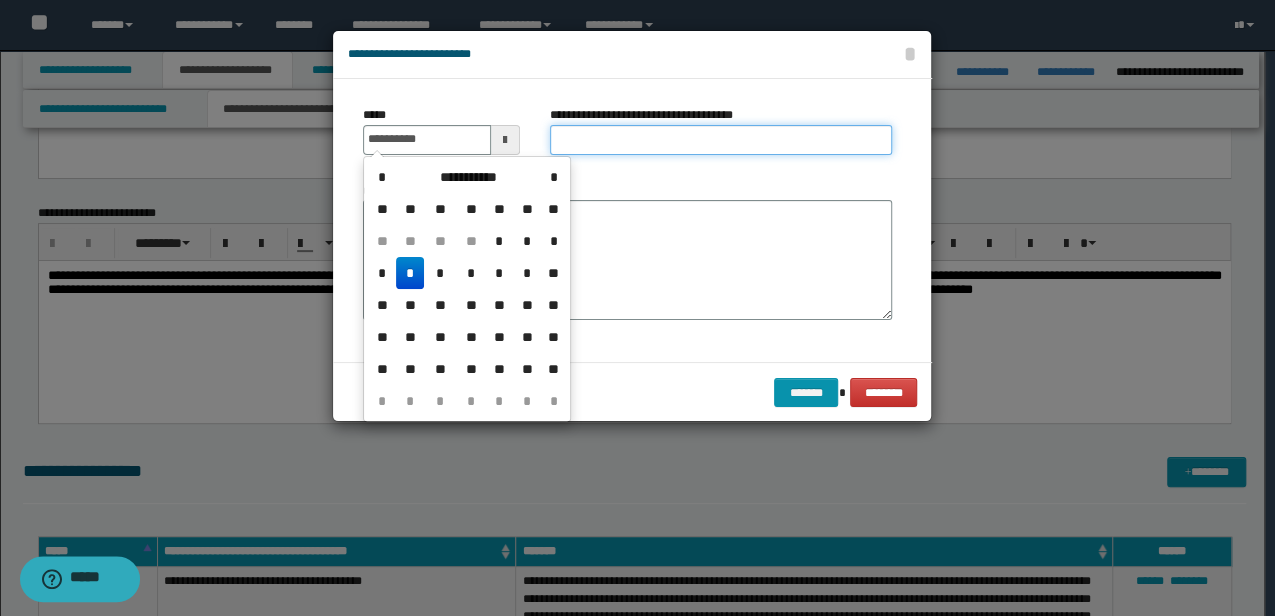 type on "**********" 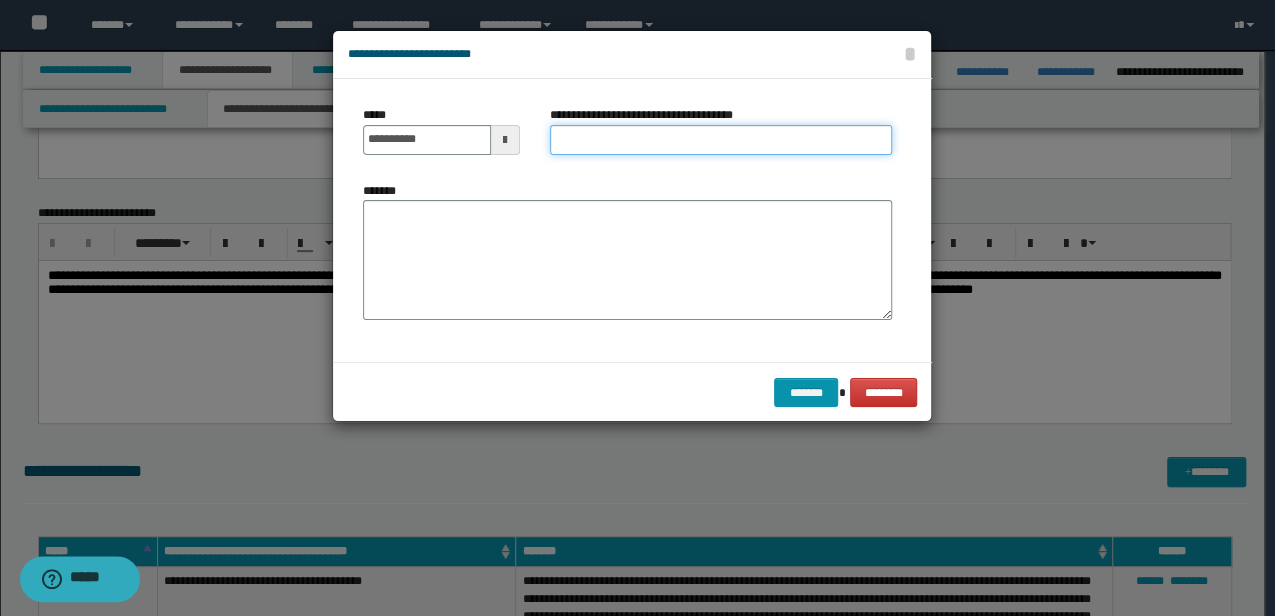 click on "**********" at bounding box center [721, 140] 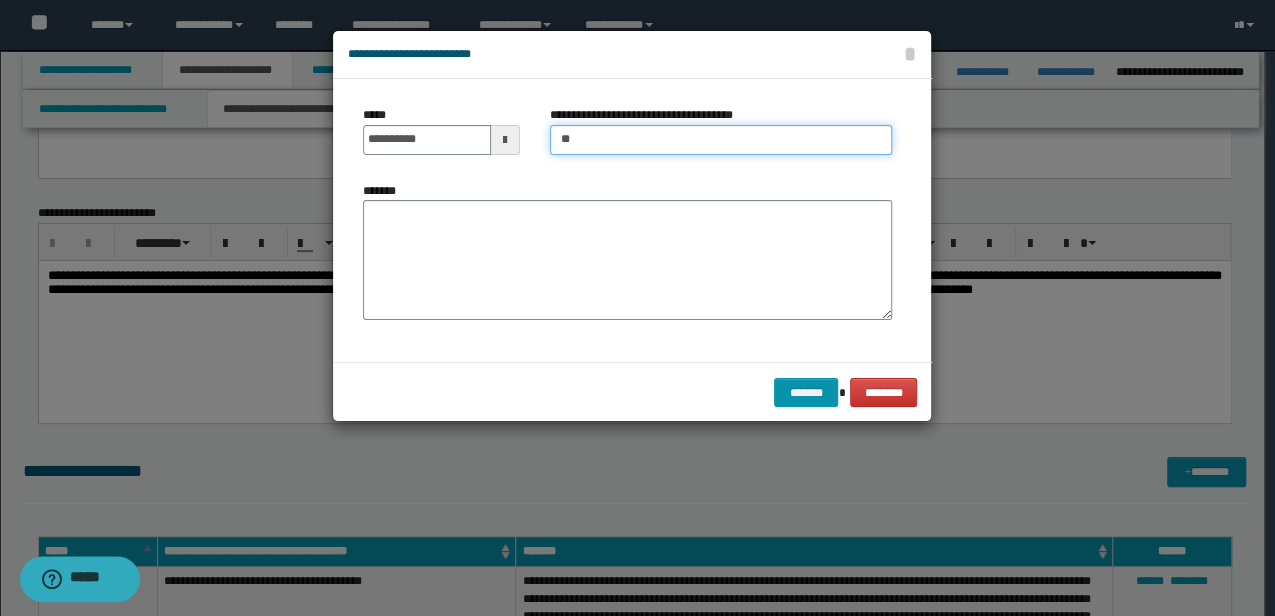 type on "**********" 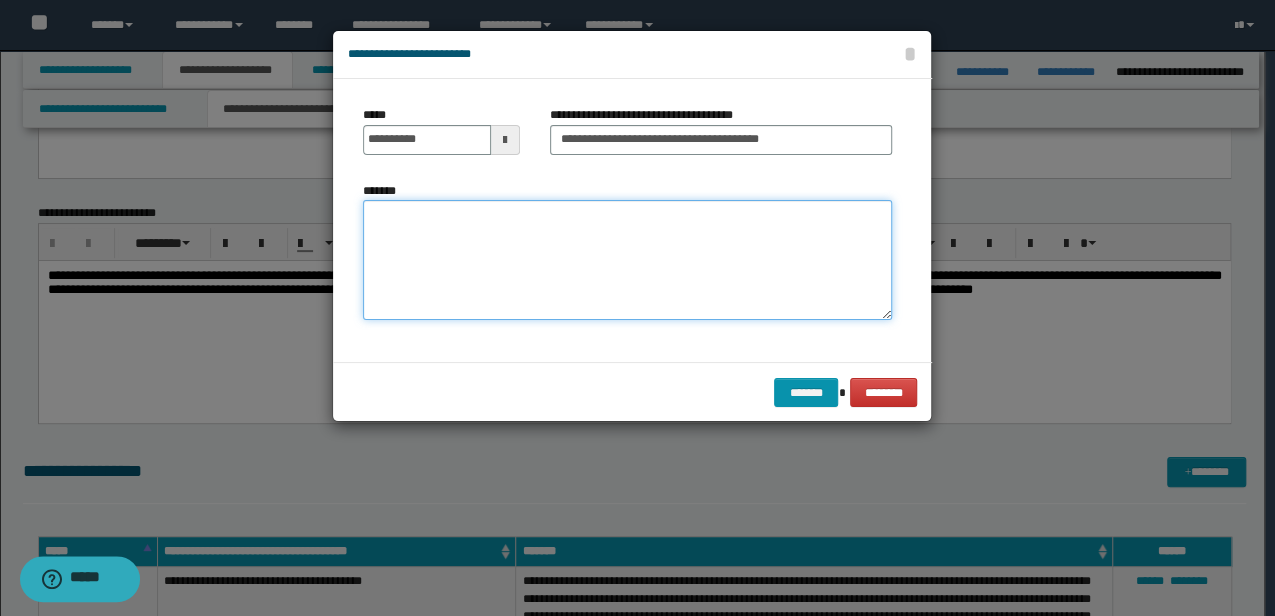 click on "*******" at bounding box center [627, 259] 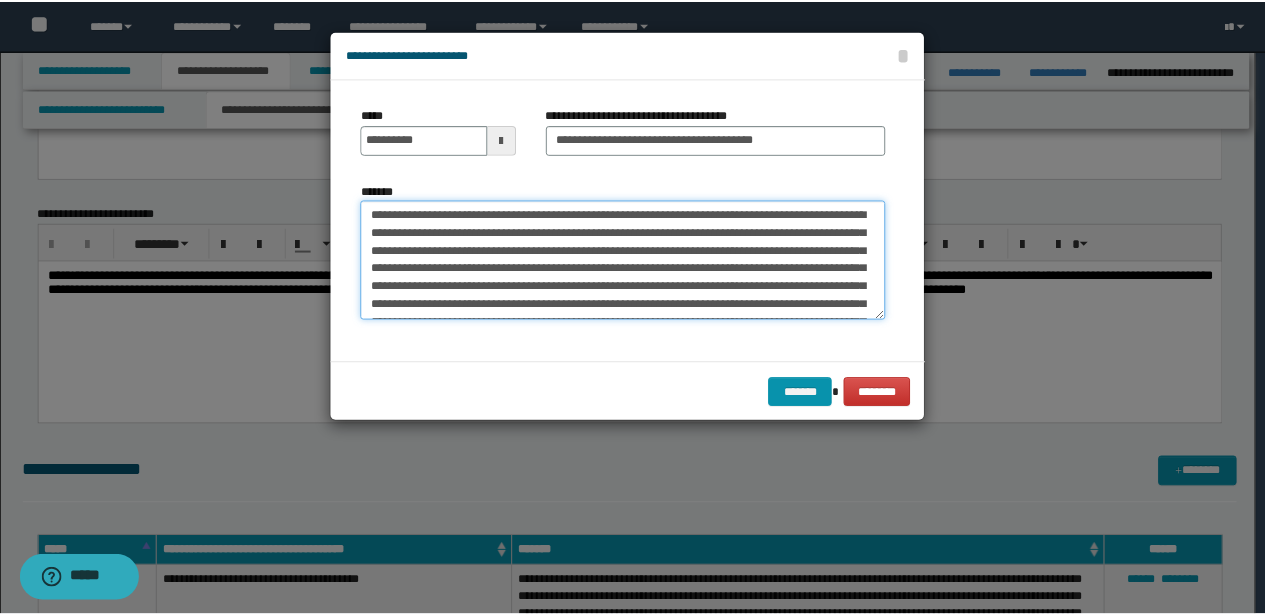 scroll, scrollTop: 264, scrollLeft: 0, axis: vertical 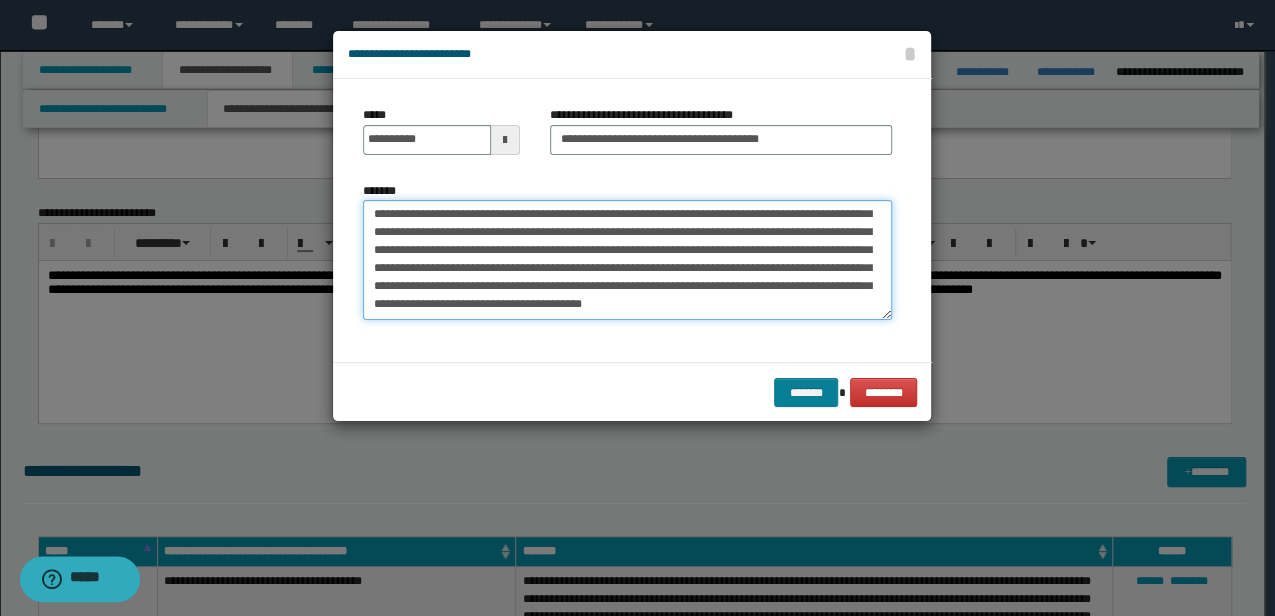 type on "**********" 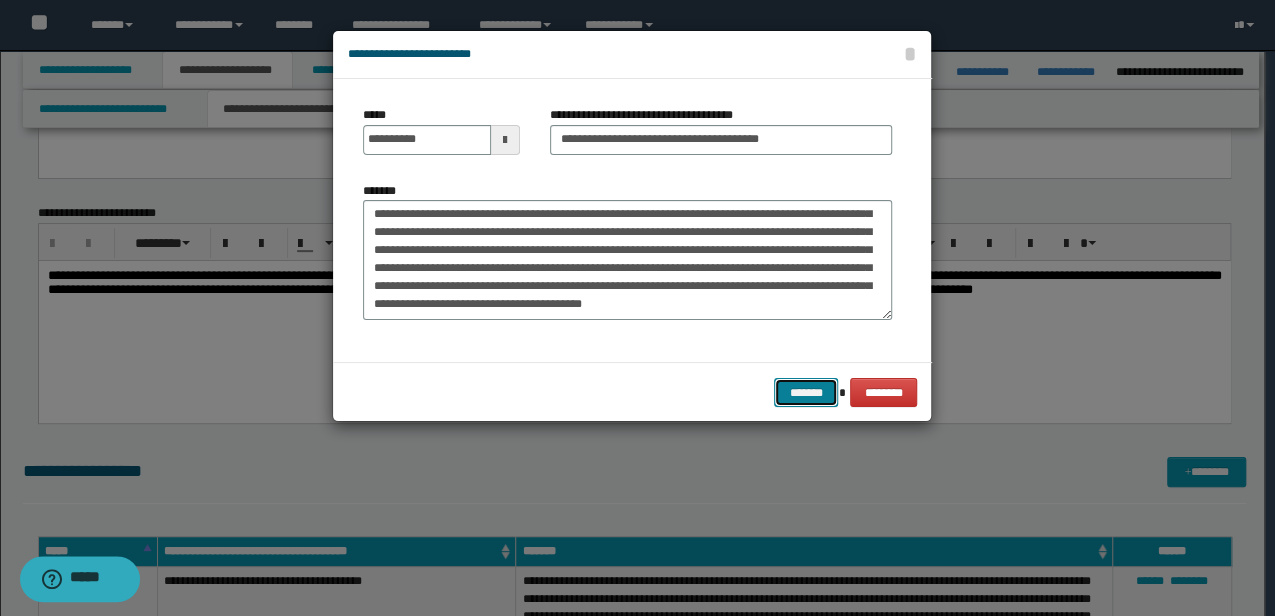 click on "*******" at bounding box center [806, 392] 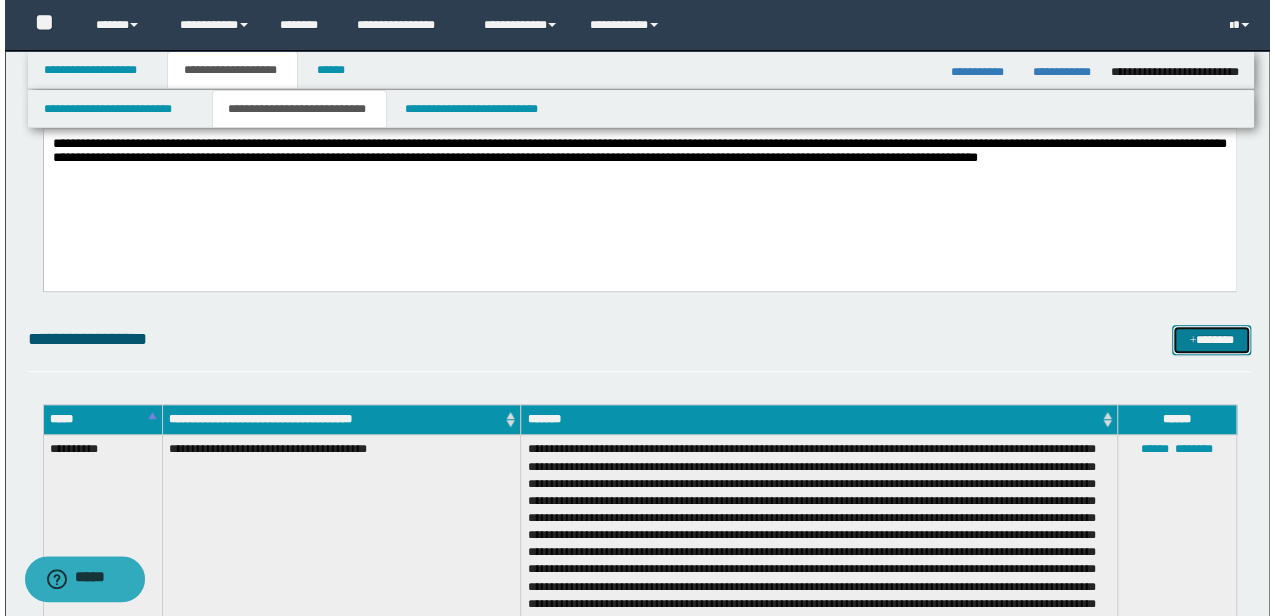 scroll, scrollTop: 333, scrollLeft: 0, axis: vertical 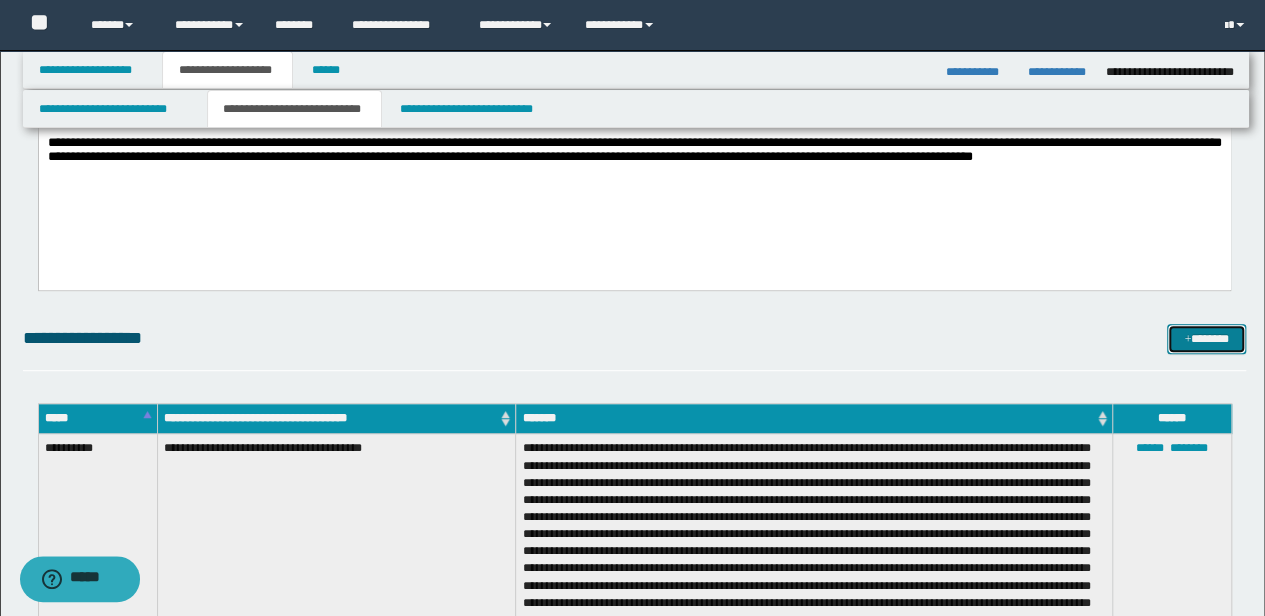 click on "*******" at bounding box center (1206, 338) 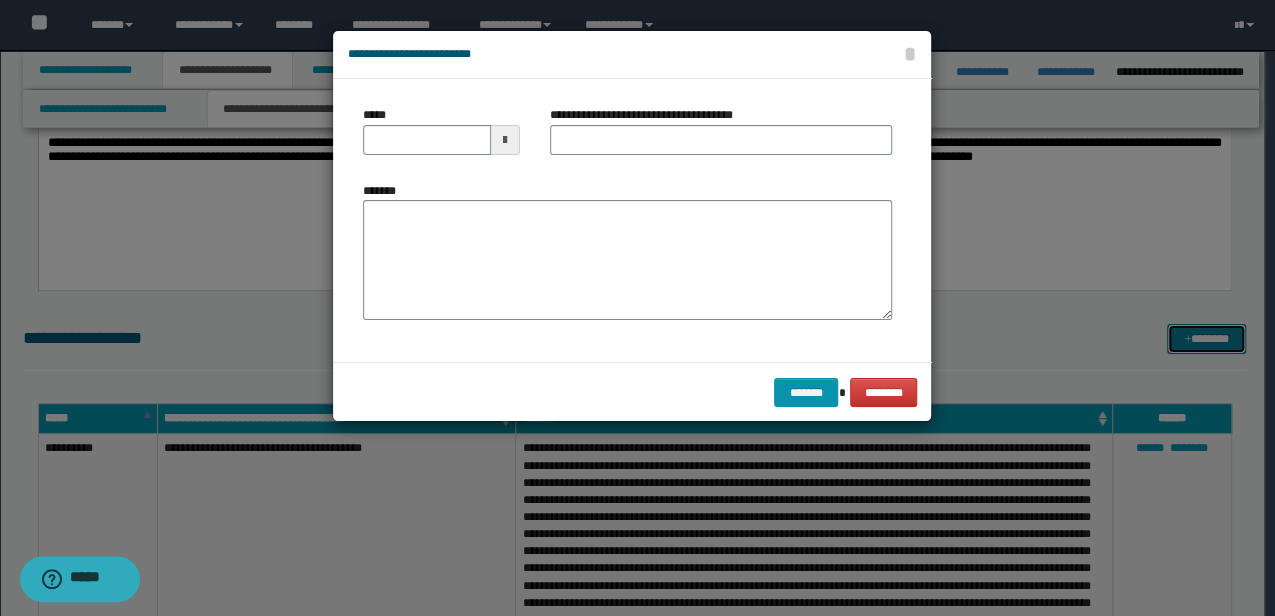 scroll, scrollTop: 0, scrollLeft: 0, axis: both 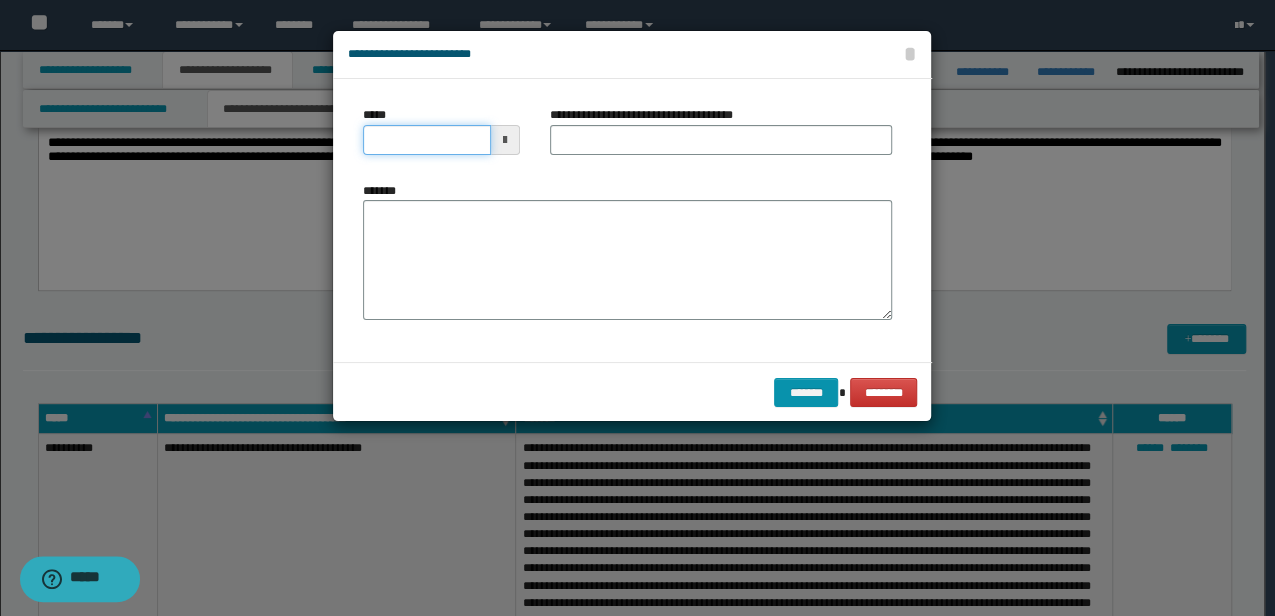 click on "**********" at bounding box center [637, 308] 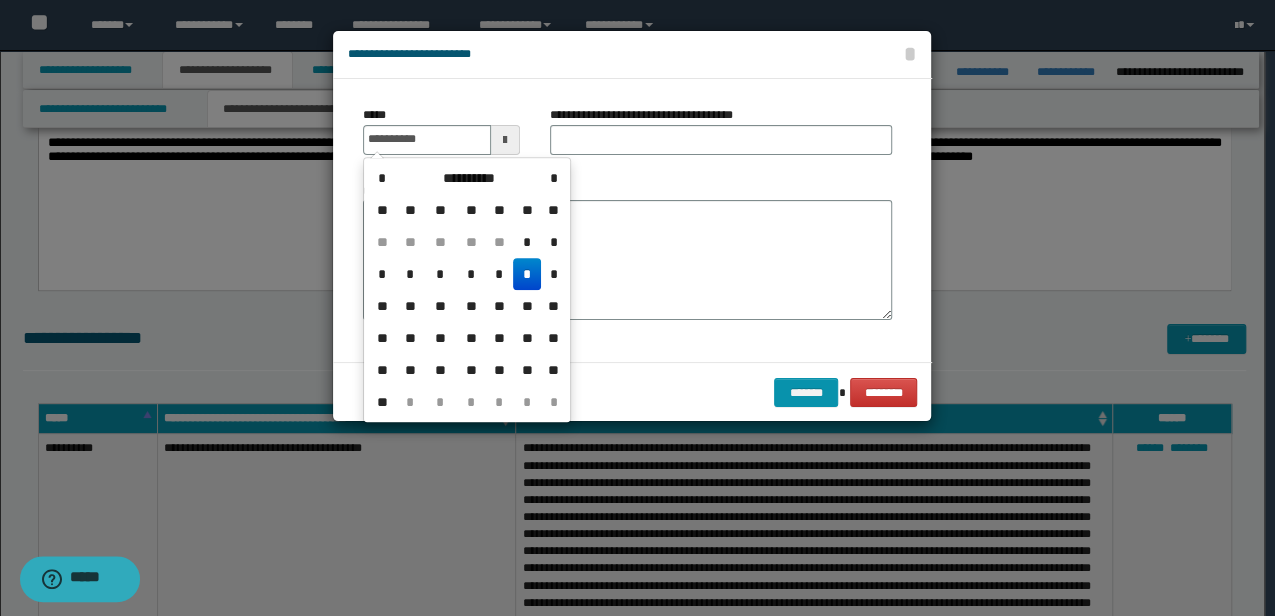 type on "**********" 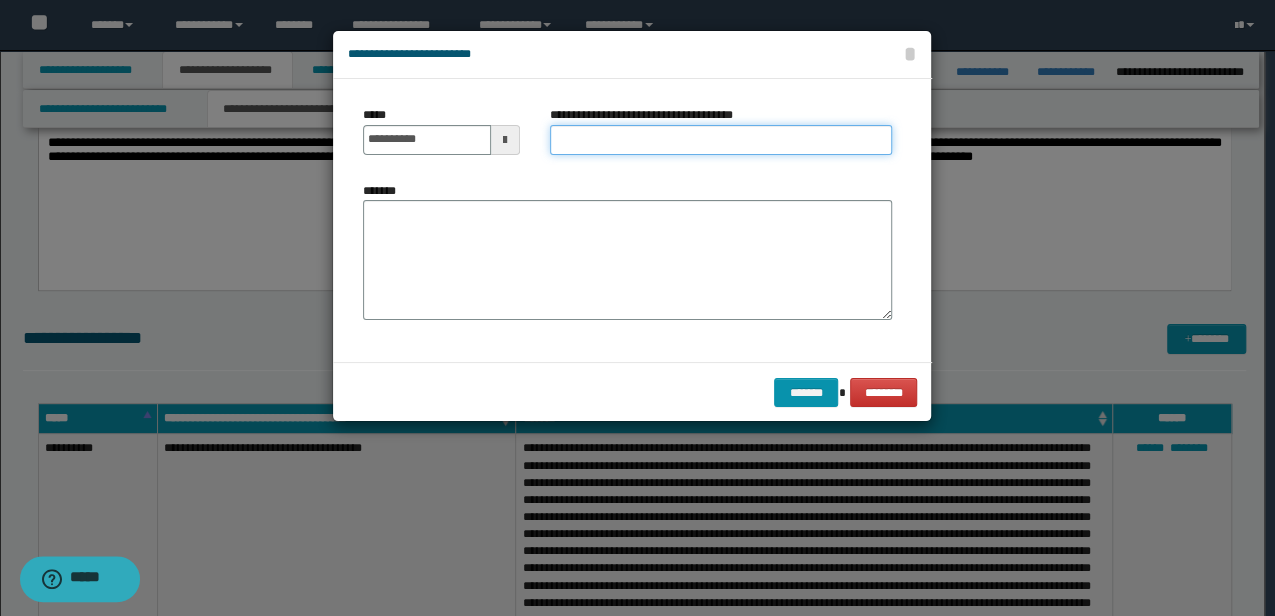 click on "**********" at bounding box center [721, 140] 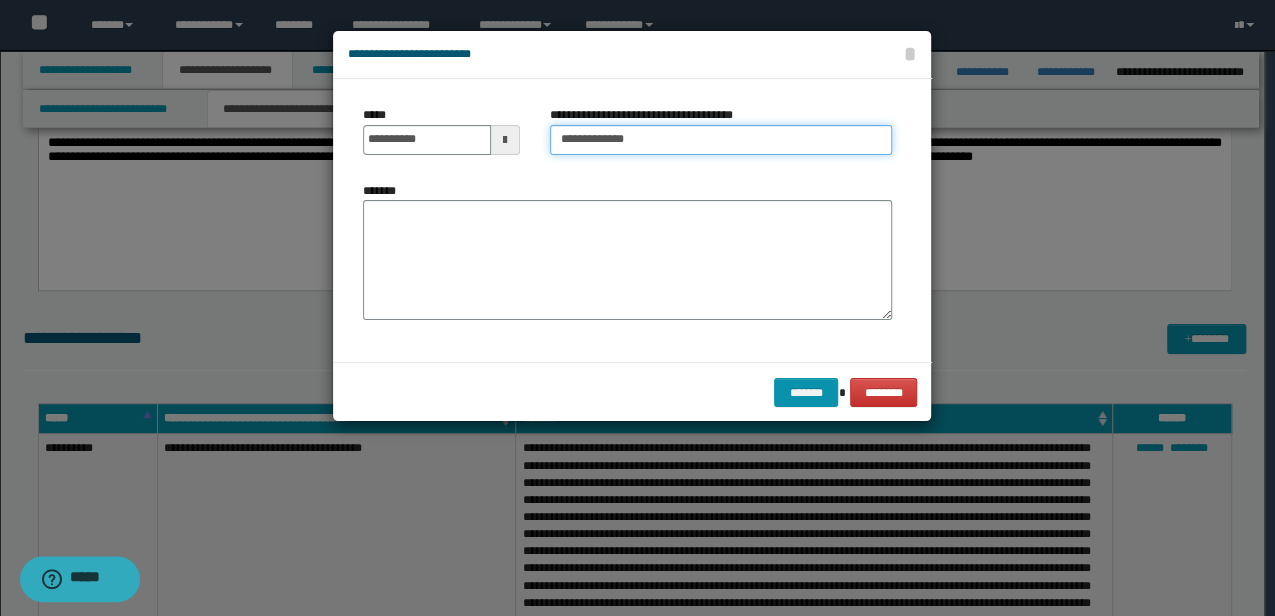 type on "**********" 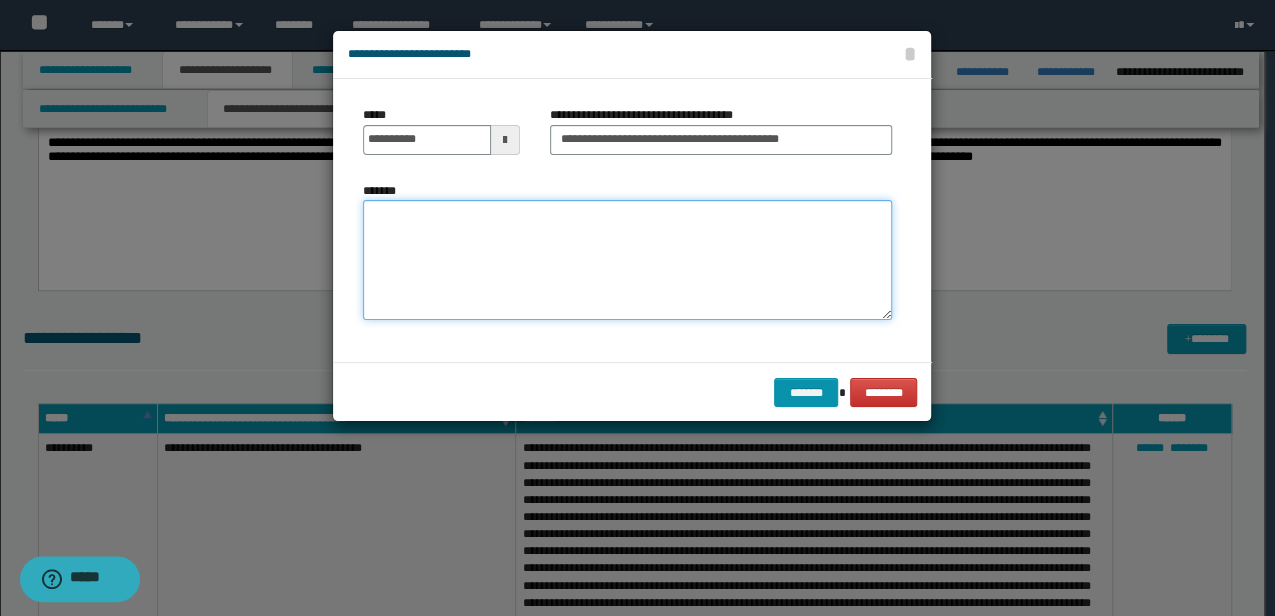 click on "*******" at bounding box center [627, 259] 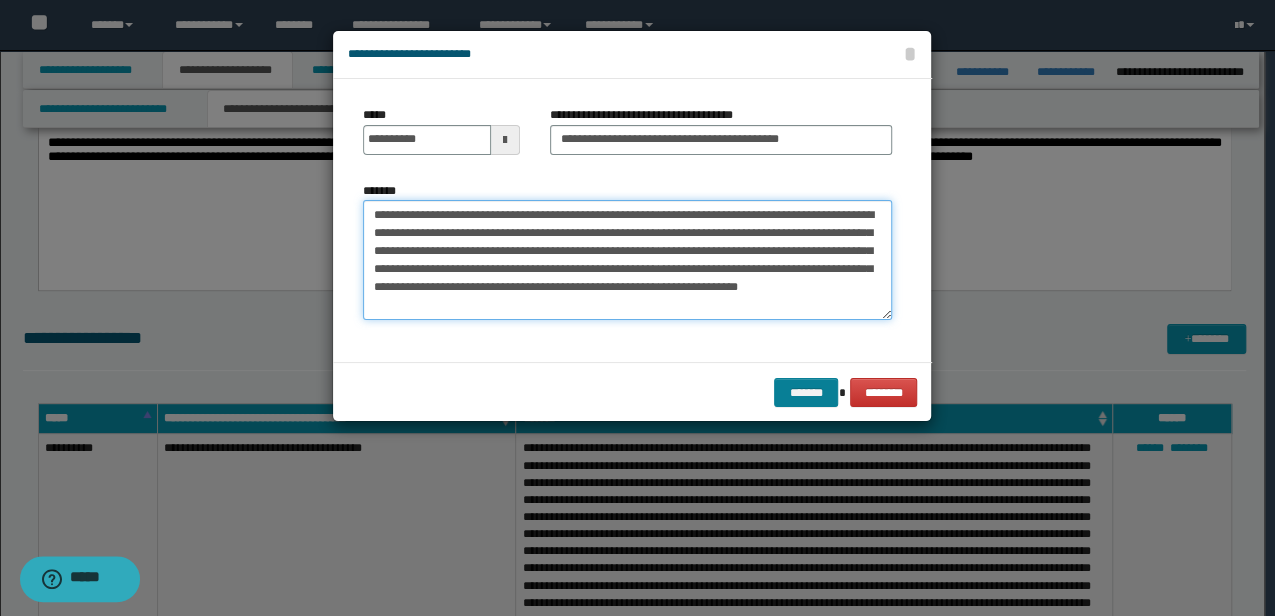 type on "**********" 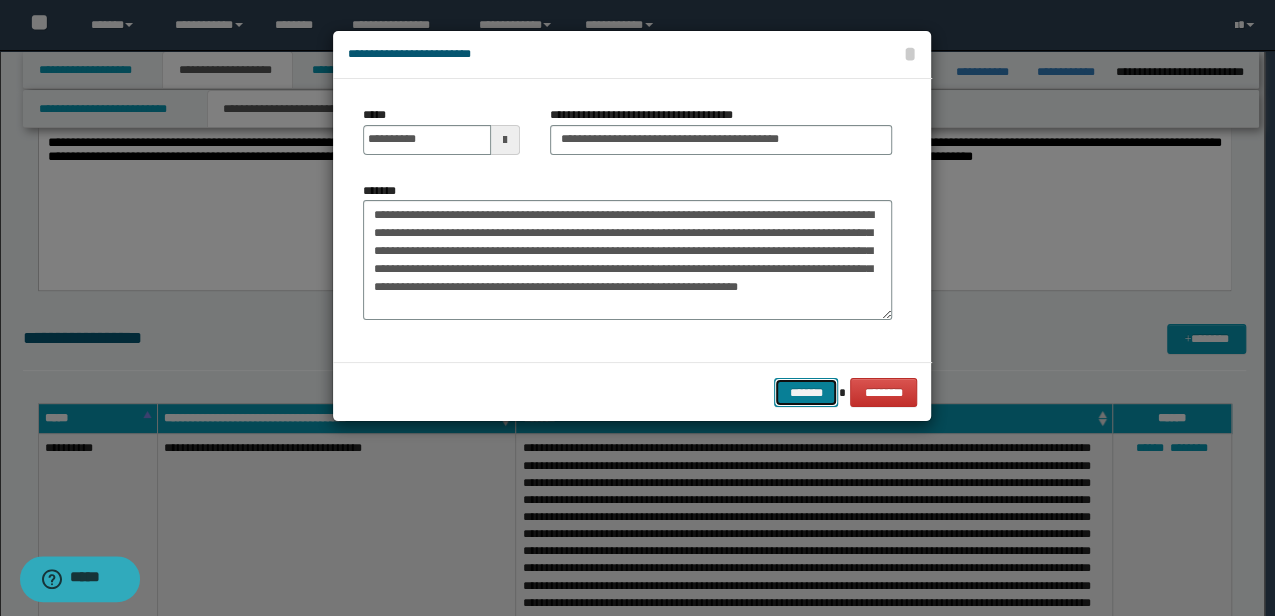 click on "*******" at bounding box center (806, 392) 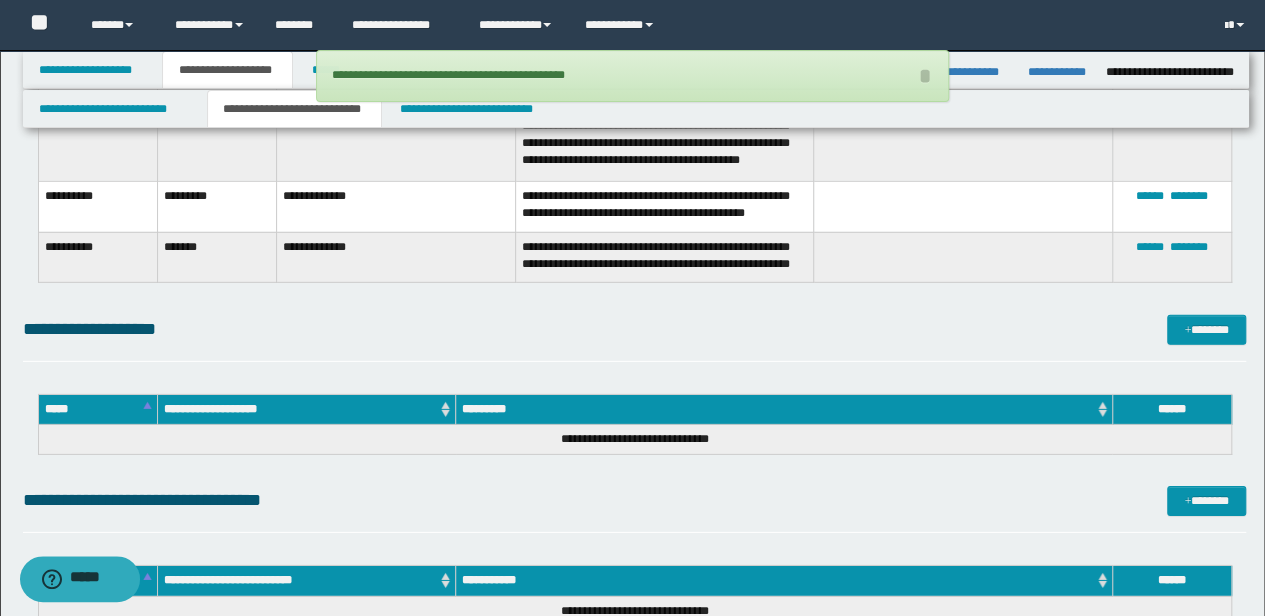 scroll, scrollTop: 2866, scrollLeft: 0, axis: vertical 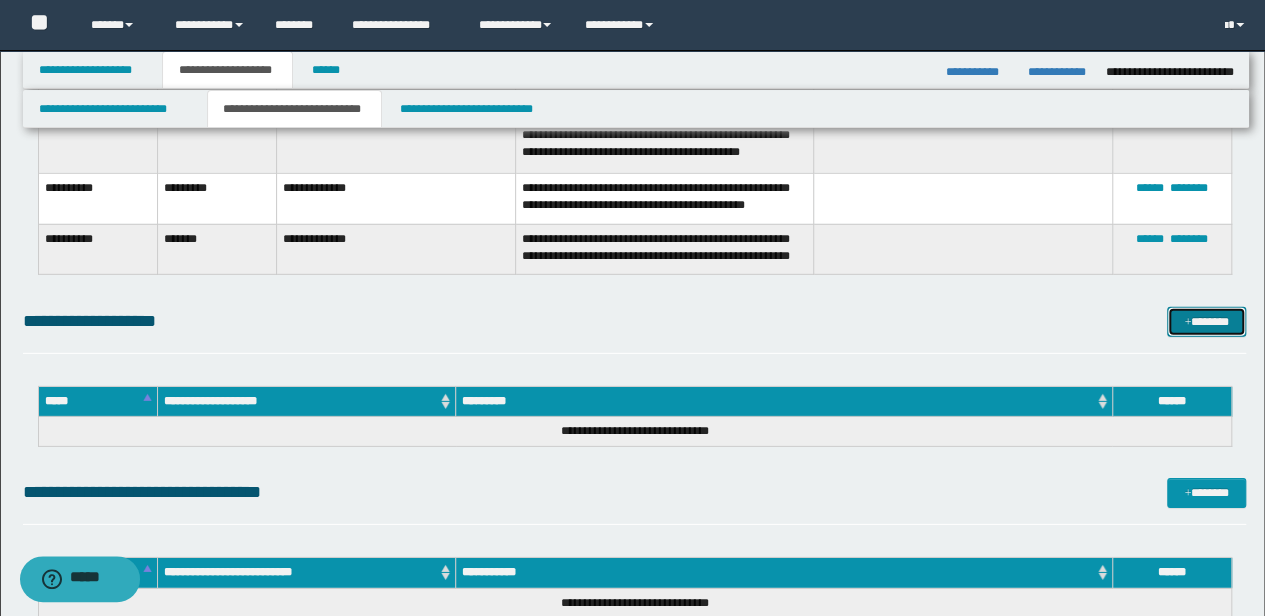 click on "*******" at bounding box center (1206, 321) 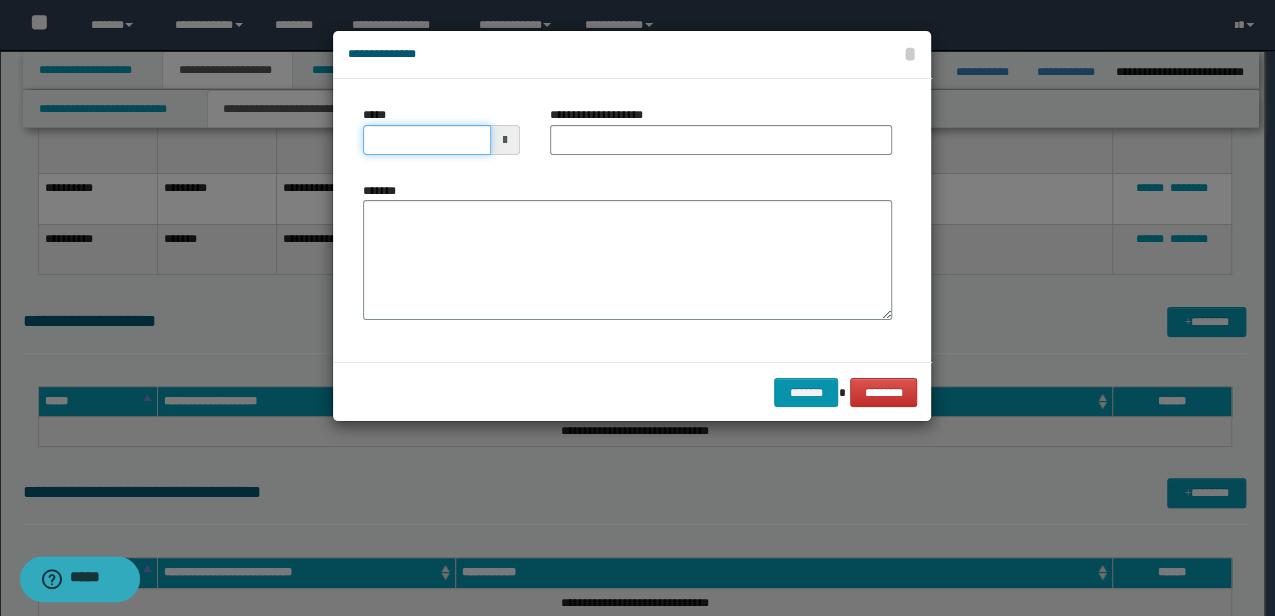 drag, startPoint x: 444, startPoint y: 139, endPoint x: 251, endPoint y: 148, distance: 193.20973 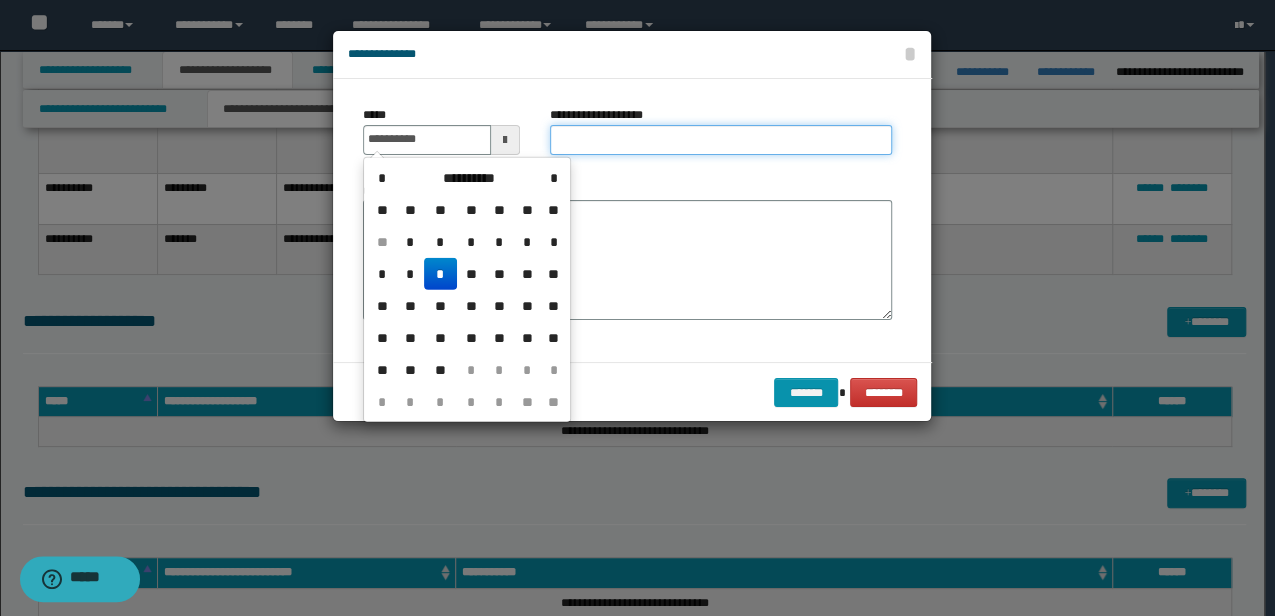 type on "**********" 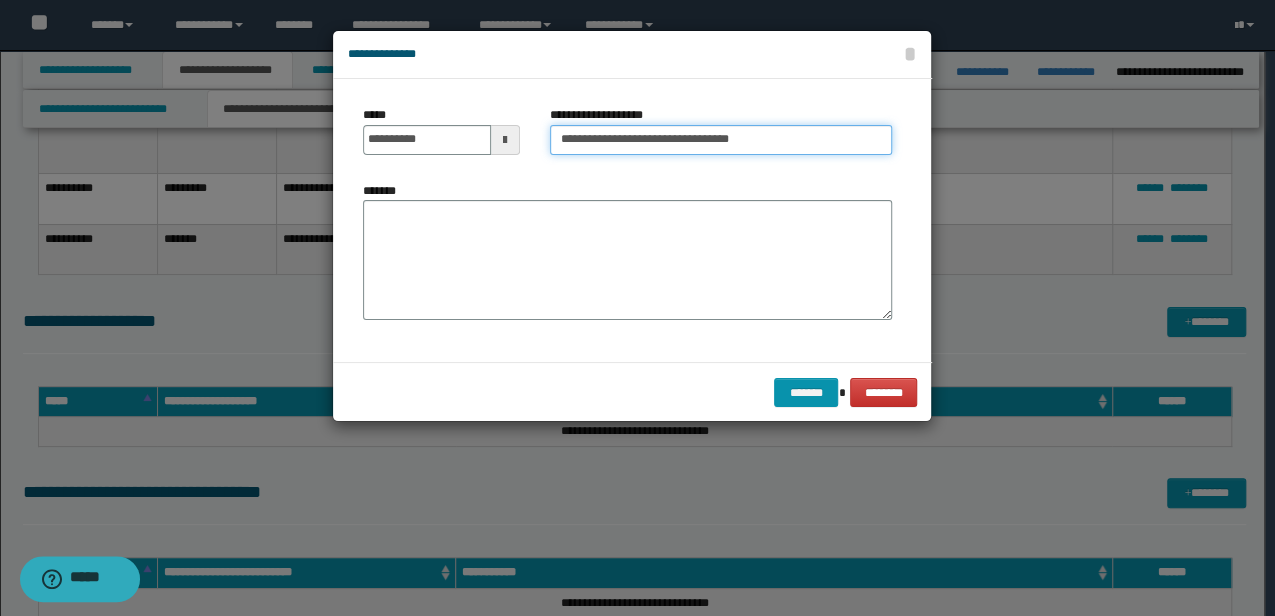 type on "**********" 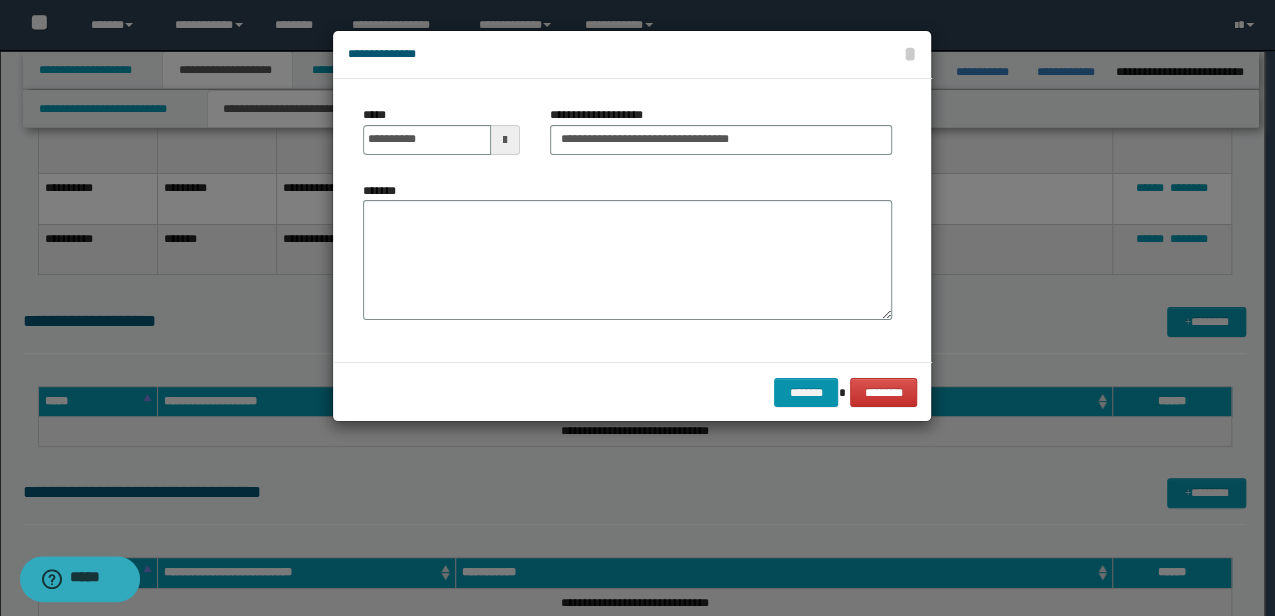 click on "*******" at bounding box center [627, 258] 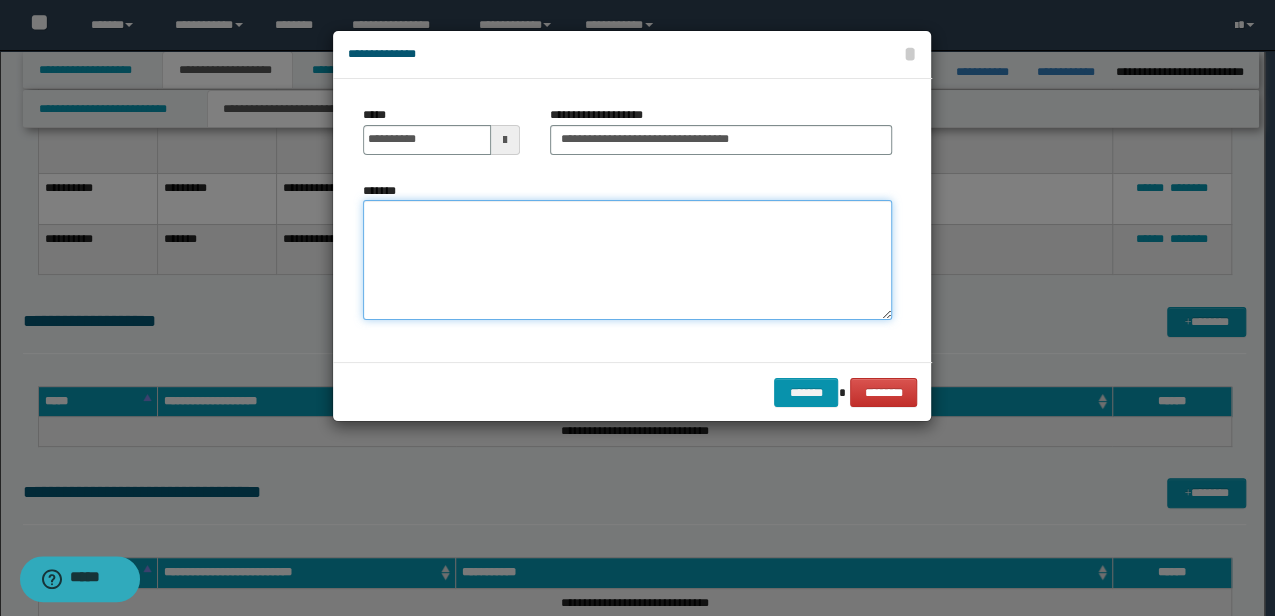 click on "*******" at bounding box center (627, 260) 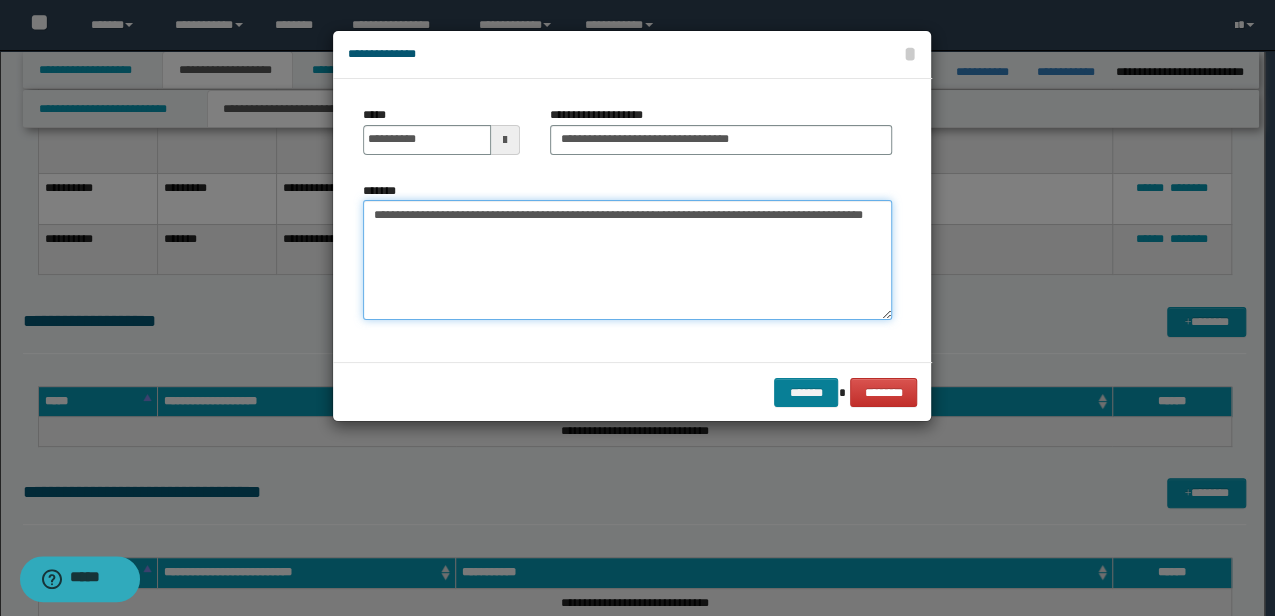 type on "**********" 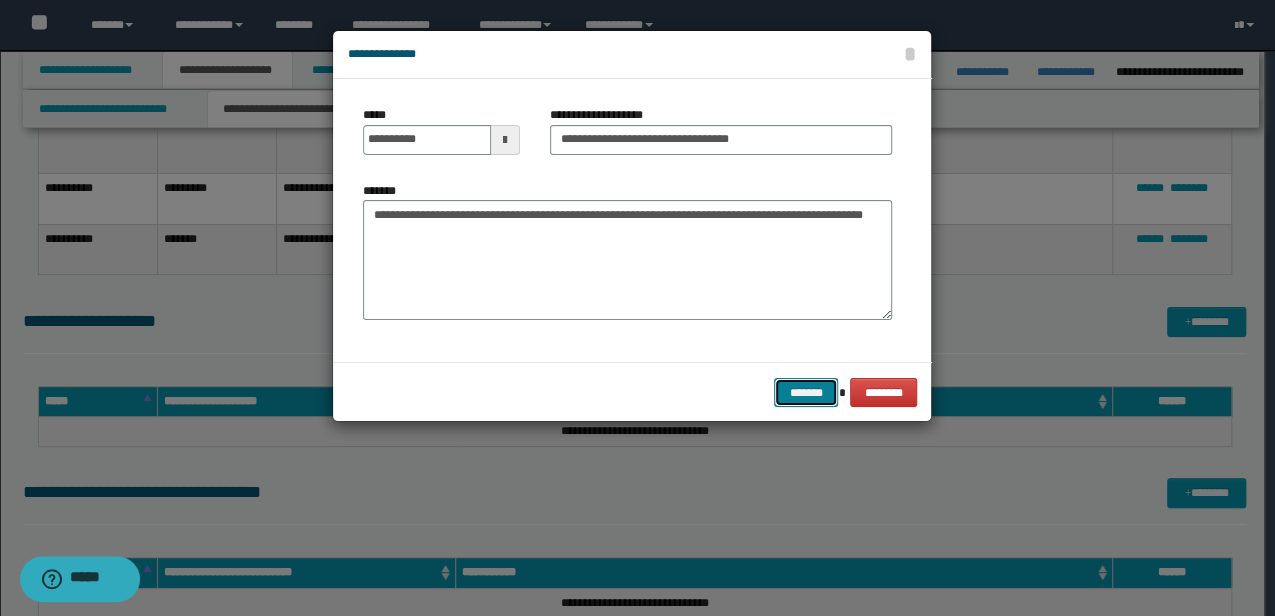 click on "*******" at bounding box center (806, 392) 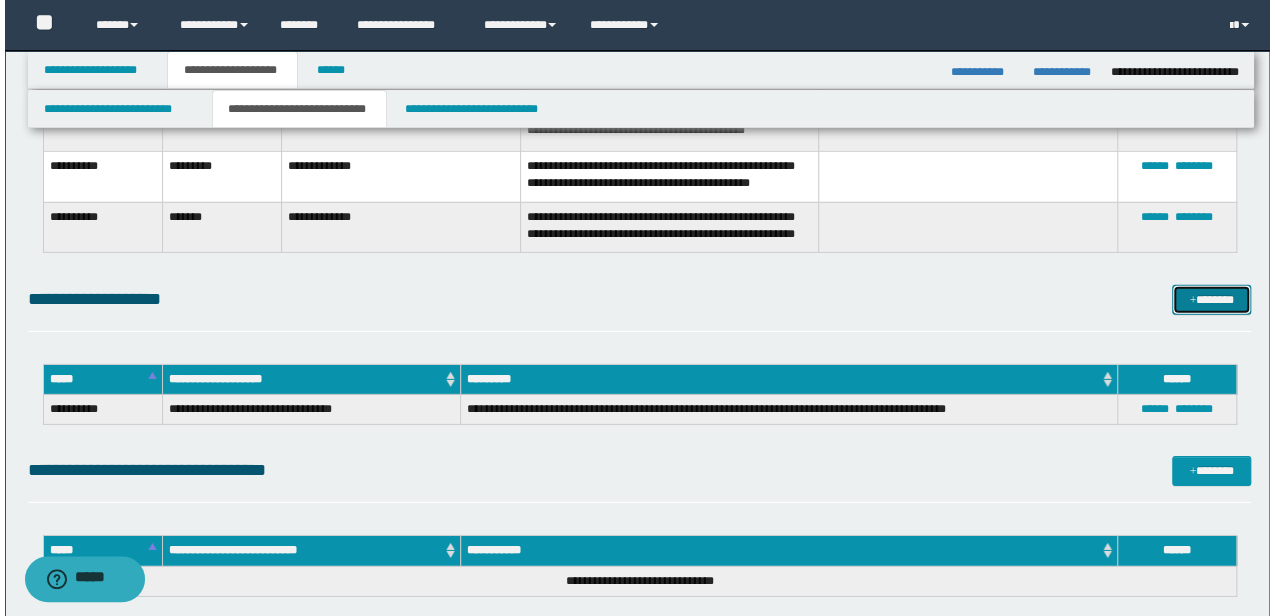 scroll, scrollTop: 2866, scrollLeft: 0, axis: vertical 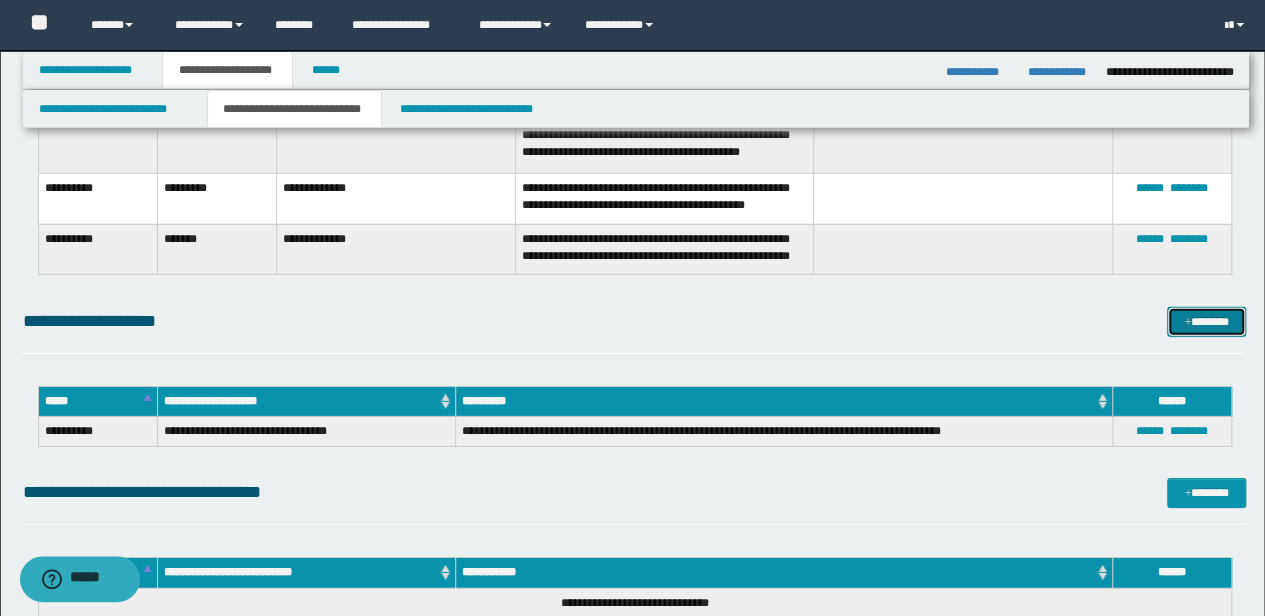 click on "*******" at bounding box center [1206, 321] 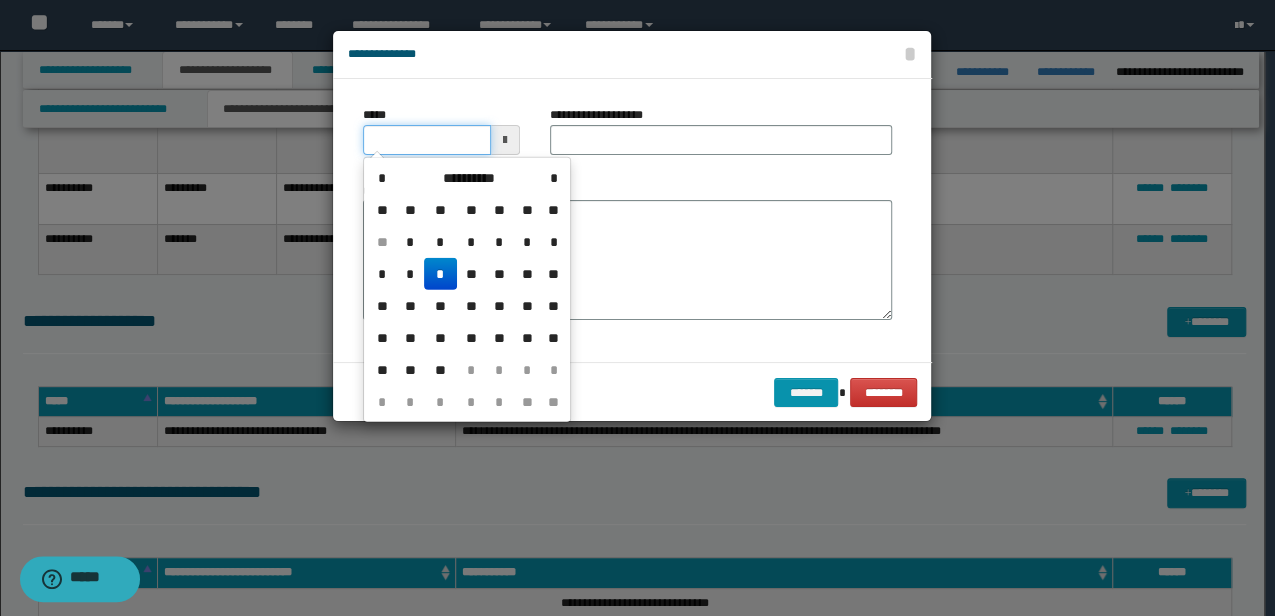 drag, startPoint x: 444, startPoint y: 150, endPoint x: 326, endPoint y: 152, distance: 118.016945 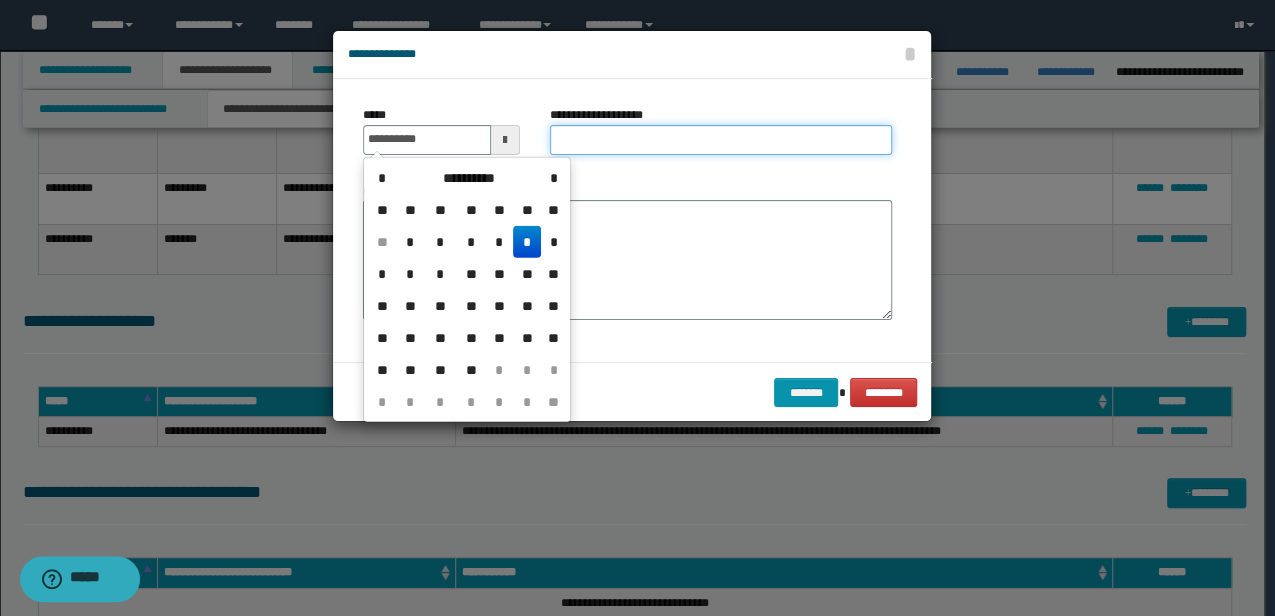 type on "**********" 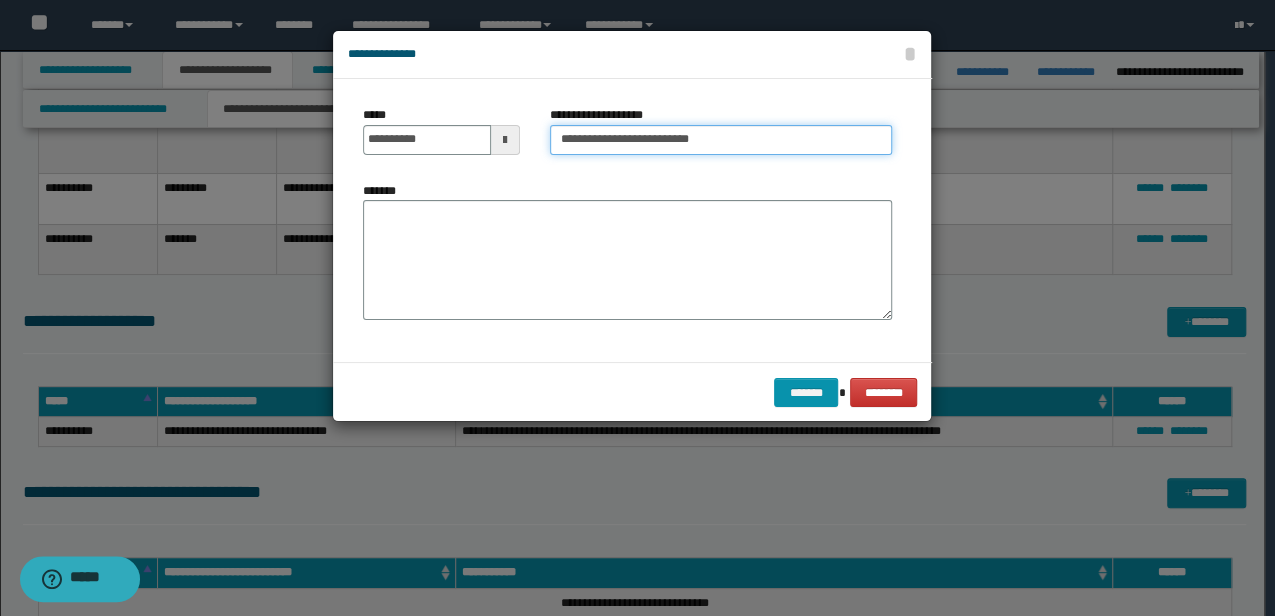type on "**********" 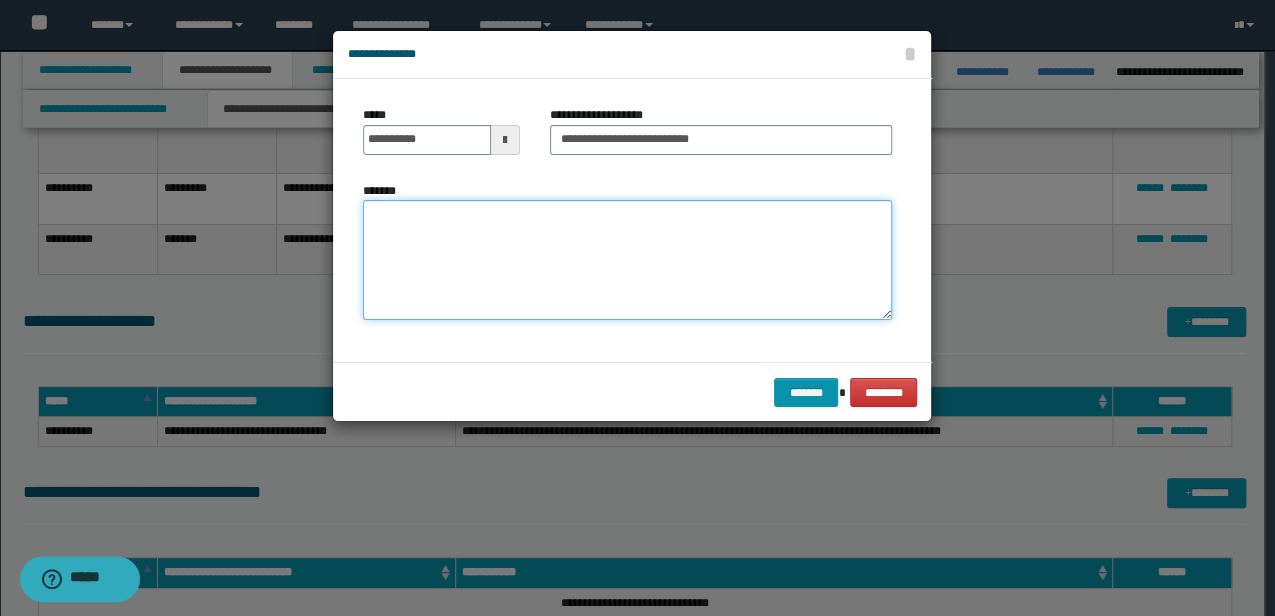 click on "*******" at bounding box center [627, 260] 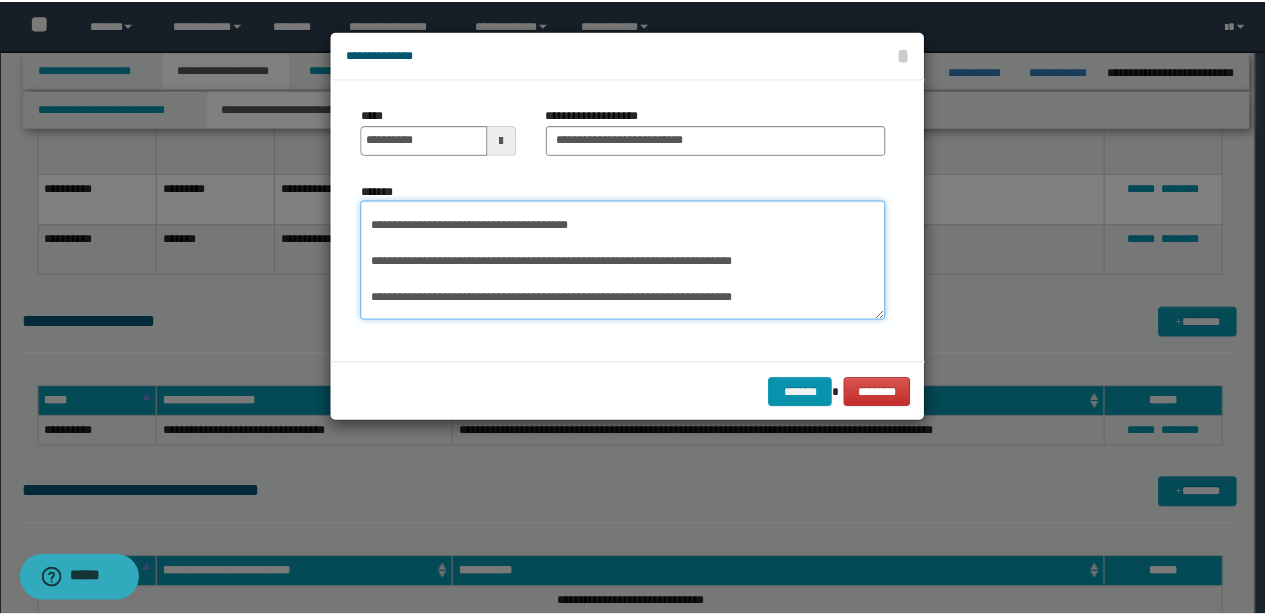 scroll, scrollTop: 0, scrollLeft: 0, axis: both 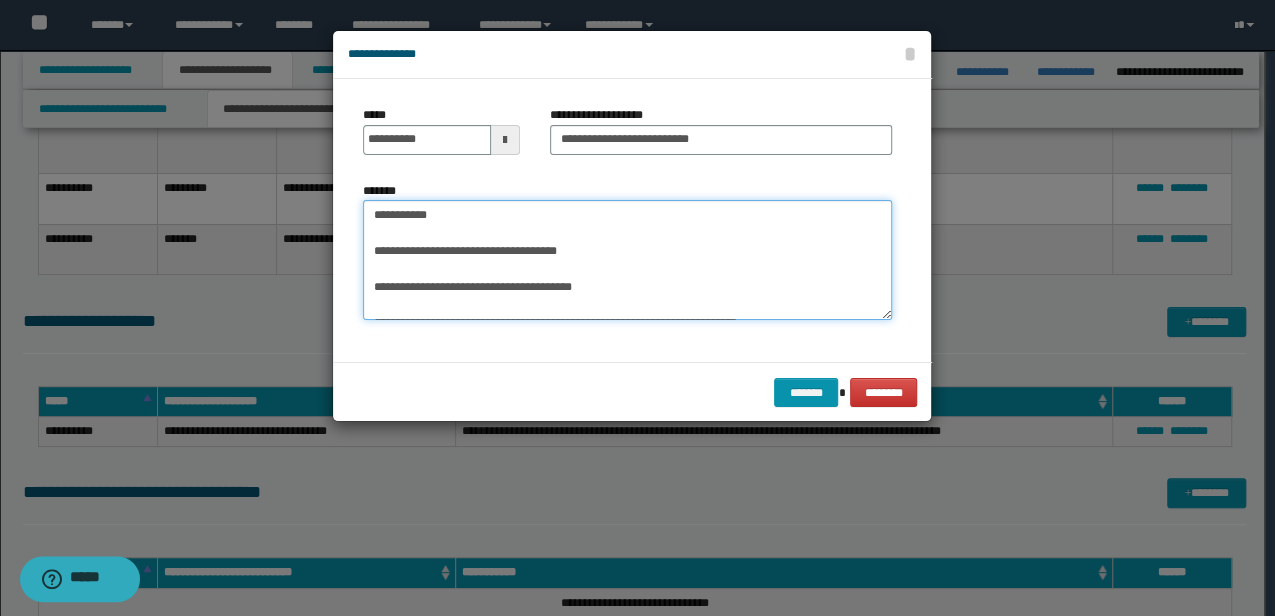 click on "**********" at bounding box center [627, 259] 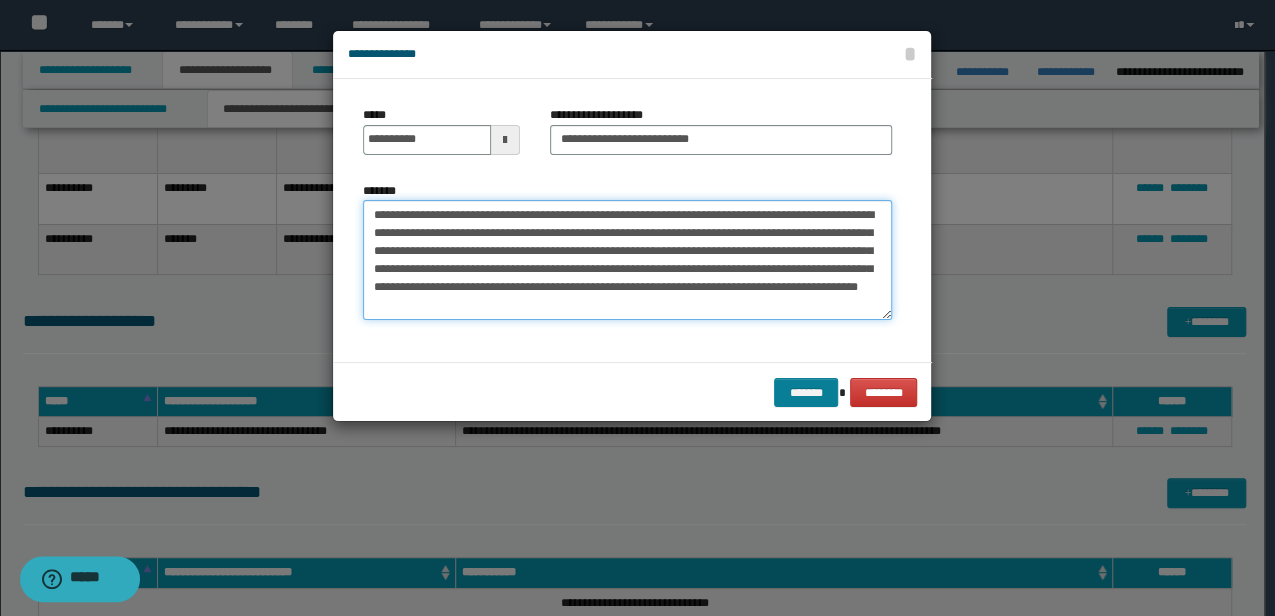type on "**********" 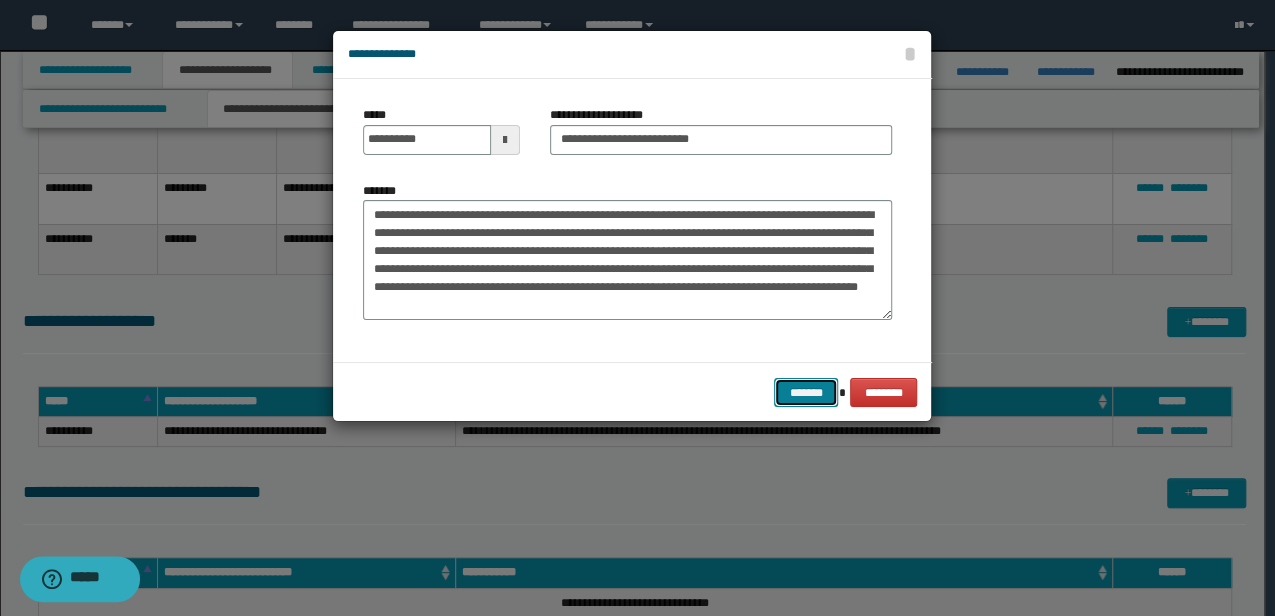 click on "*******" at bounding box center (806, 392) 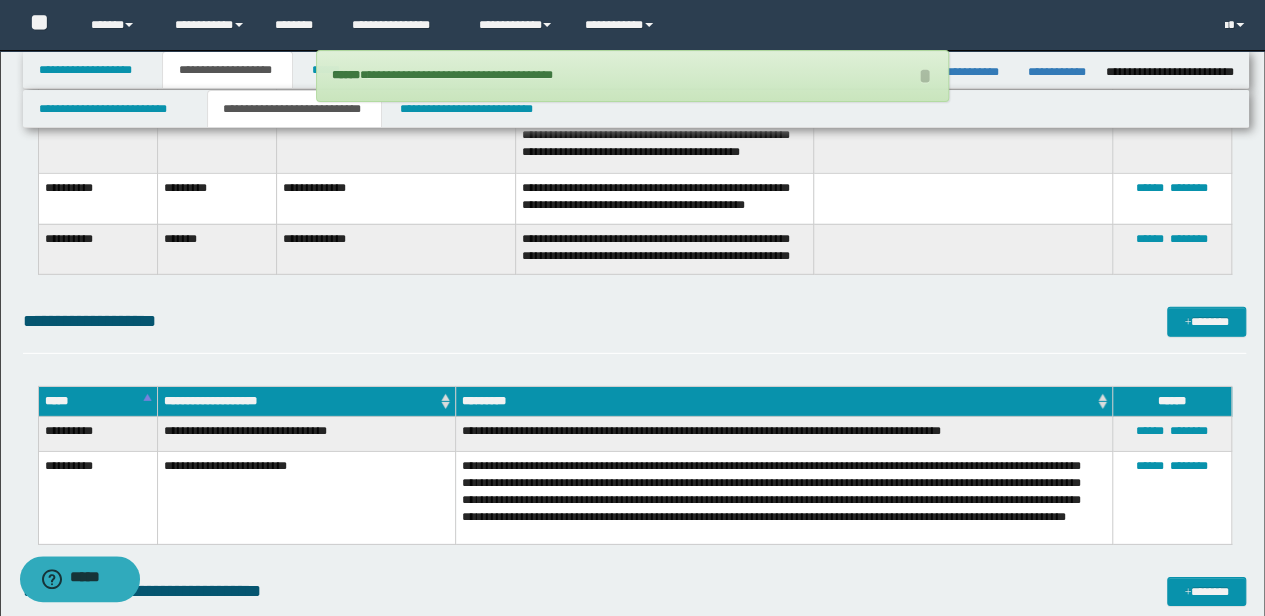 click on "**********" at bounding box center (635, -864) 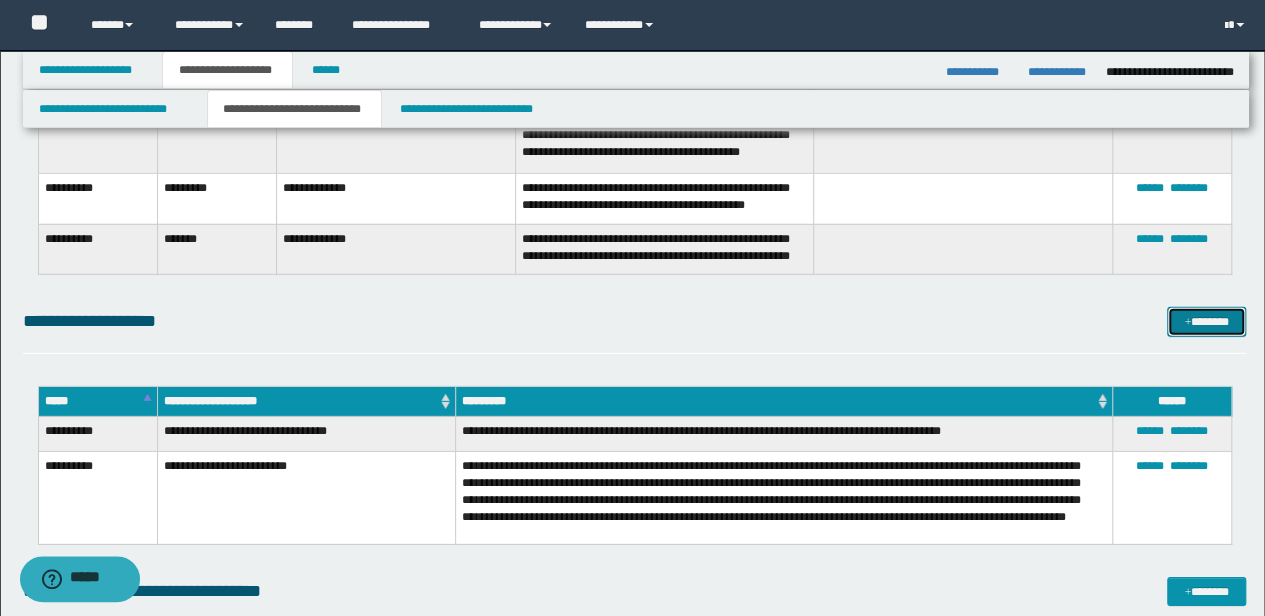 click on "*******" at bounding box center (1206, 321) 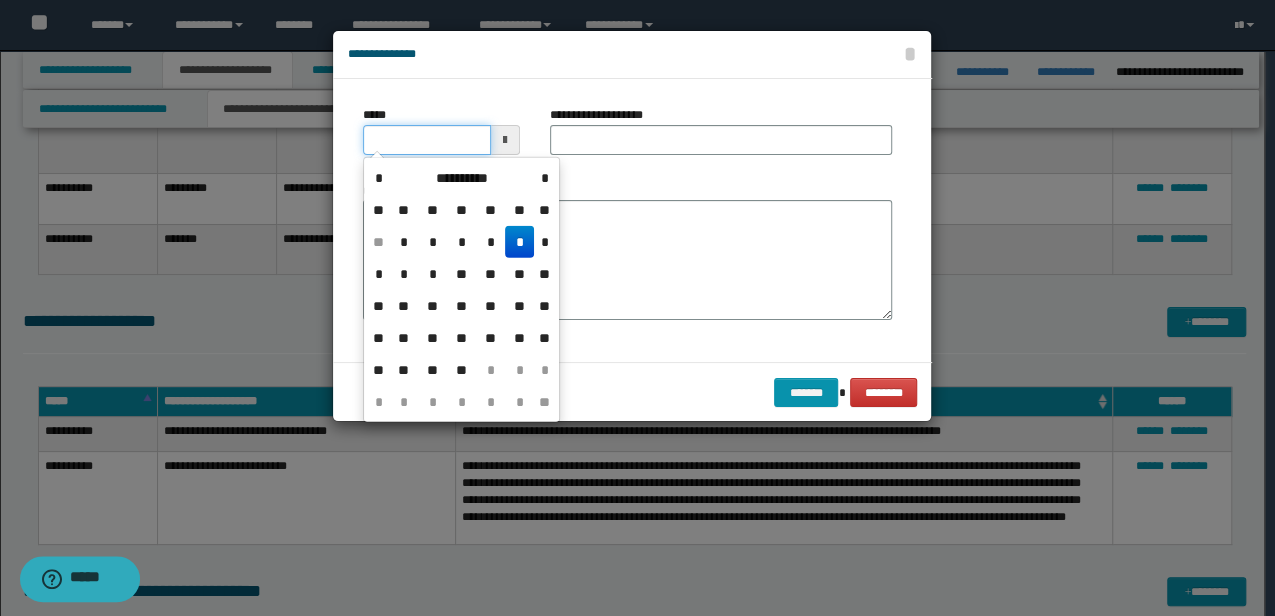 drag, startPoint x: 460, startPoint y: 143, endPoint x: 230, endPoint y: 135, distance: 230.13908 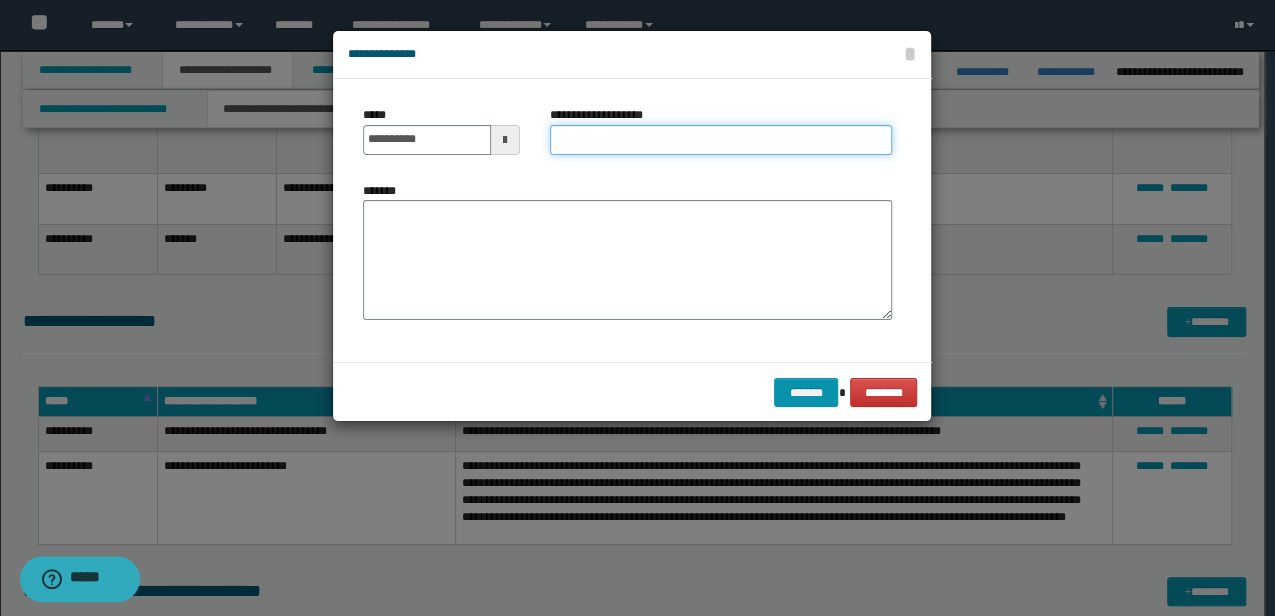 click on "**********" at bounding box center [721, 140] 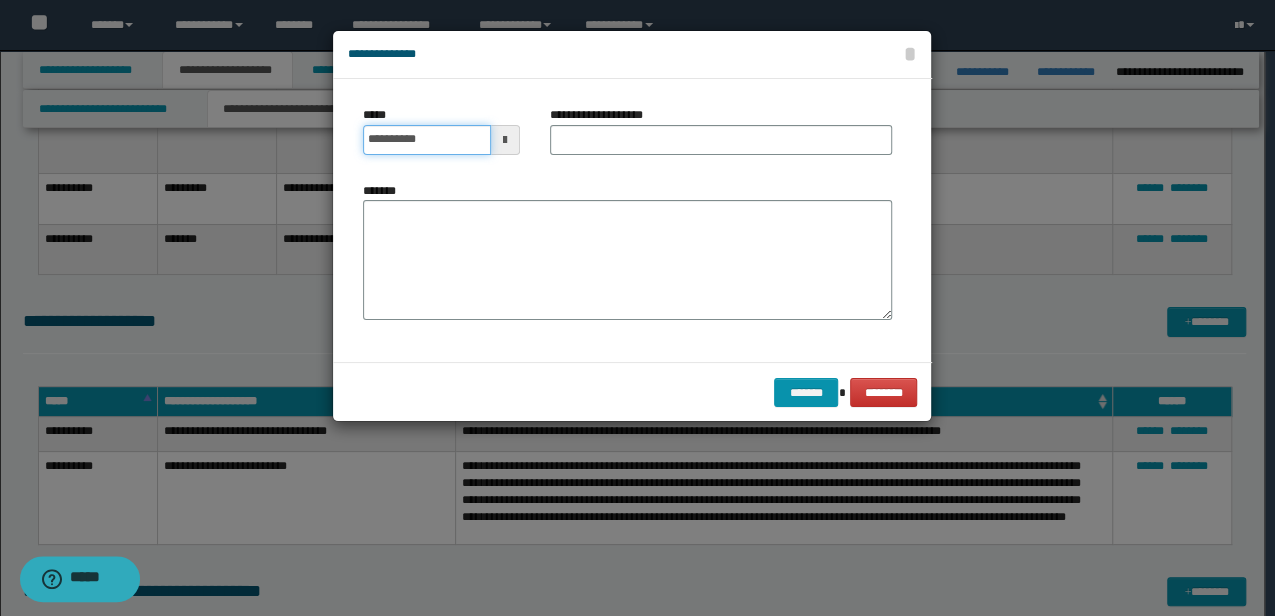 click on "**********" at bounding box center (426, 140) 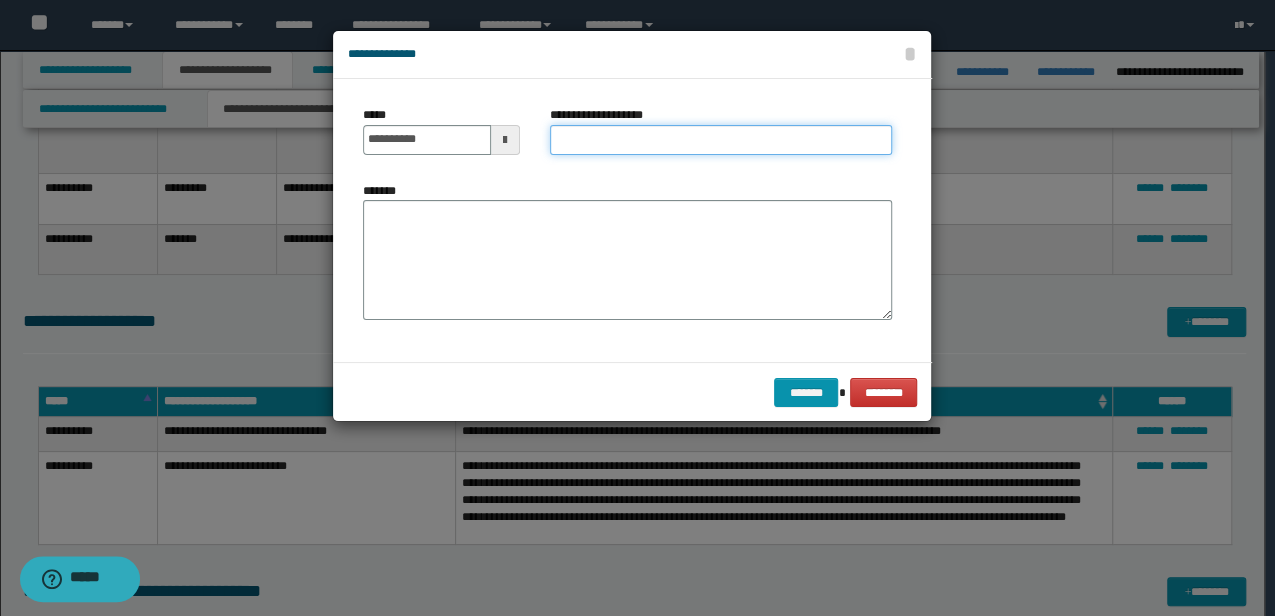 type on "**********" 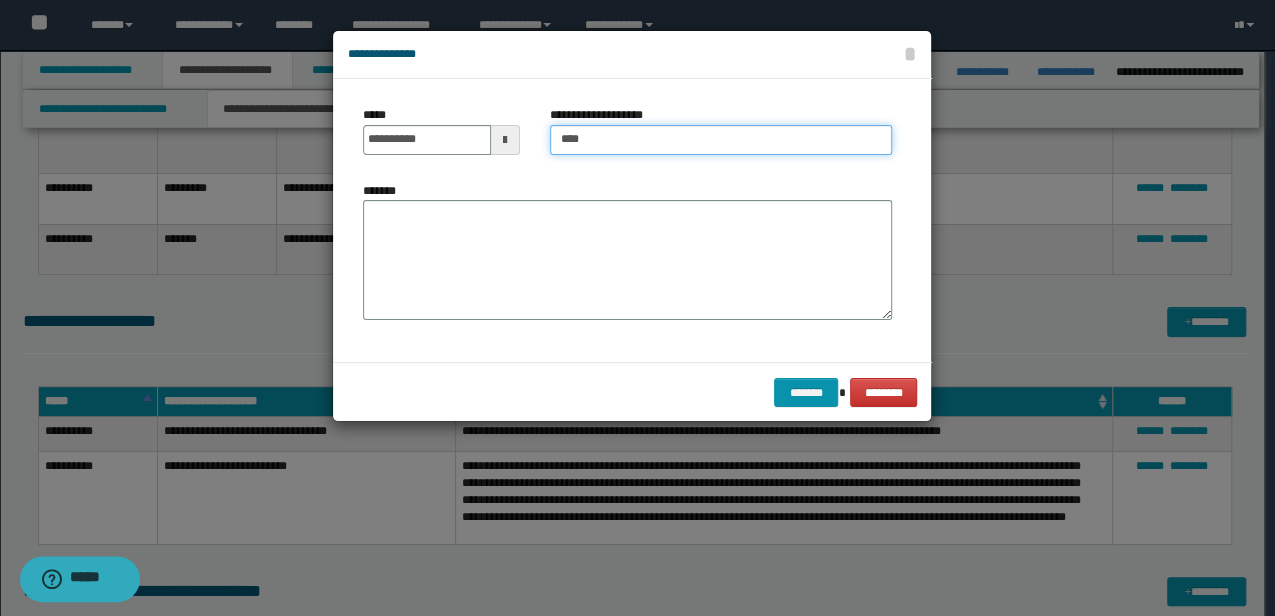 type on "**********" 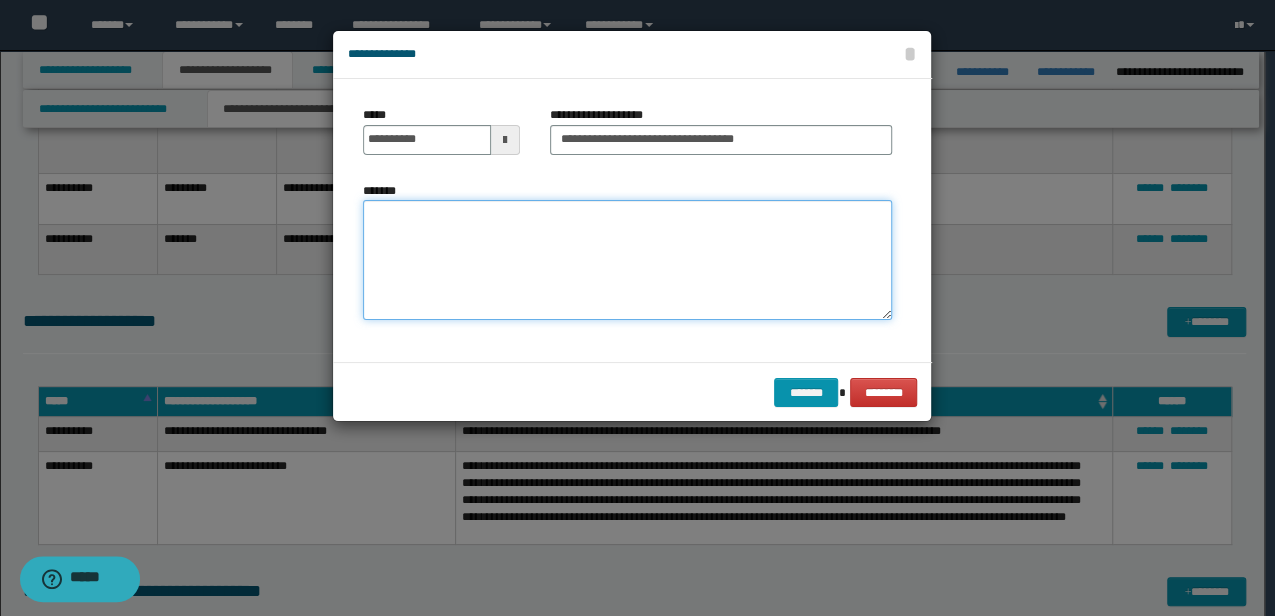click on "*******" at bounding box center (627, 259) 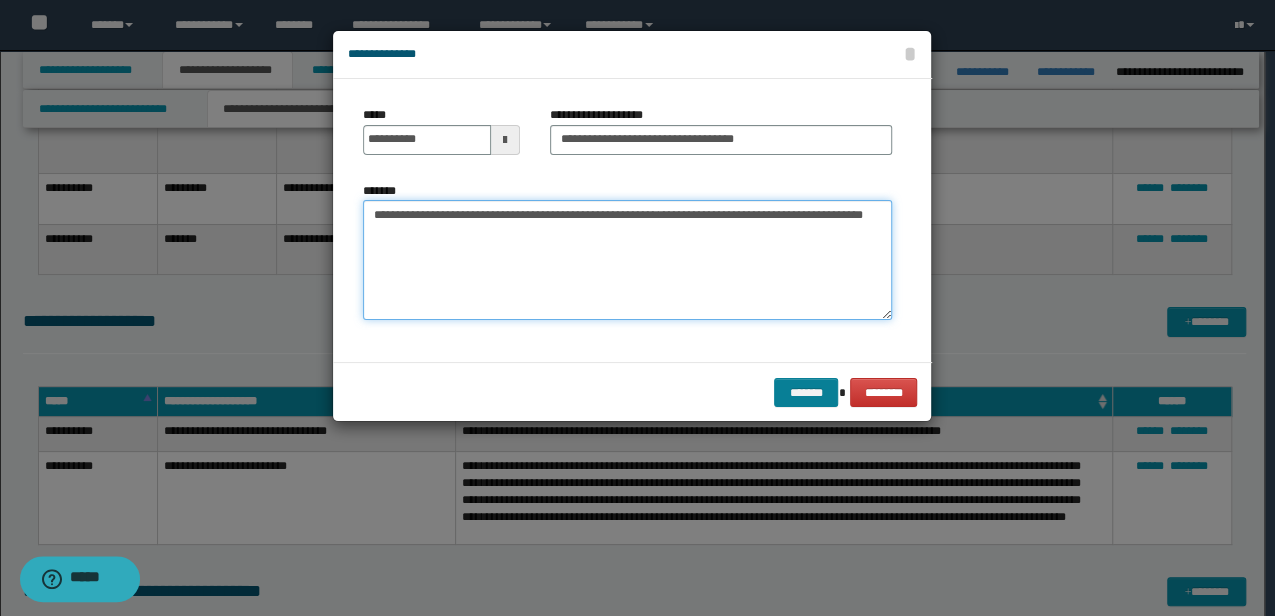 type on "**********" 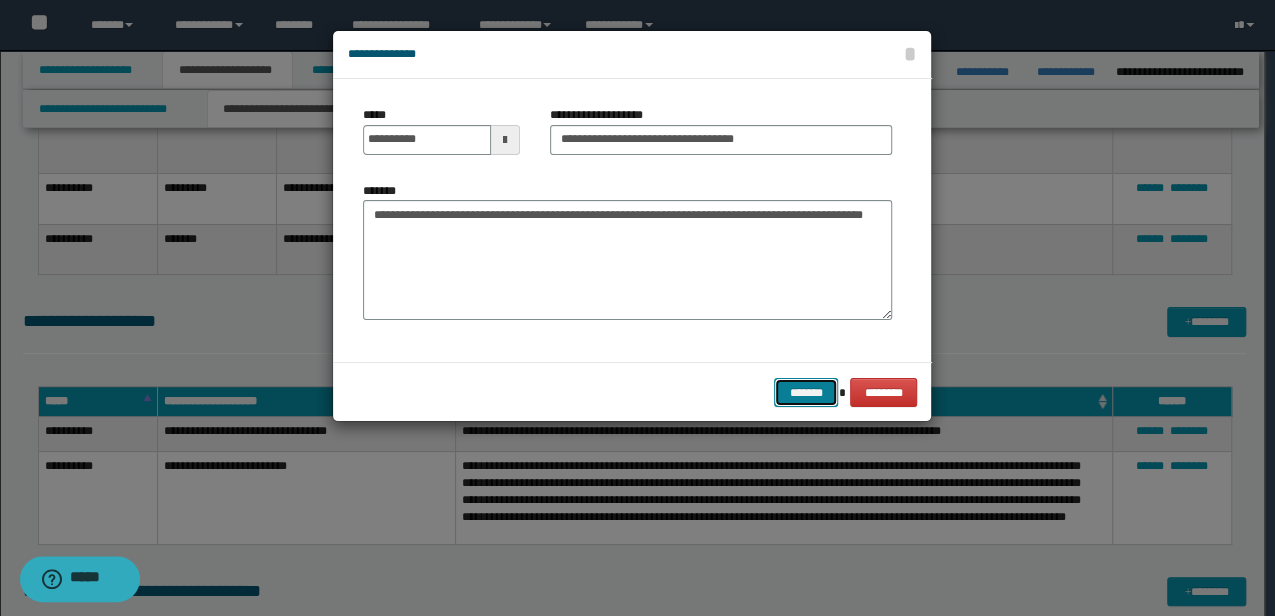 click on "*******" at bounding box center (806, 392) 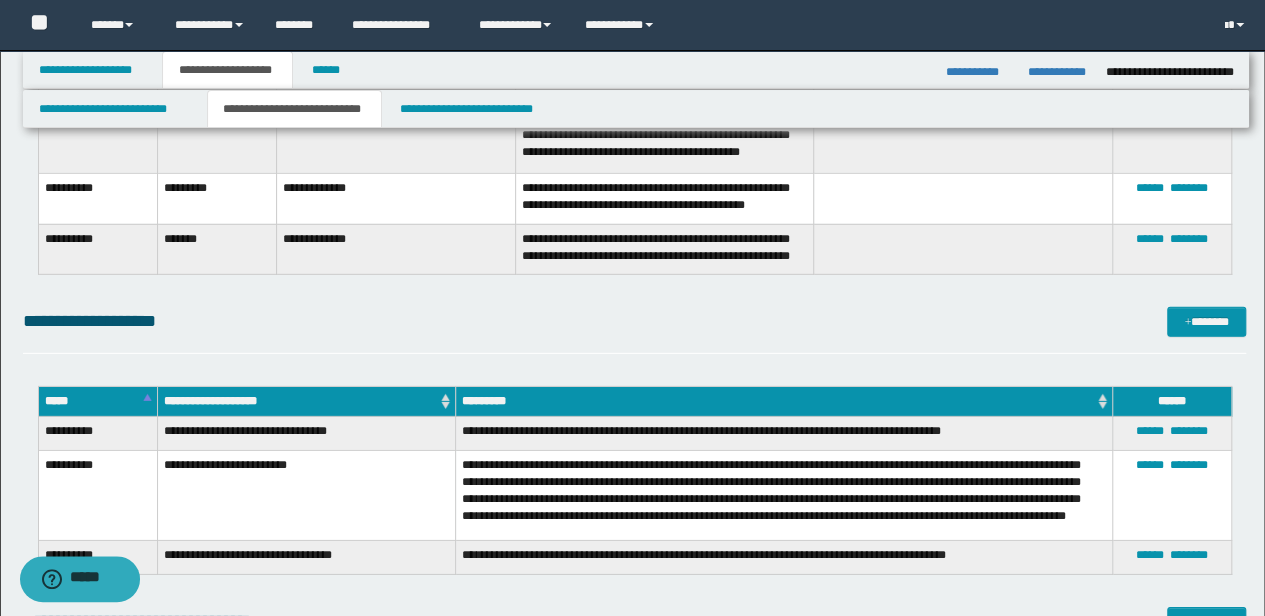click on "**********" at bounding box center [635, 321] 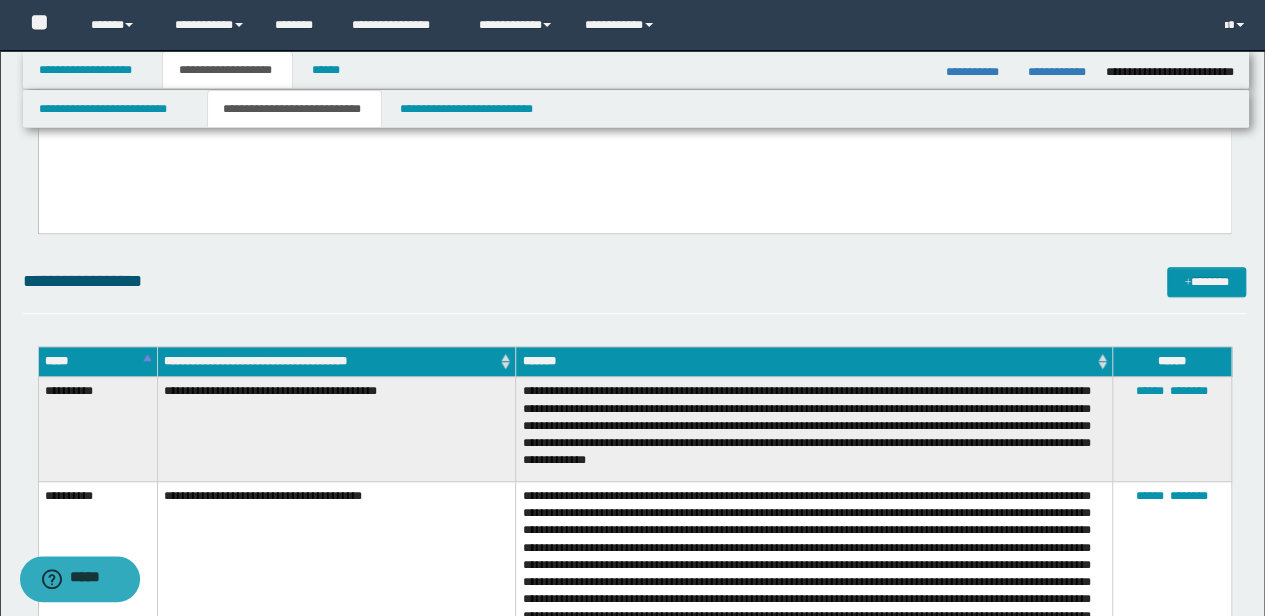 scroll, scrollTop: 358, scrollLeft: 0, axis: vertical 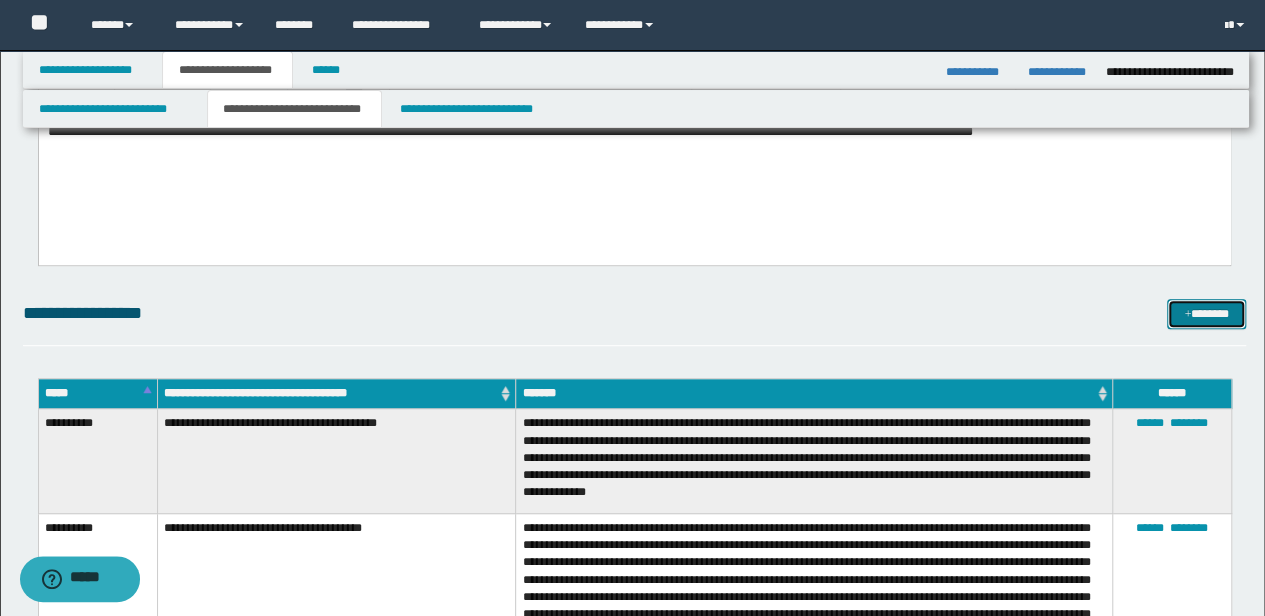 click on "*******" at bounding box center (1206, 313) 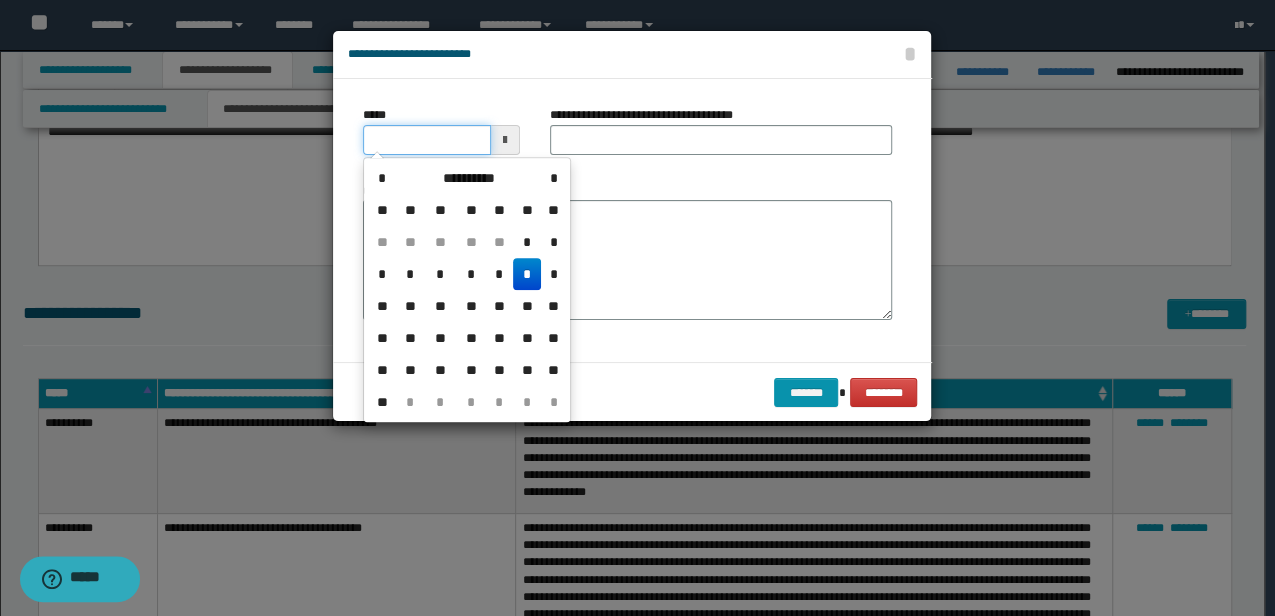 drag, startPoint x: 478, startPoint y: 146, endPoint x: 216, endPoint y: 118, distance: 263.49194 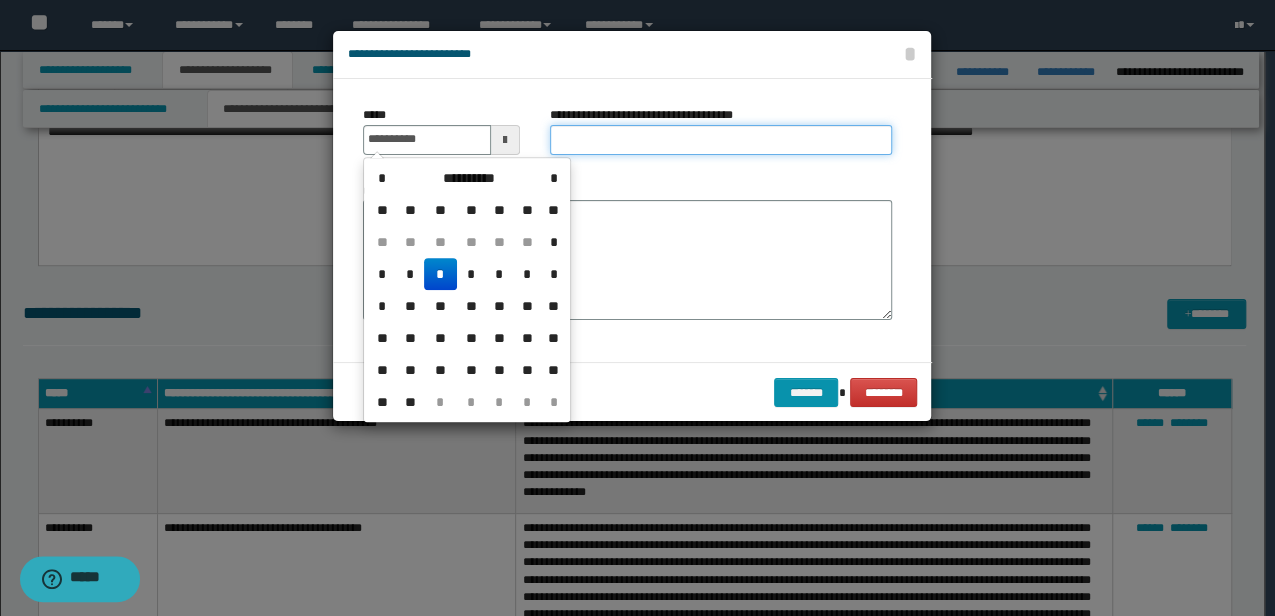 type on "**********" 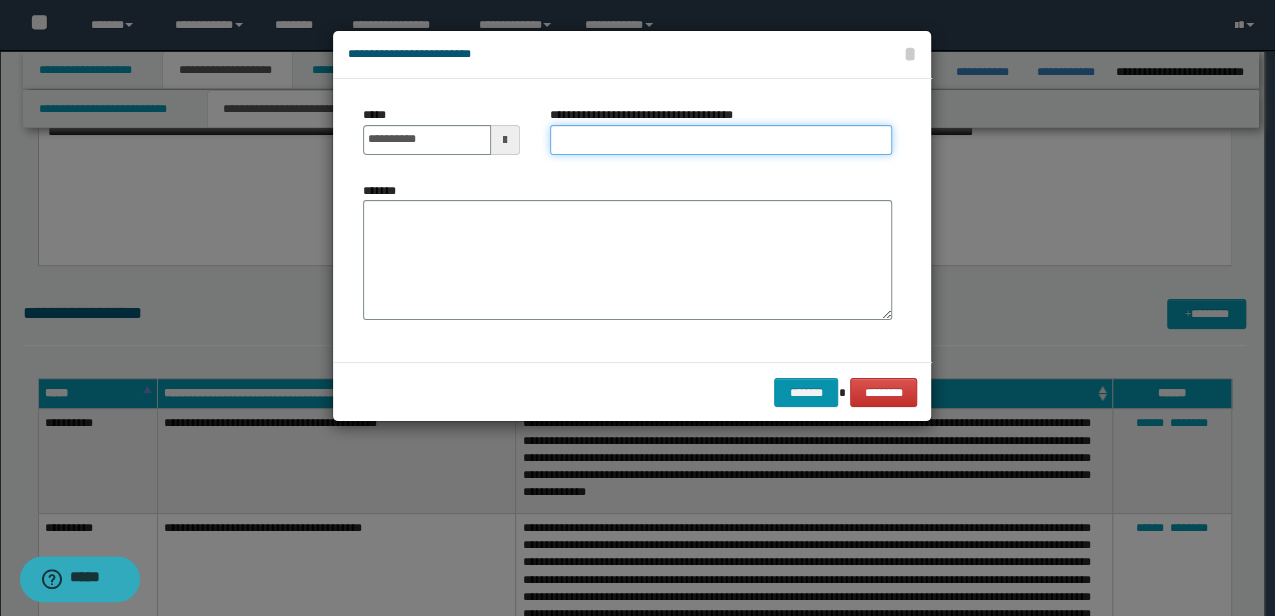 click on "**********" at bounding box center (721, 140) 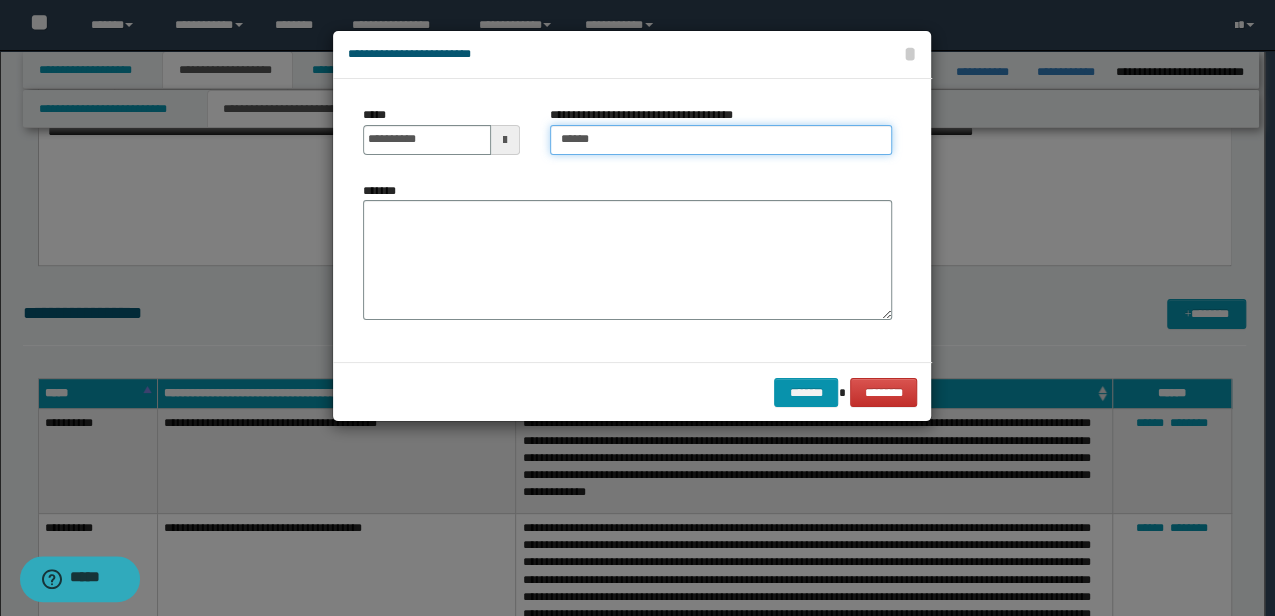 type on "**********" 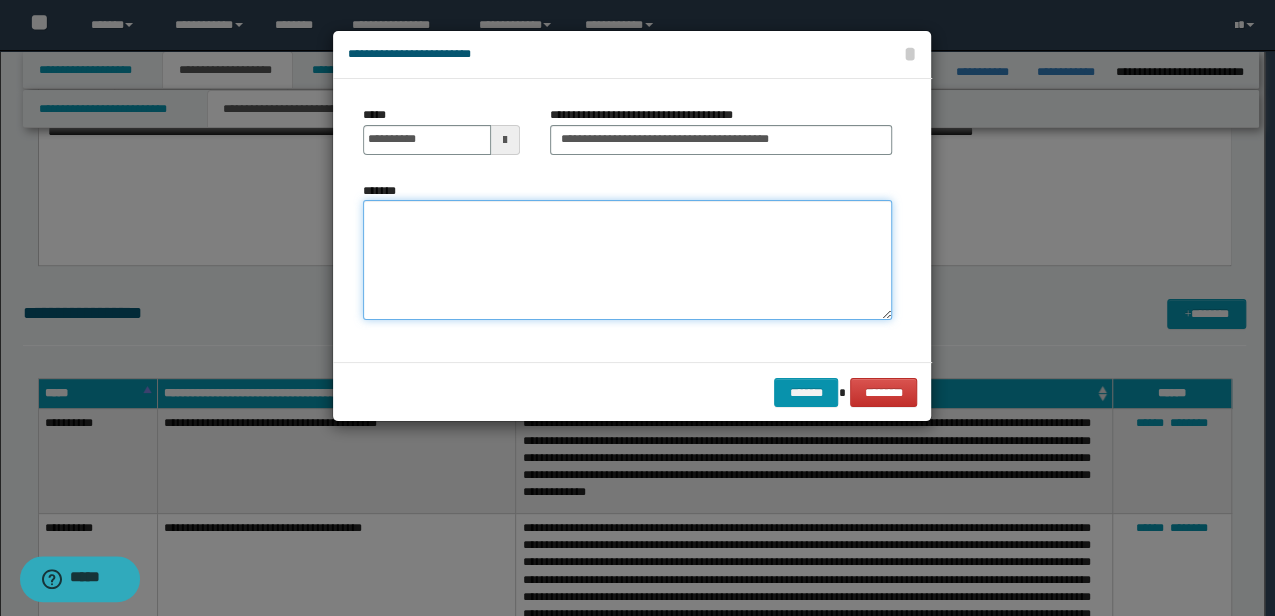 click on "*******" at bounding box center (627, 259) 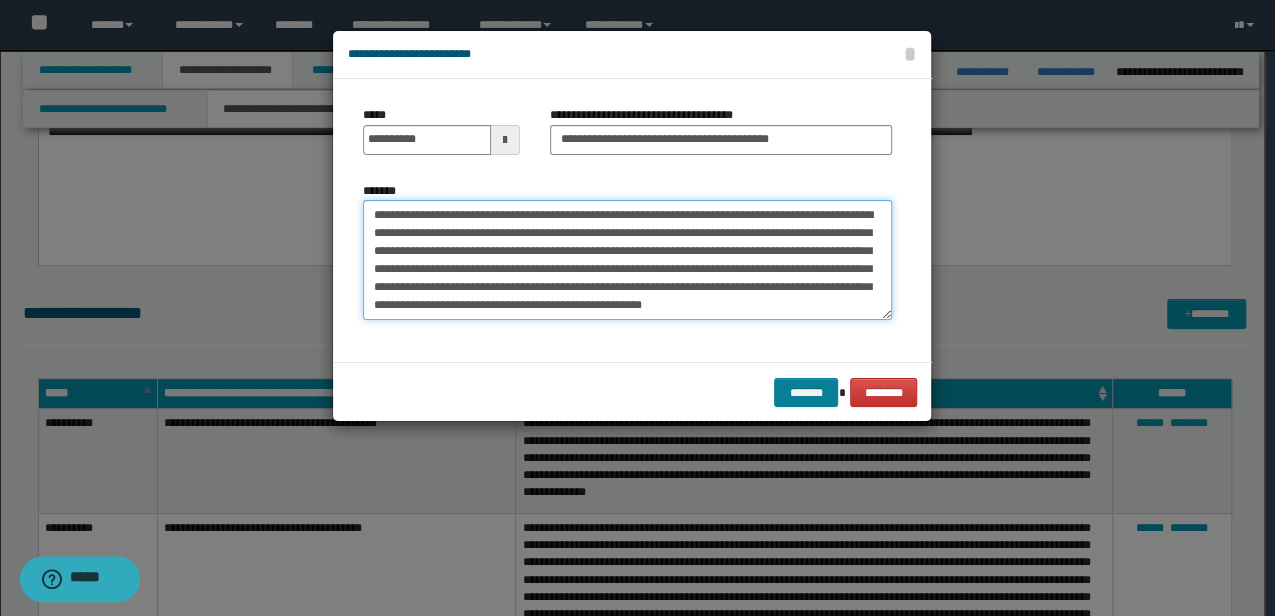 type on "**********" 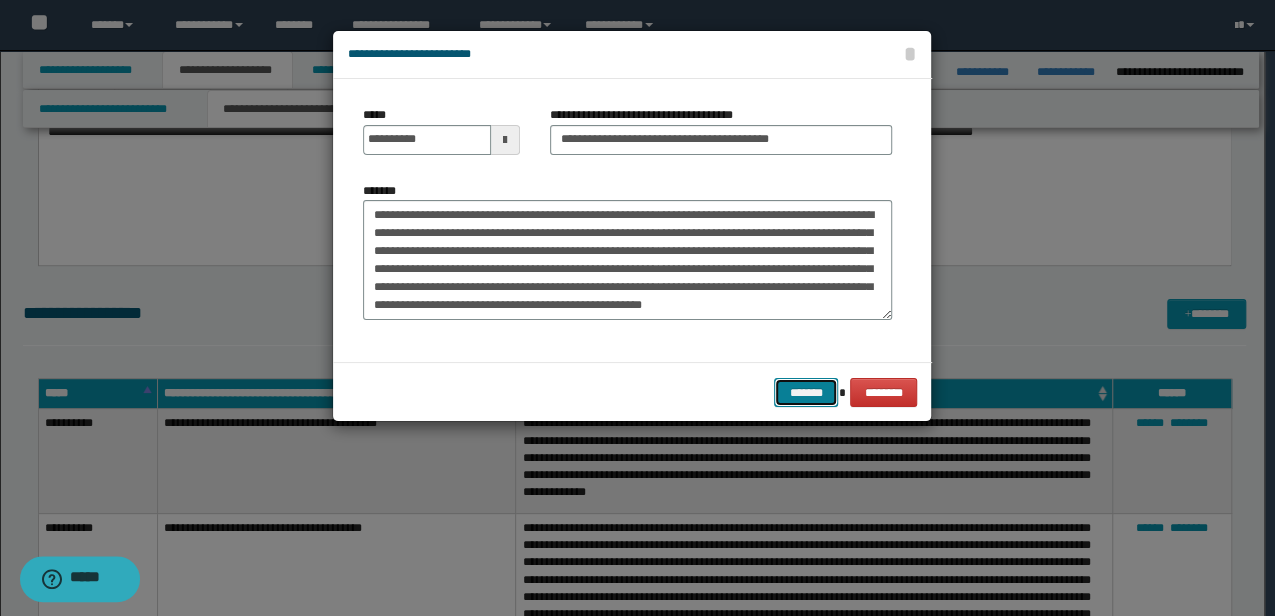 click on "*******" at bounding box center (806, 392) 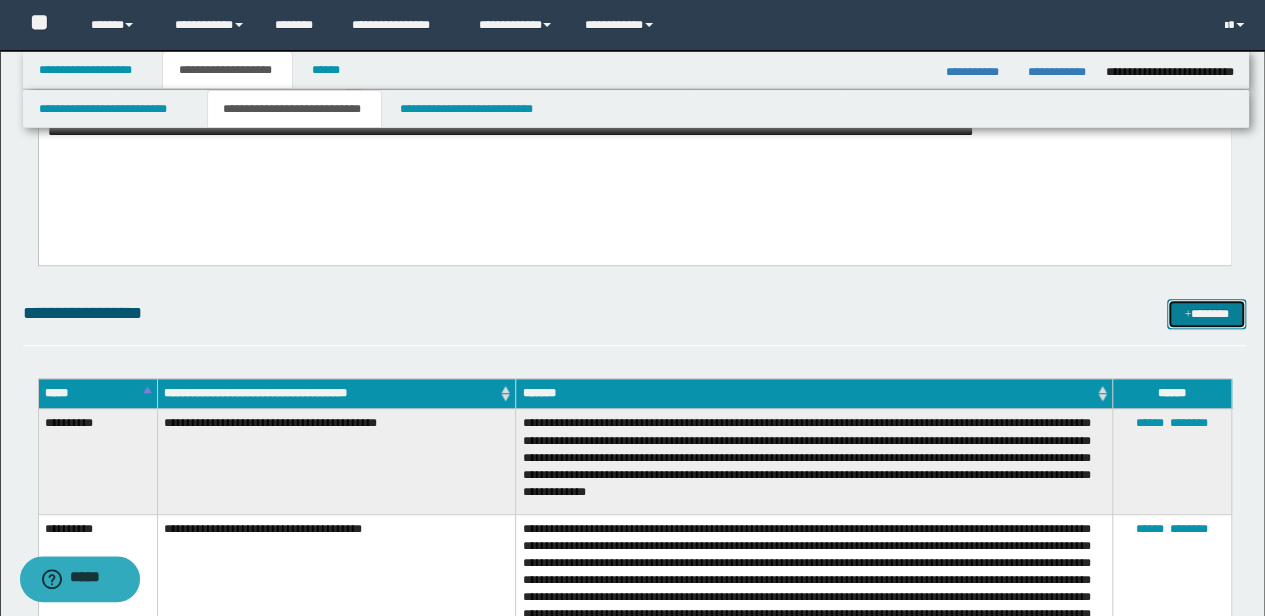 click on "*******" at bounding box center (1206, 313) 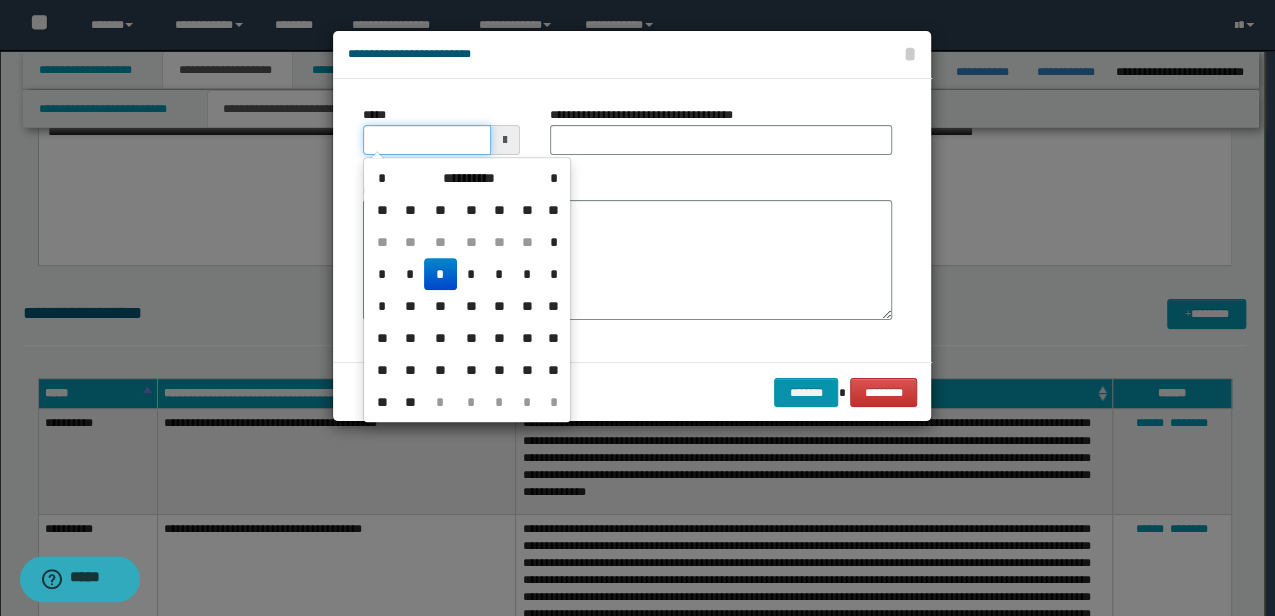 drag, startPoint x: 472, startPoint y: 148, endPoint x: 0, endPoint y: 138, distance: 472.10593 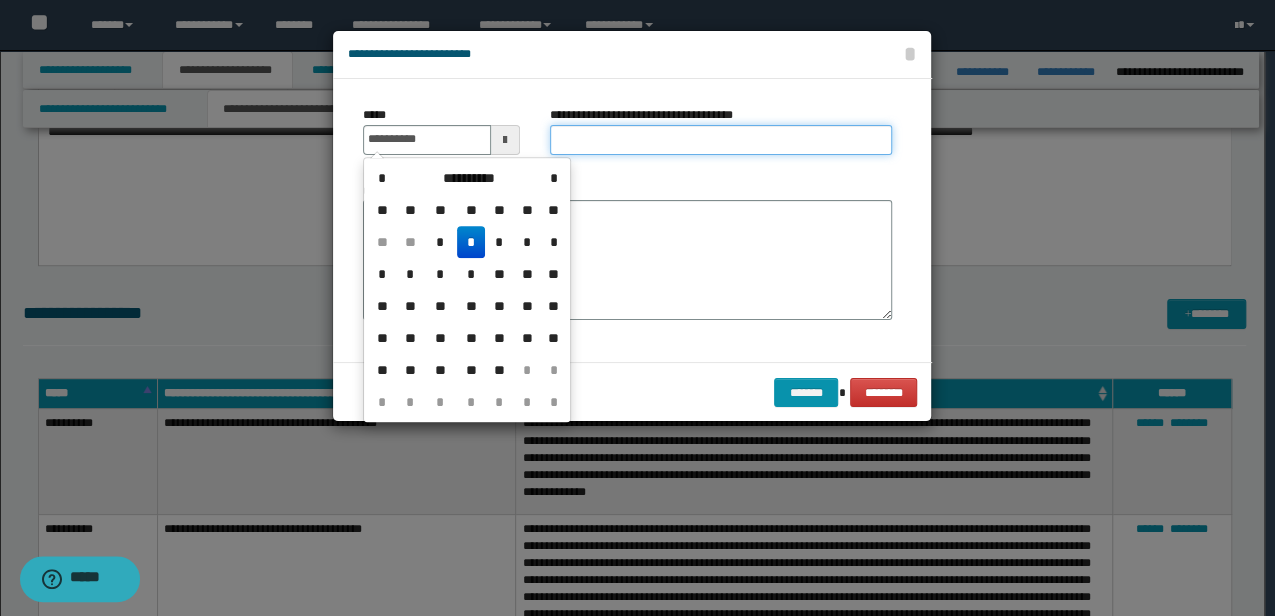 type on "**********" 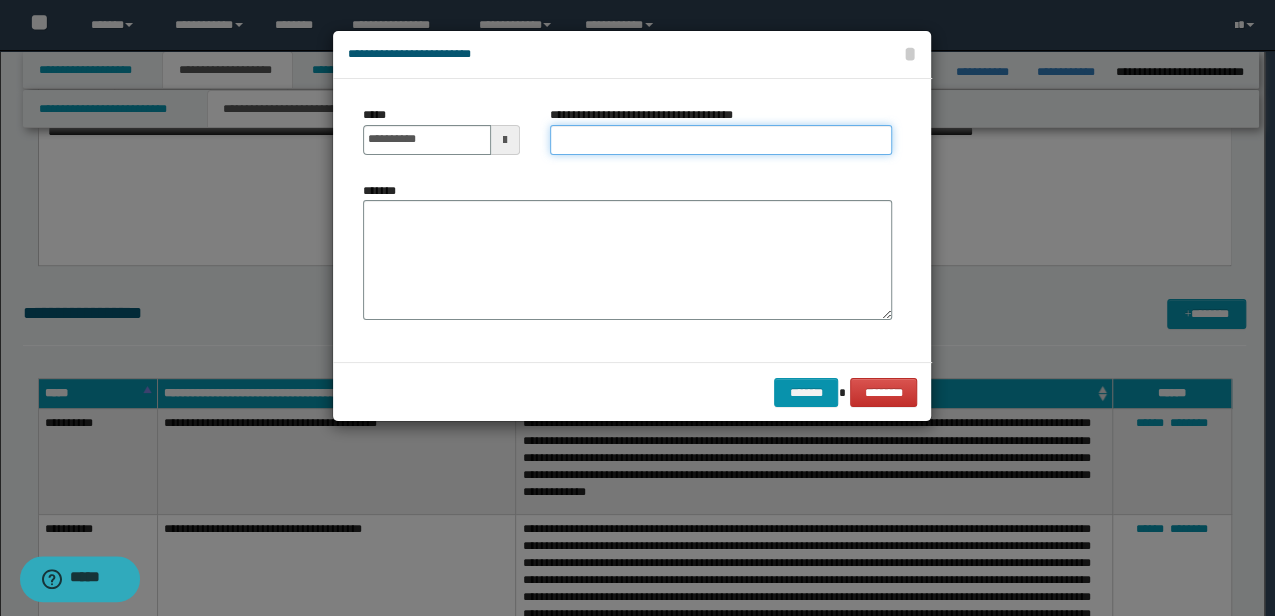click on "**********" at bounding box center [721, 140] 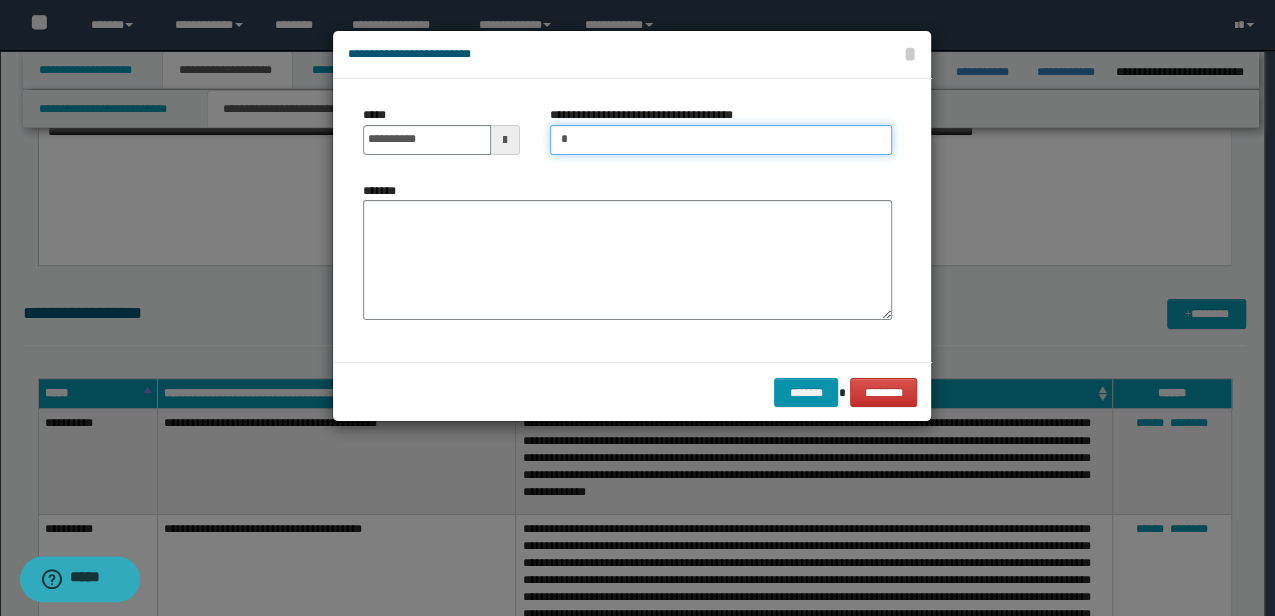 type on "**********" 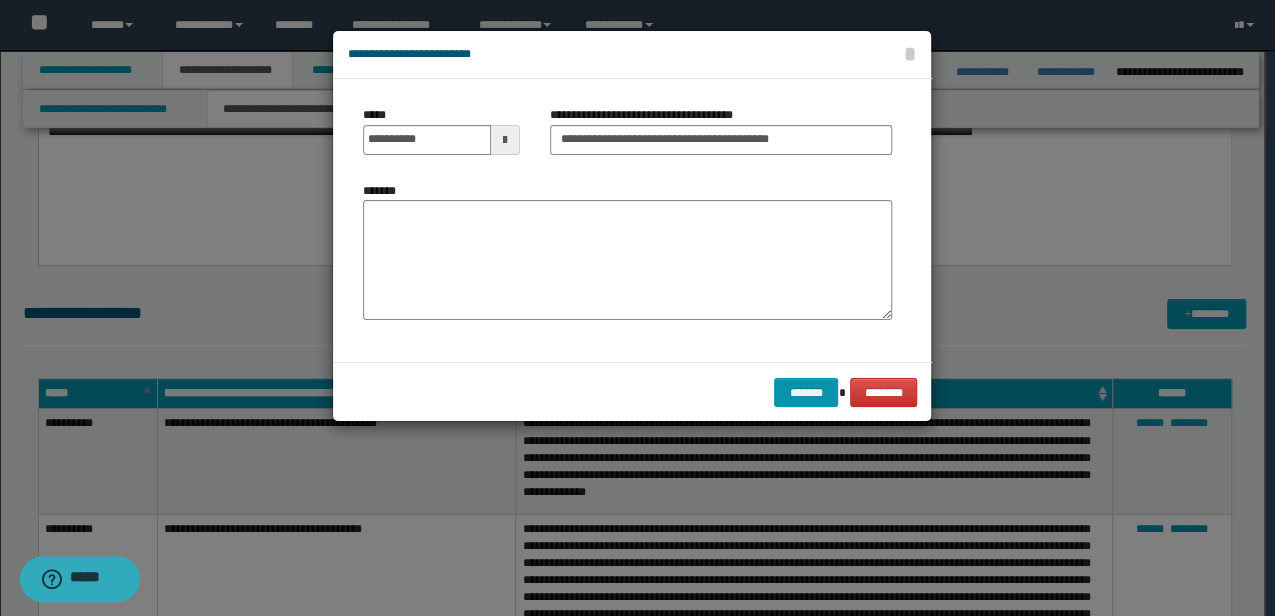 drag, startPoint x: 832, startPoint y: 178, endPoint x: 798, endPoint y: 234, distance: 65.51336 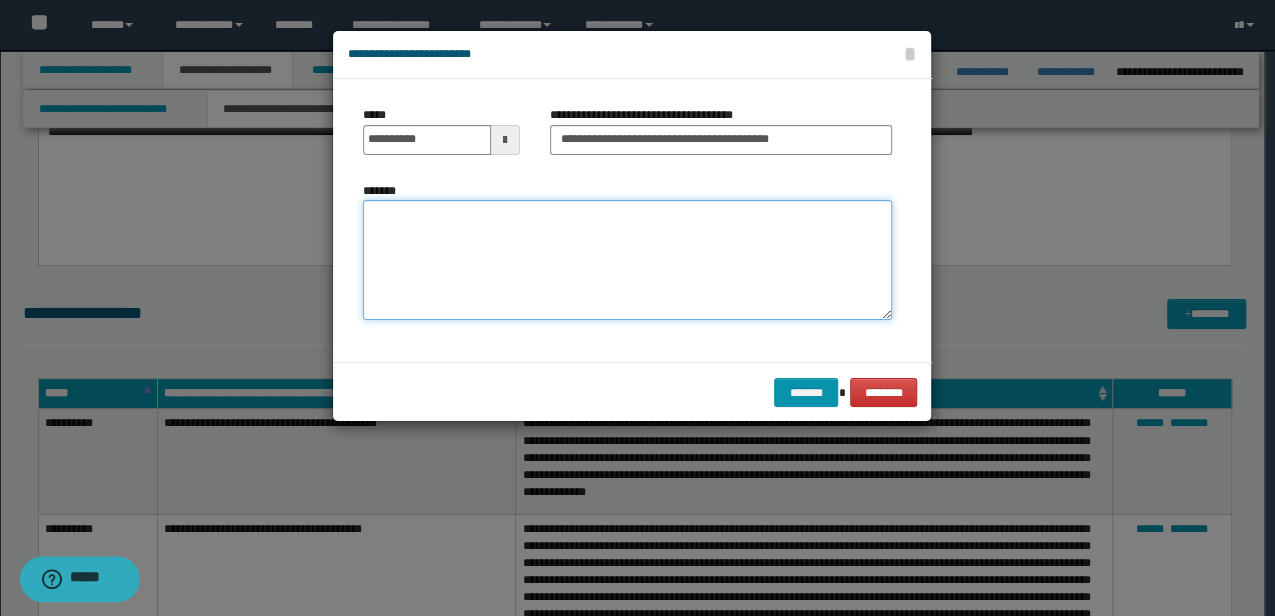 click on "*******" at bounding box center (627, 259) 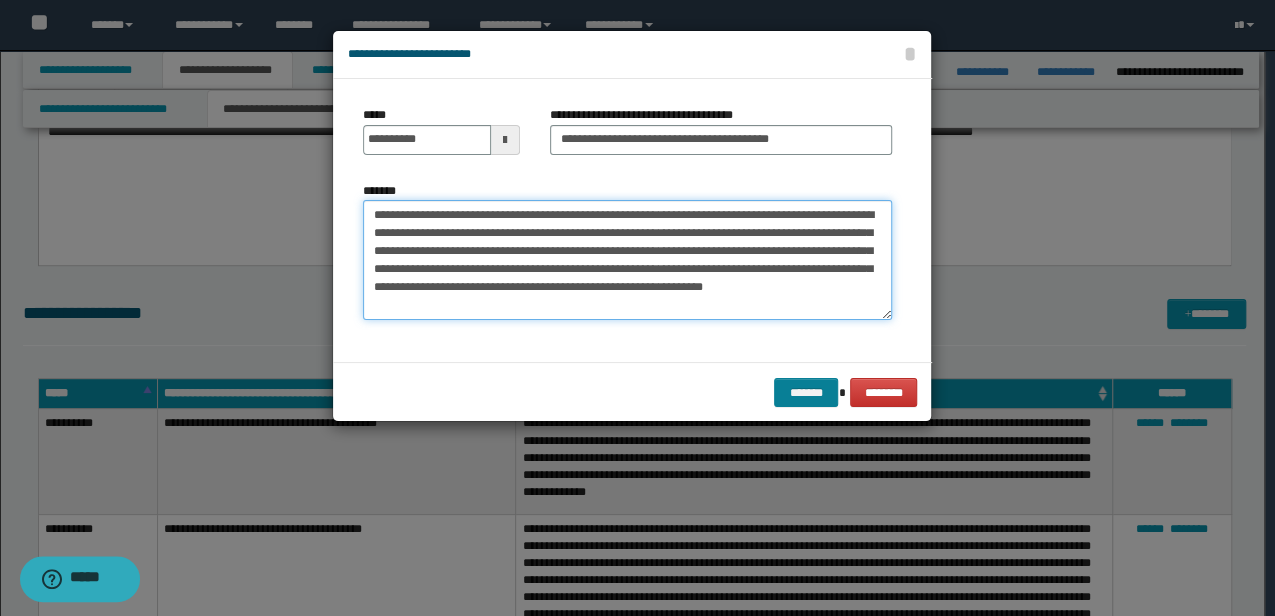 type on "**********" 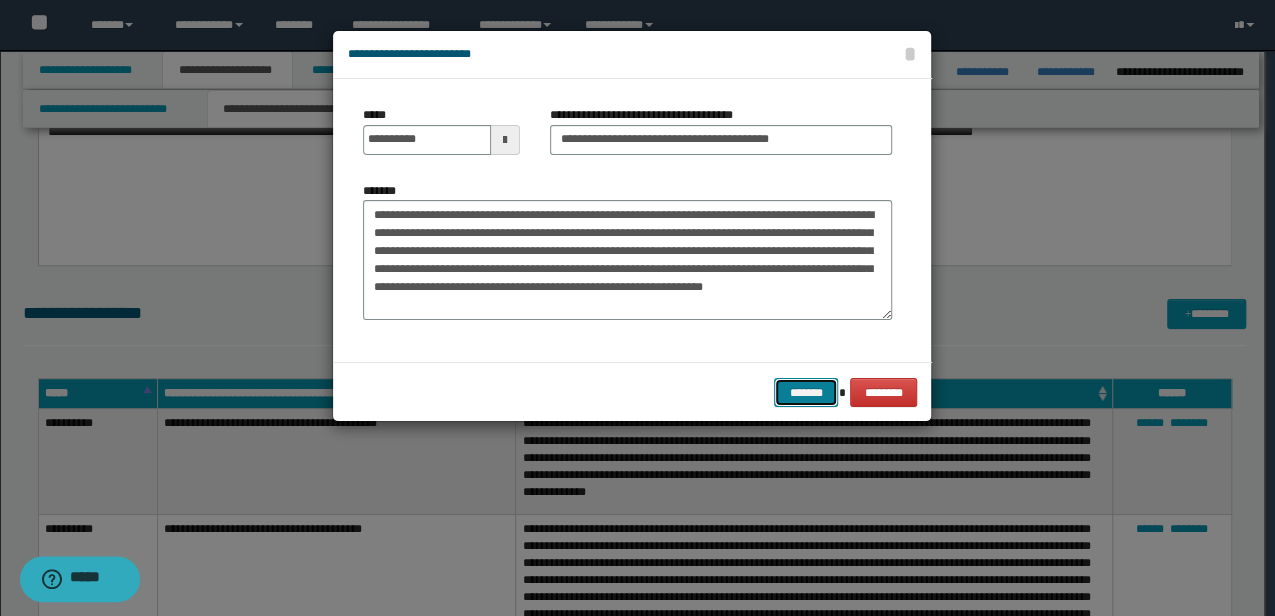 click on "*******" at bounding box center (806, 392) 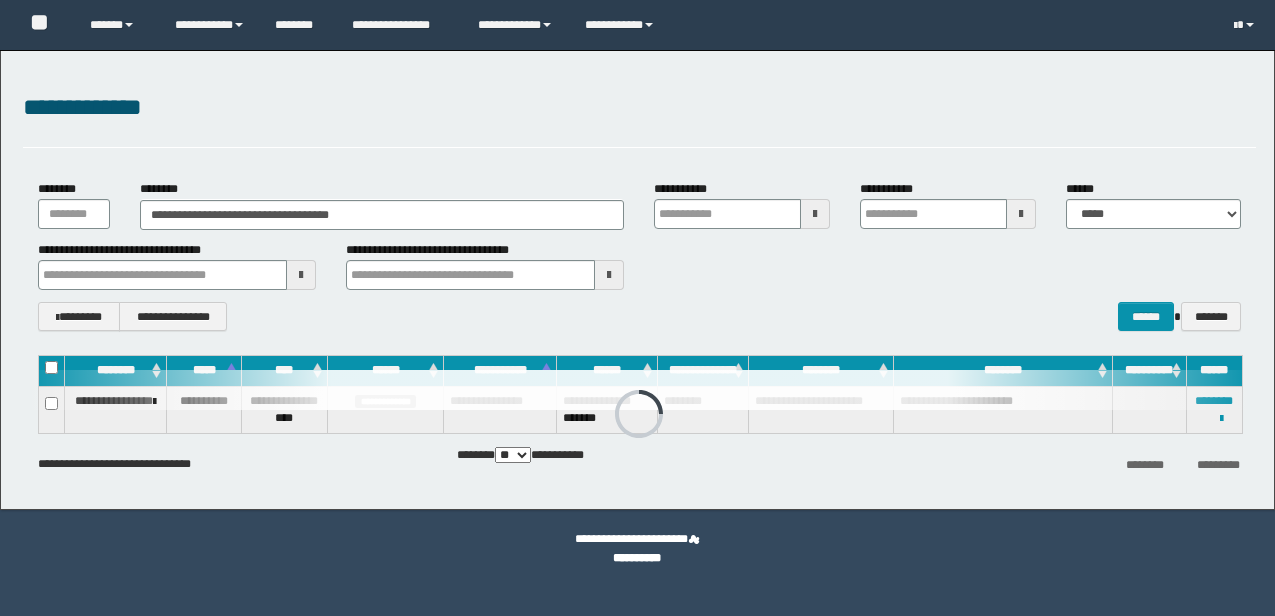 scroll, scrollTop: 0, scrollLeft: 0, axis: both 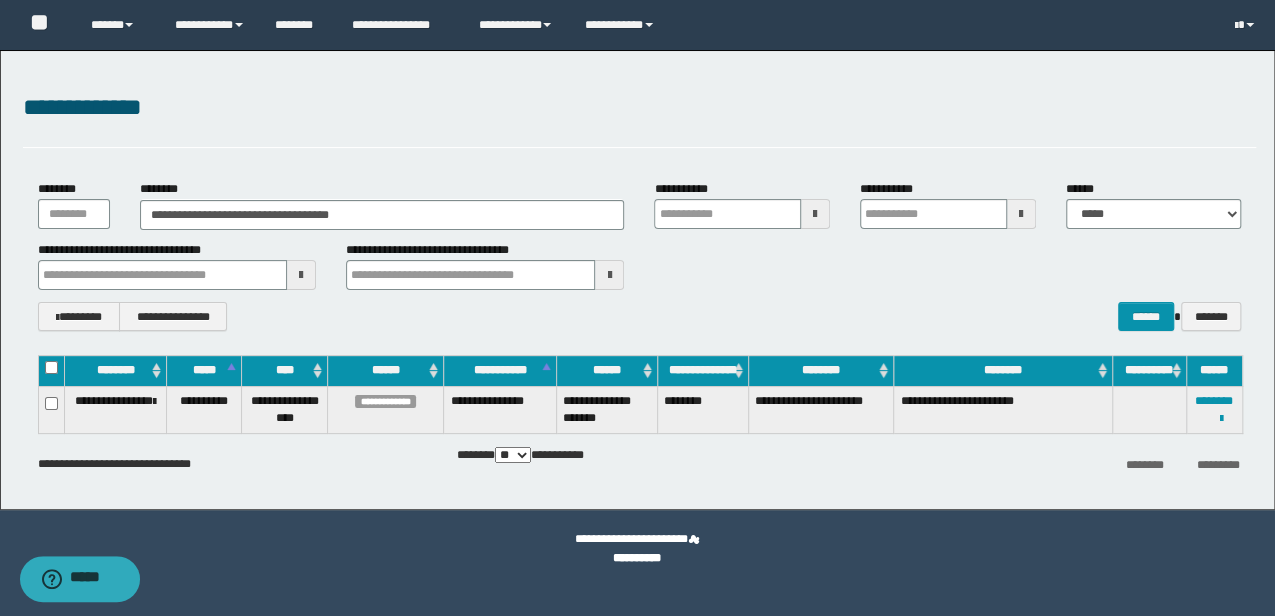 click on "**" at bounding box center (45, 25) 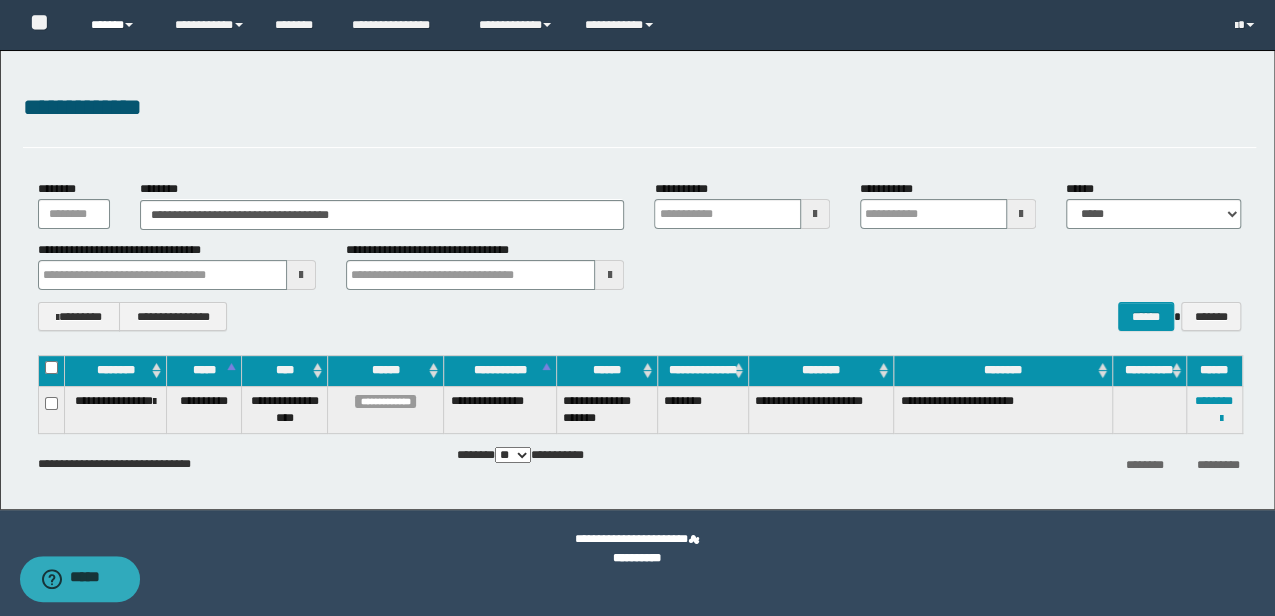 click on "******" at bounding box center (117, 25) 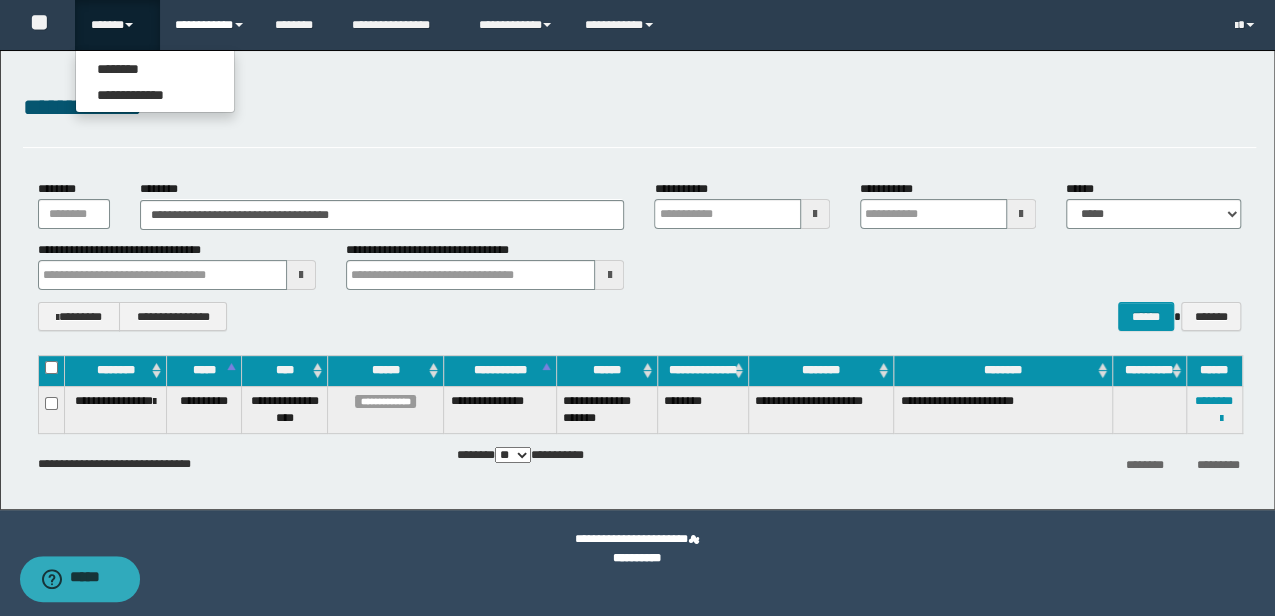 click on "**********" at bounding box center (210, 25) 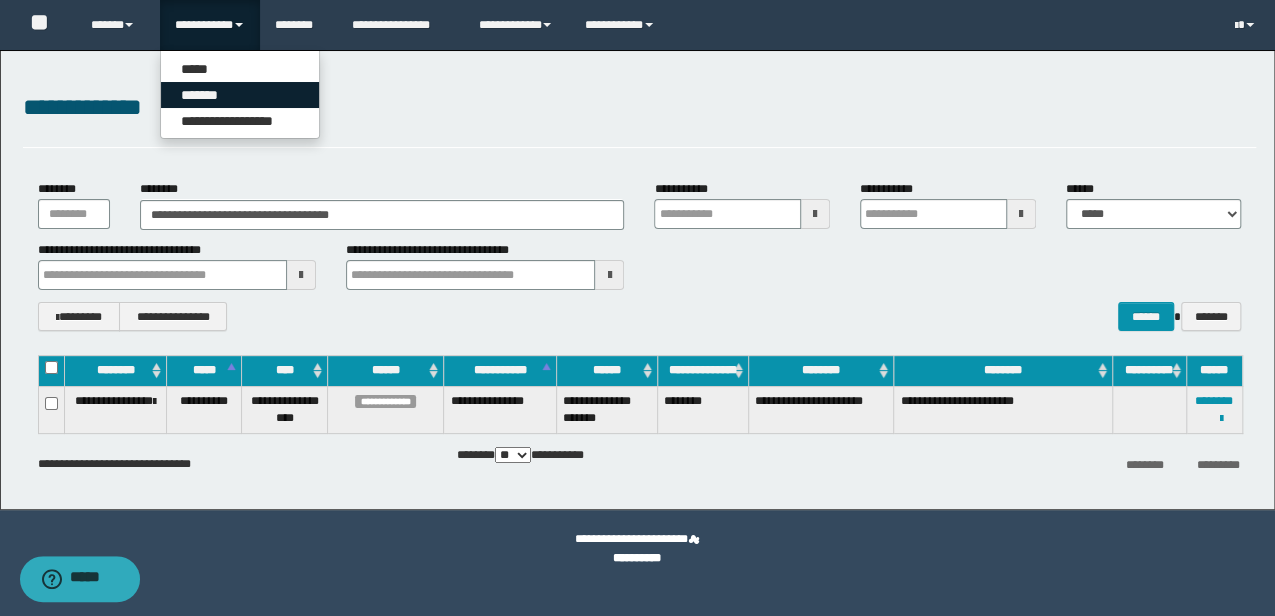 click on "*******" at bounding box center [240, 95] 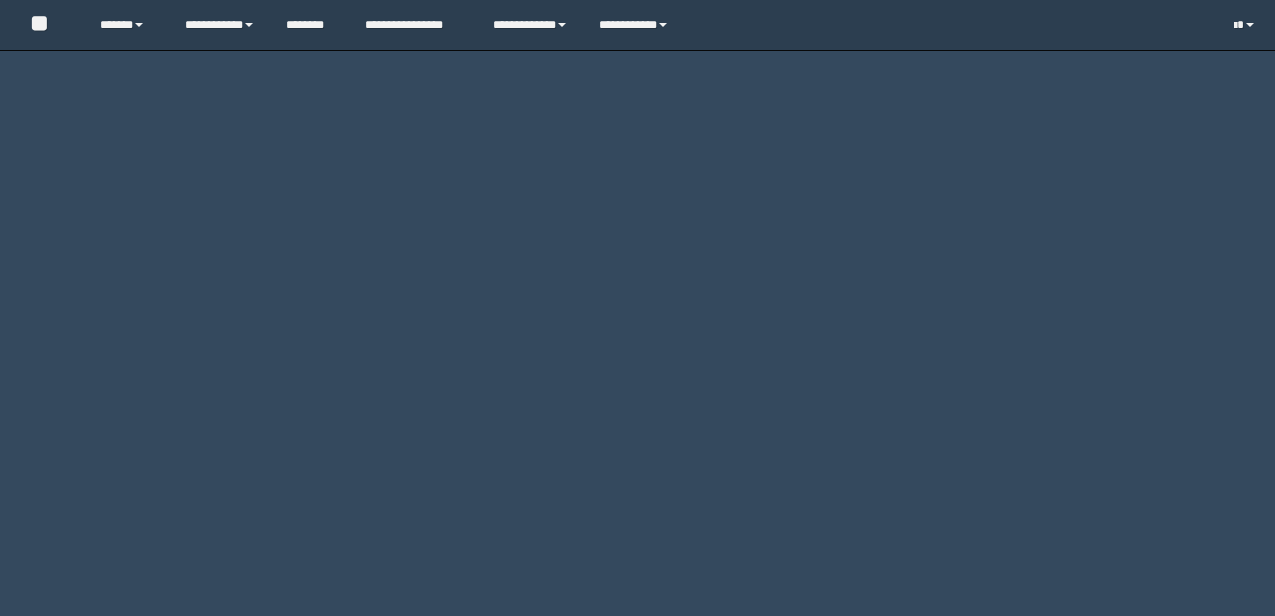 scroll, scrollTop: 0, scrollLeft: 0, axis: both 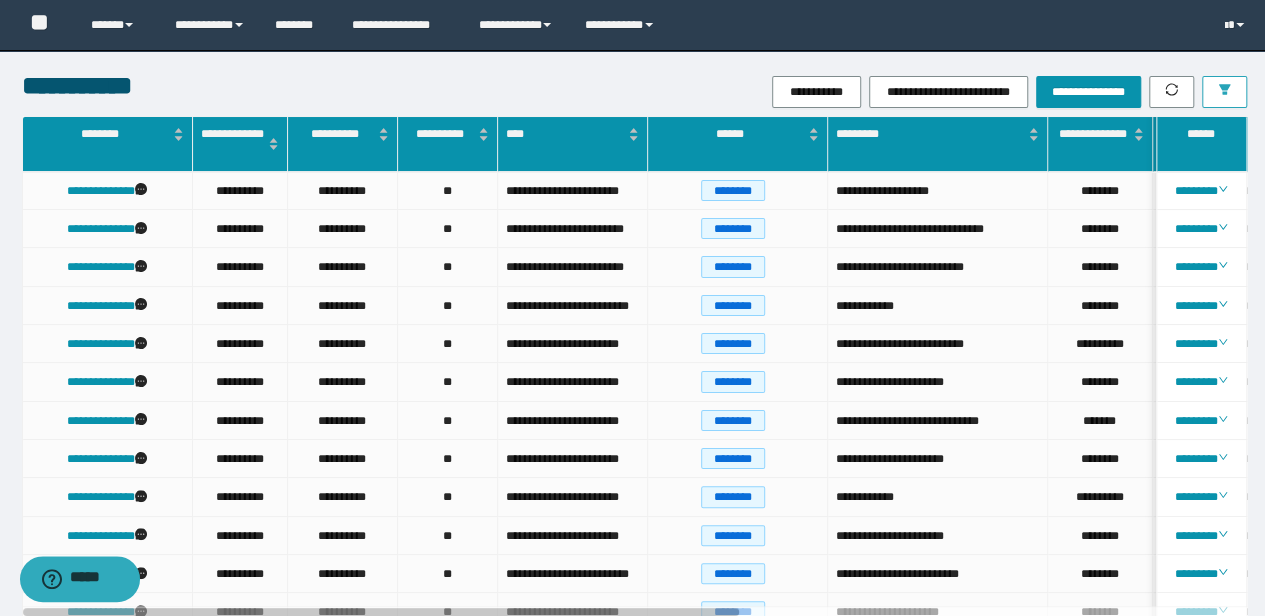 click at bounding box center [1224, 92] 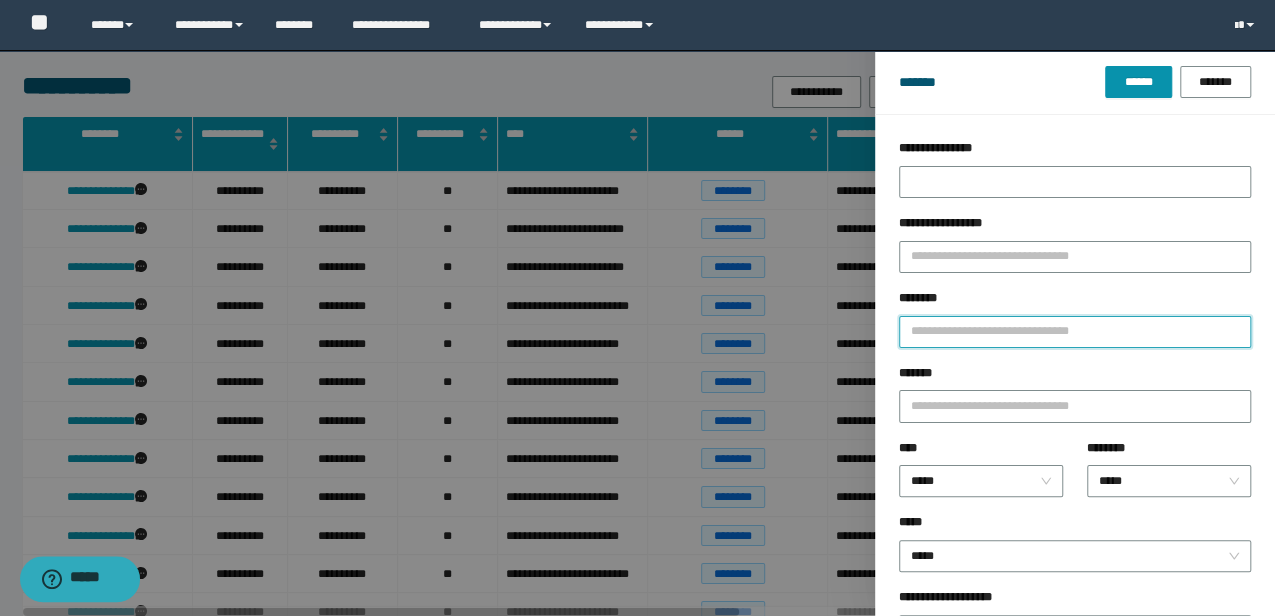click on "********" at bounding box center (1075, 332) 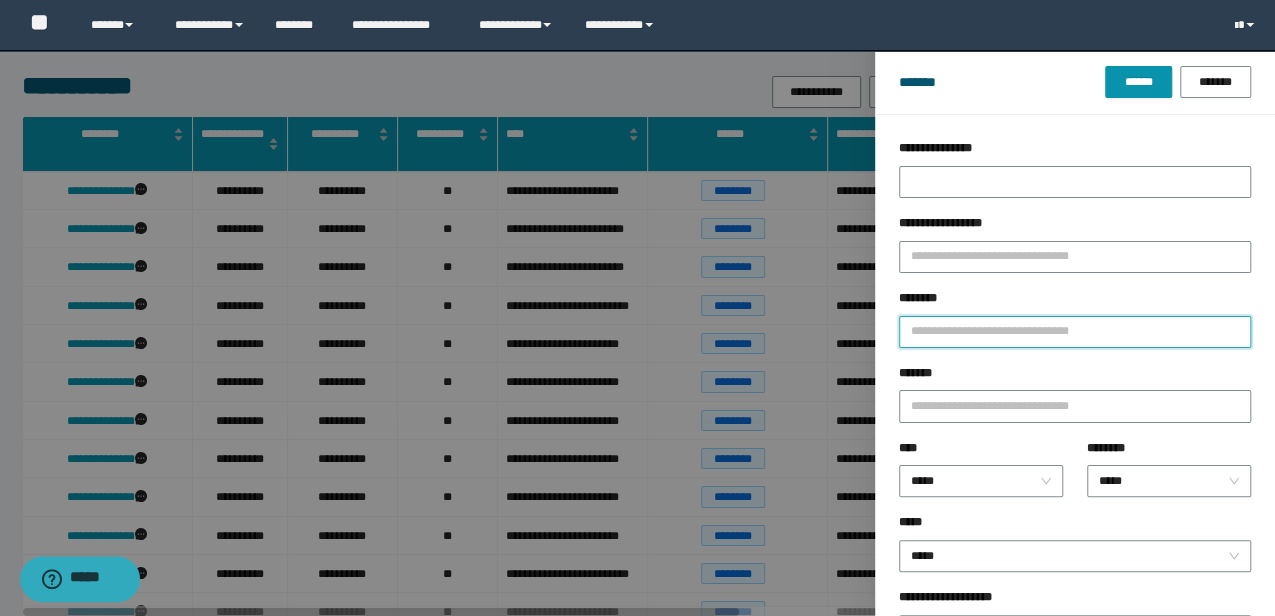 paste on "**********" 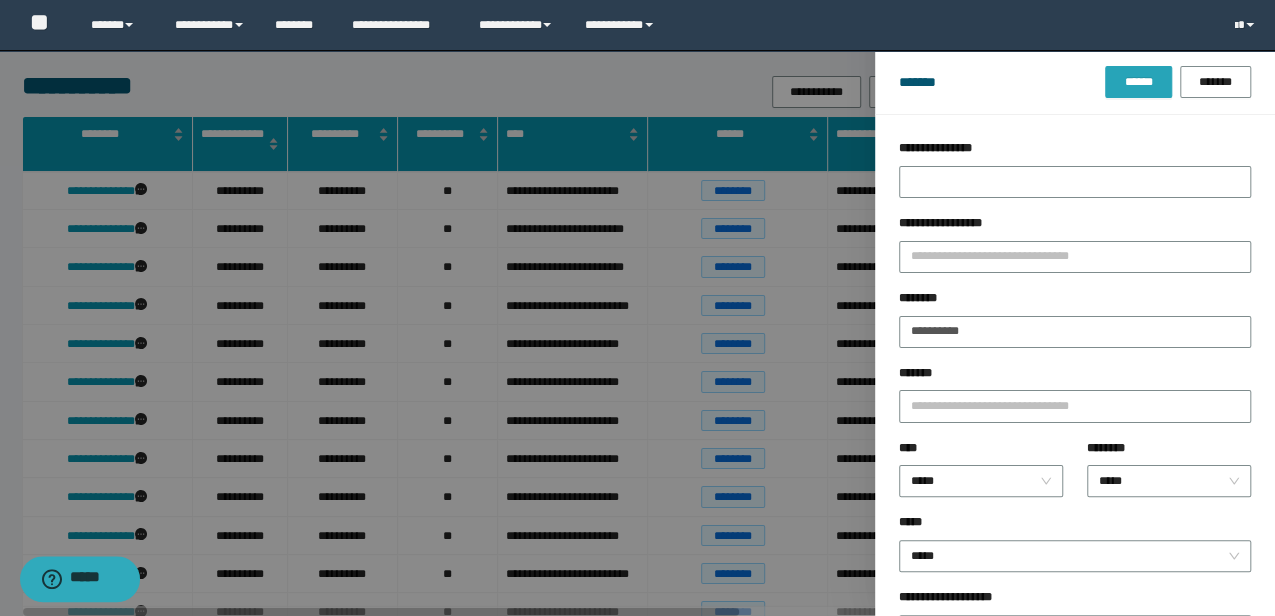 click on "******" at bounding box center (1138, 82) 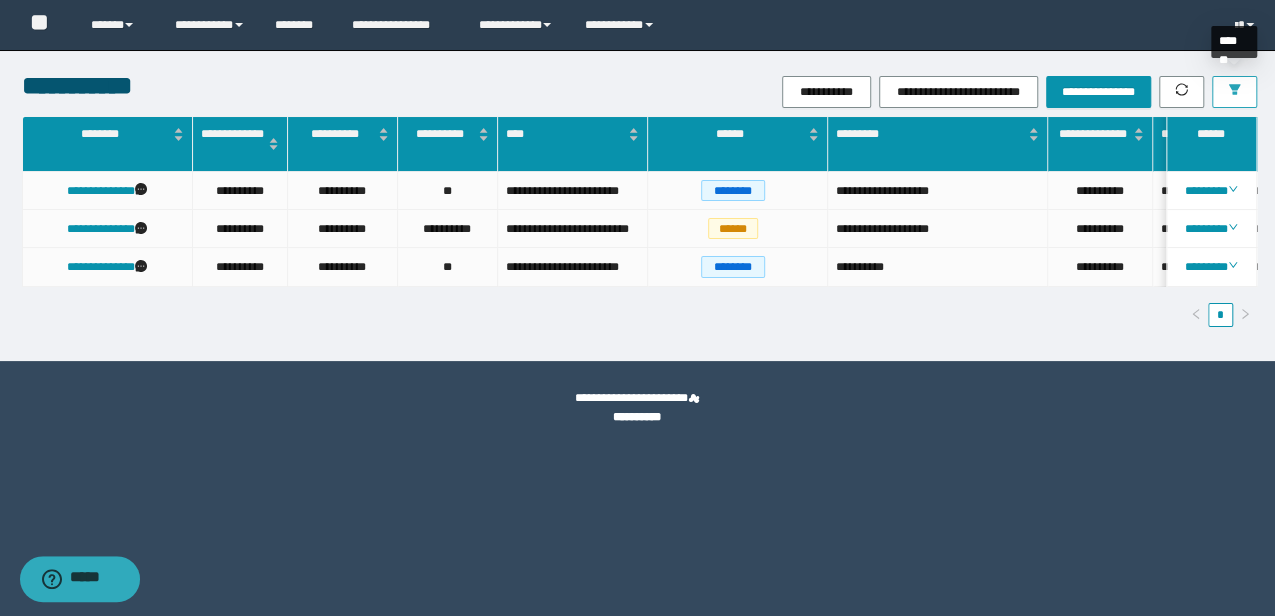 click at bounding box center [1234, 92] 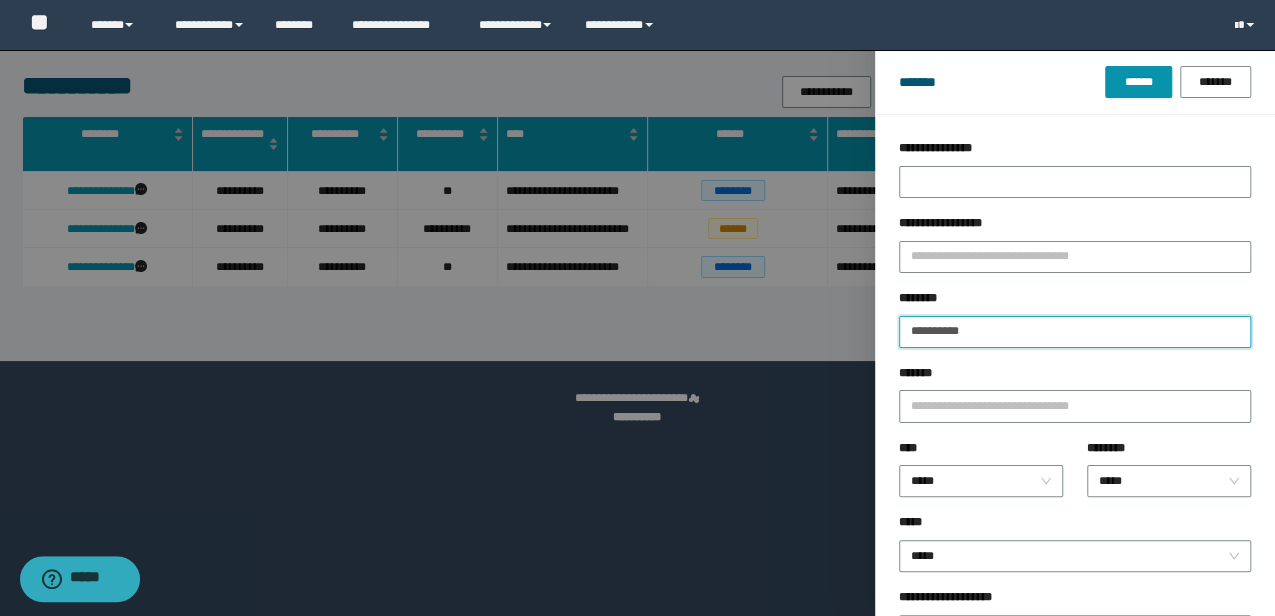 drag, startPoint x: 1008, startPoint y: 322, endPoint x: 672, endPoint y: 308, distance: 336.29153 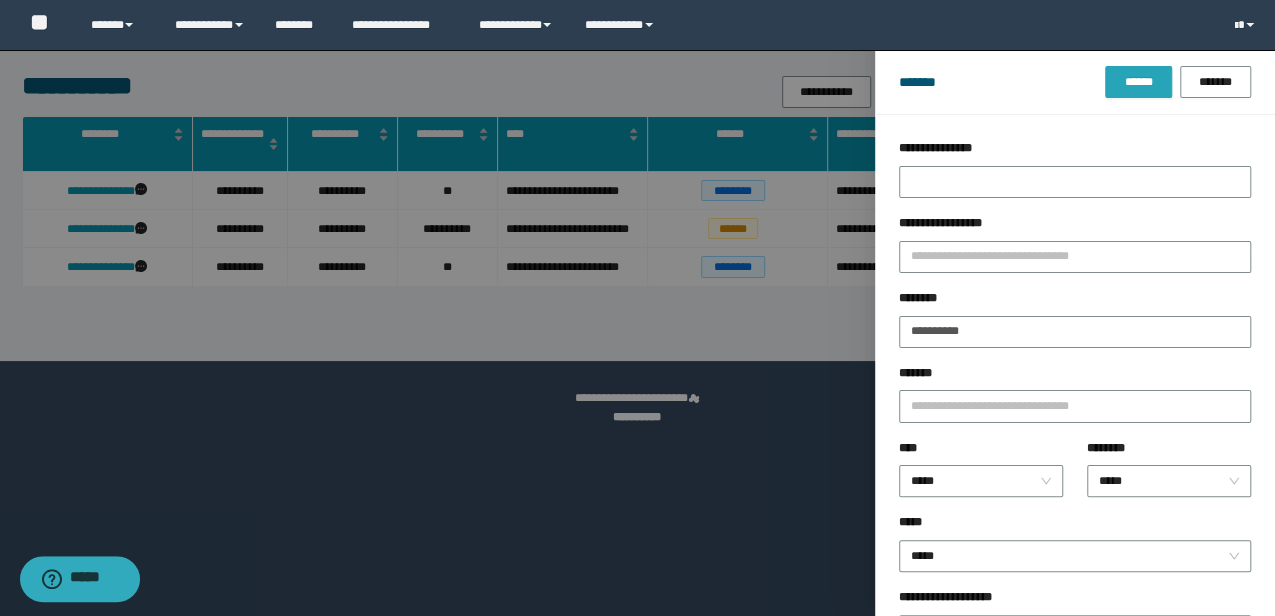 click on "******" at bounding box center (1138, 82) 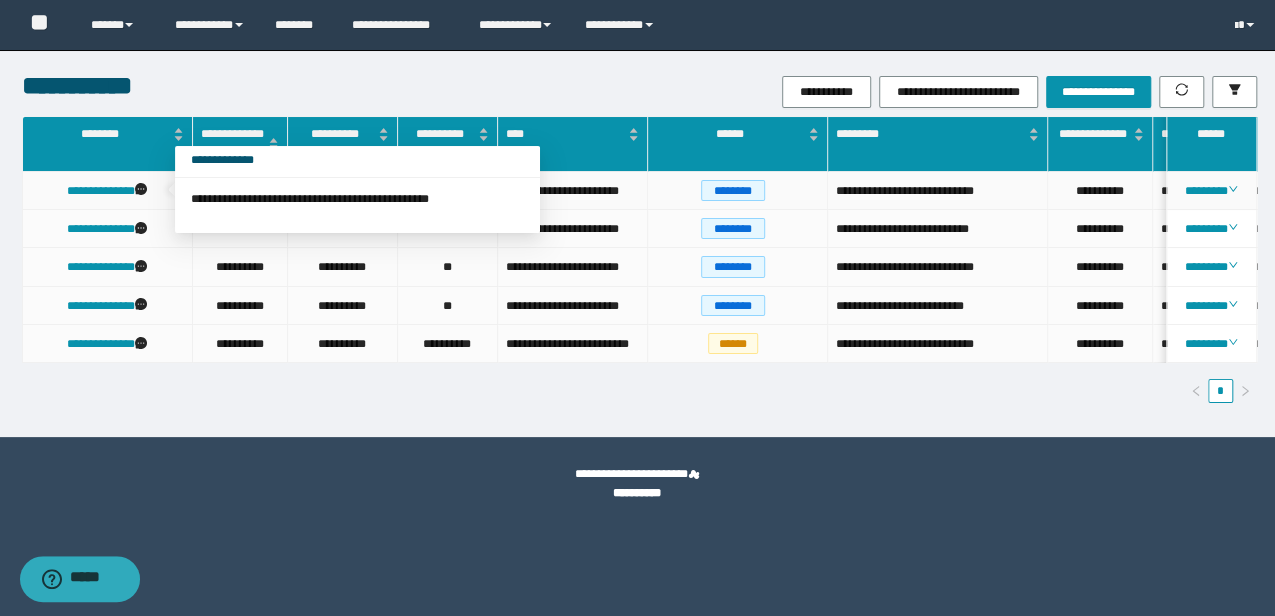 click 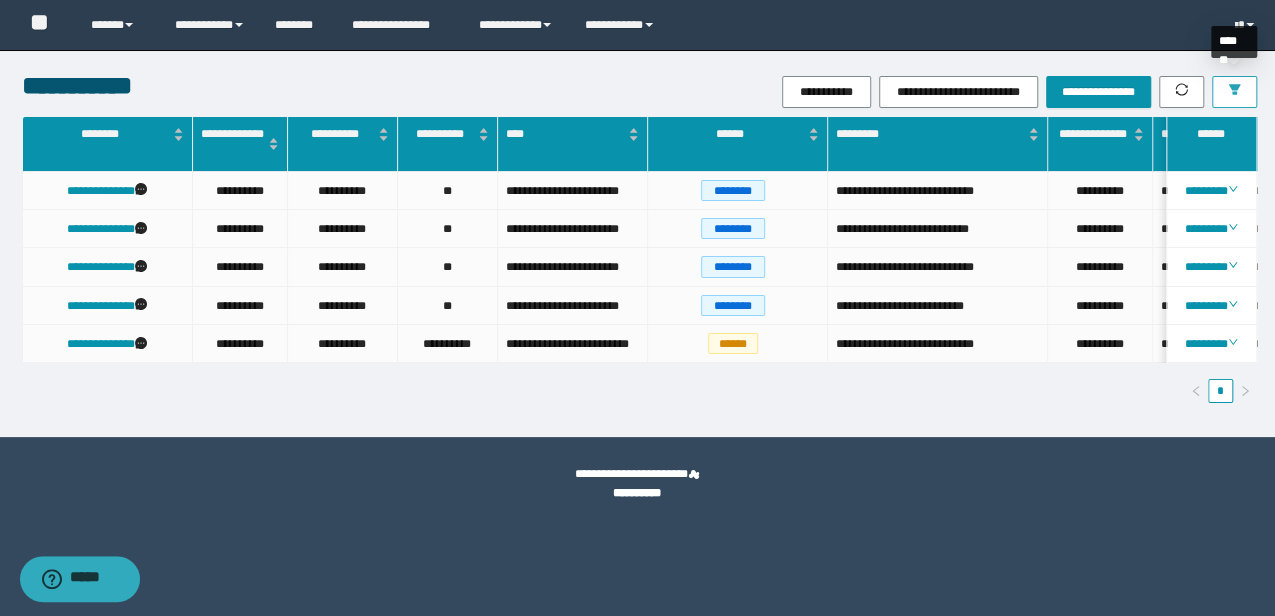 click 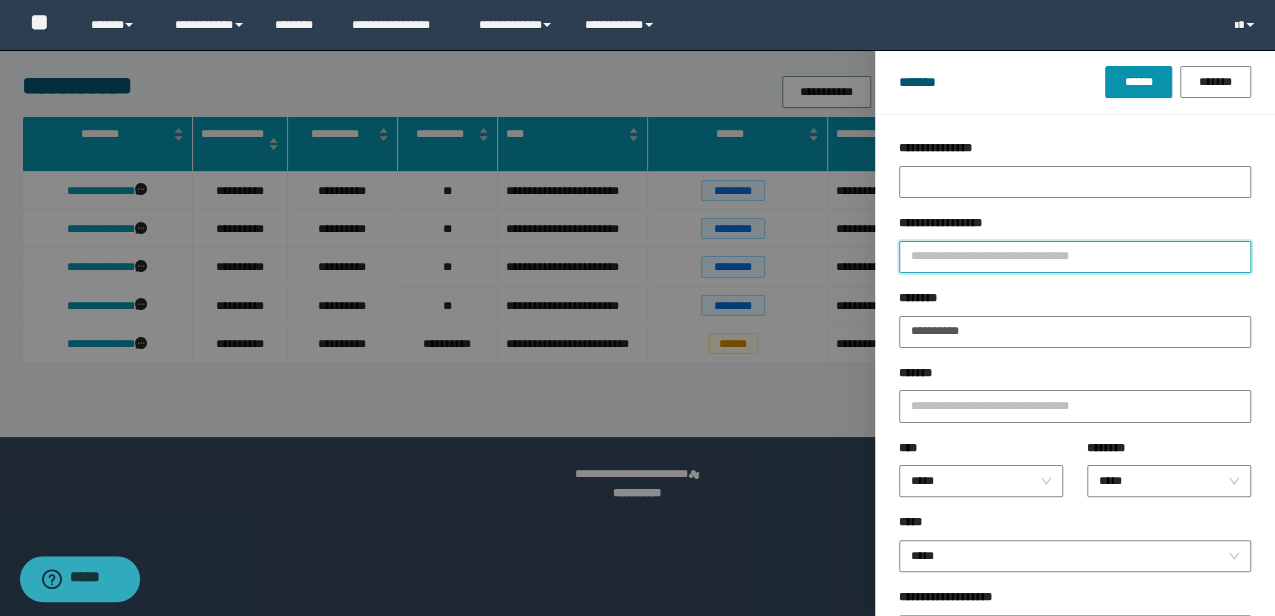 drag, startPoint x: 934, startPoint y: 284, endPoint x: 944, endPoint y: 299, distance: 18.027756 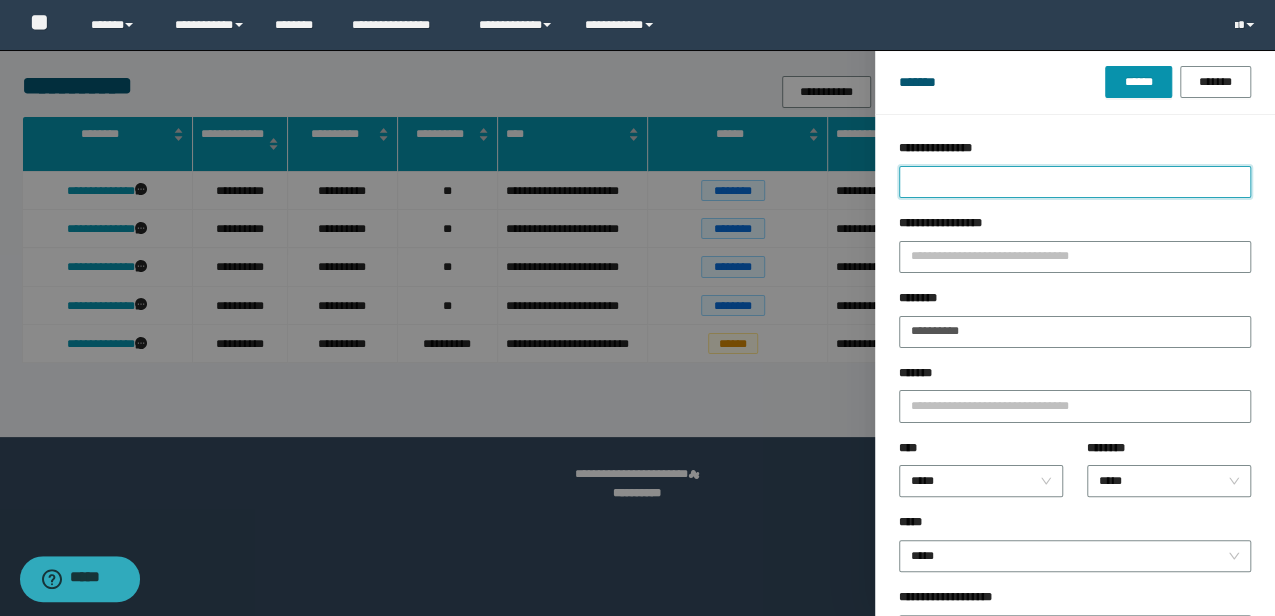 click on "**********" at bounding box center [1075, 182] 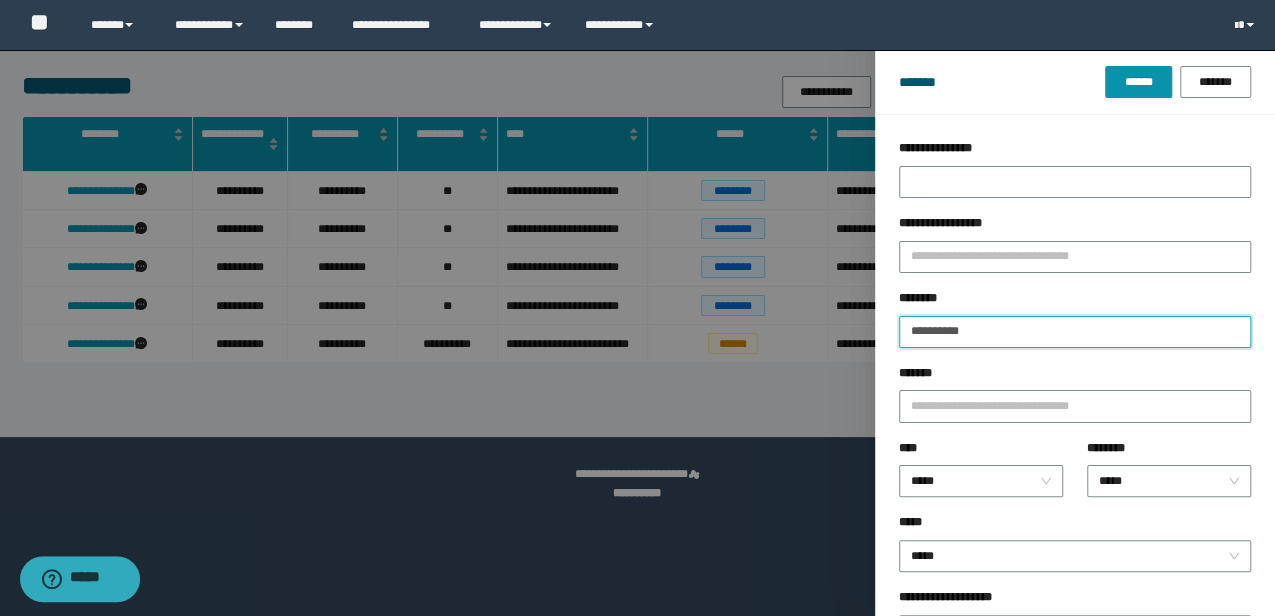 click on "**********" at bounding box center (1075, 332) 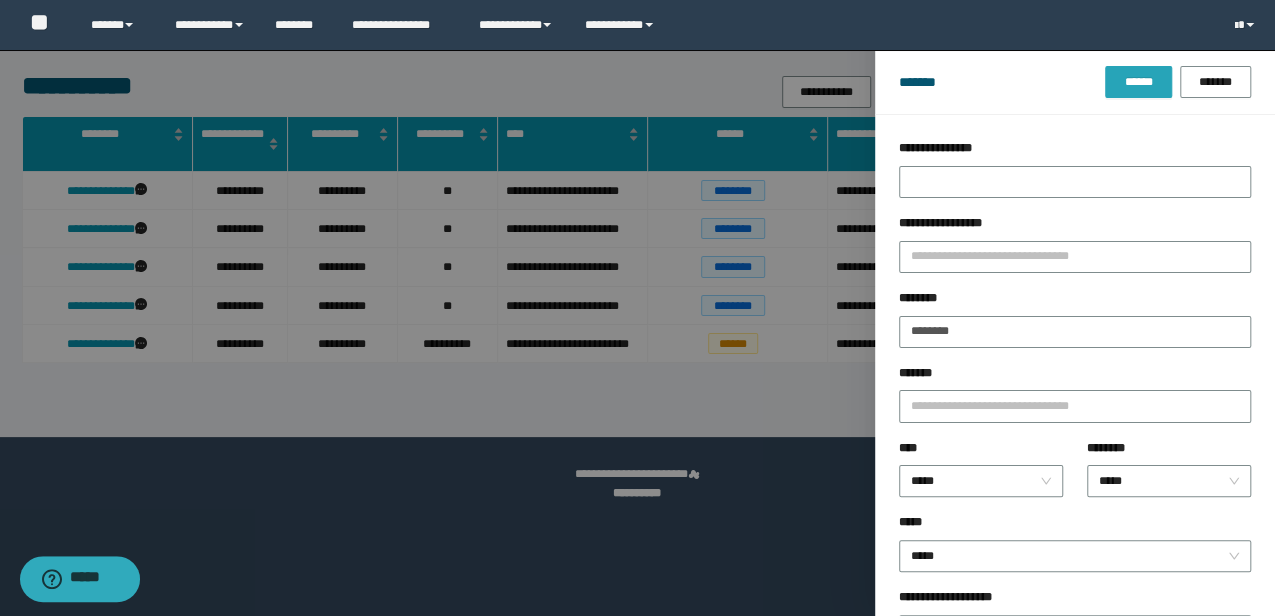 click on "******" at bounding box center [1138, 82] 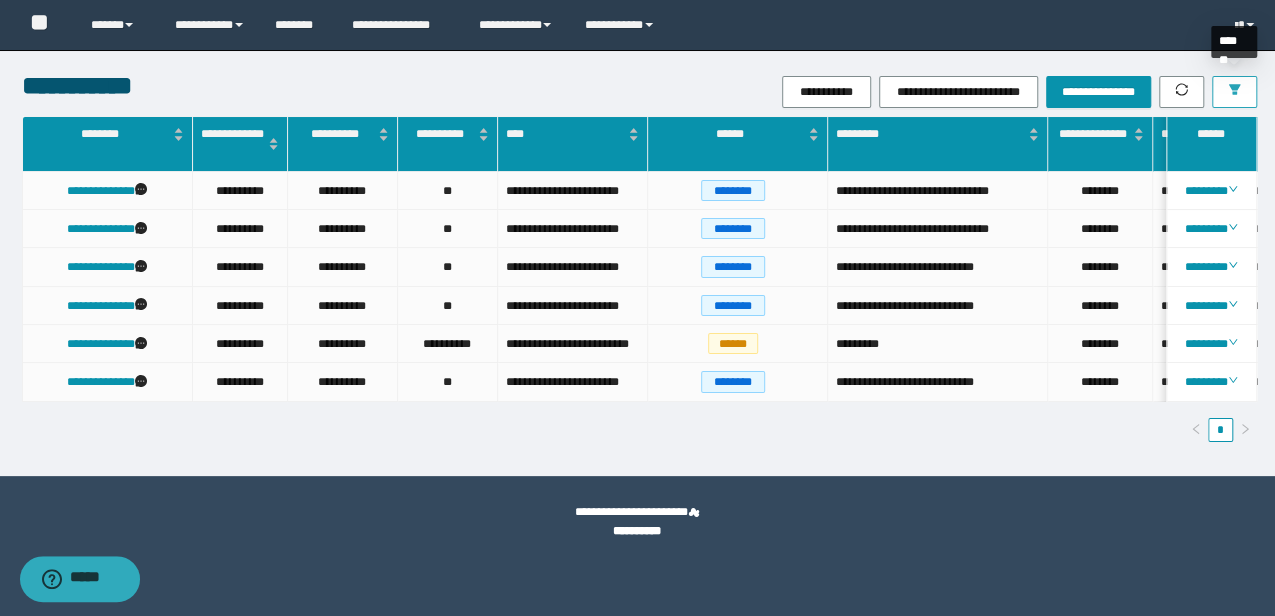 click 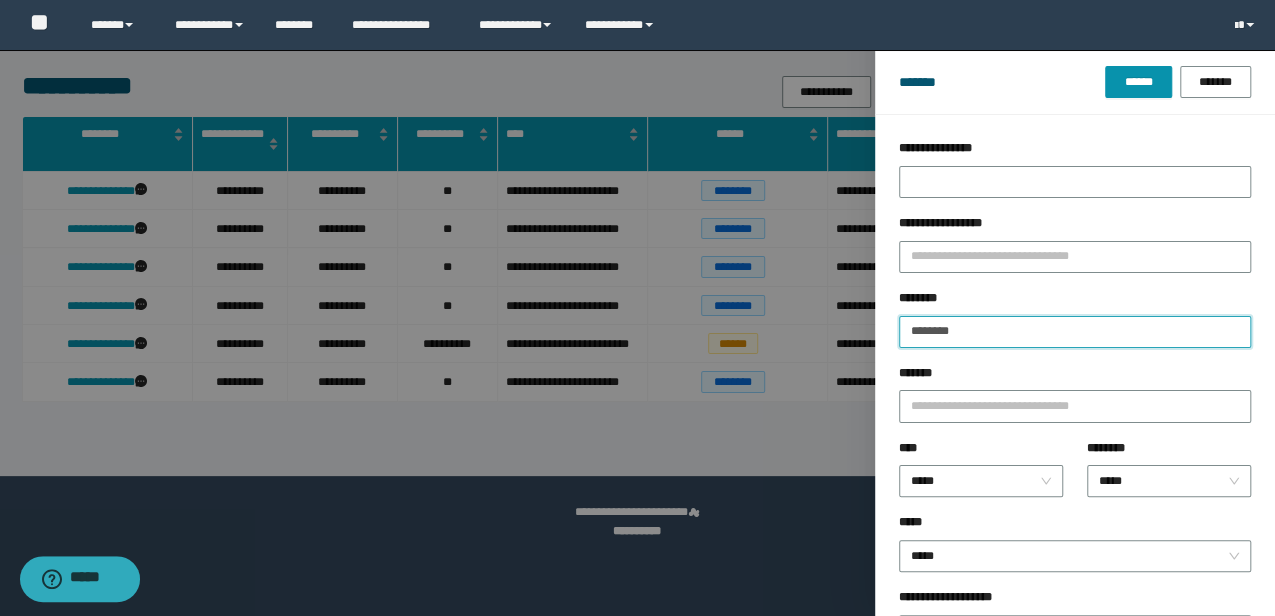 drag, startPoint x: 1037, startPoint y: 315, endPoint x: 808, endPoint y: 313, distance: 229.00873 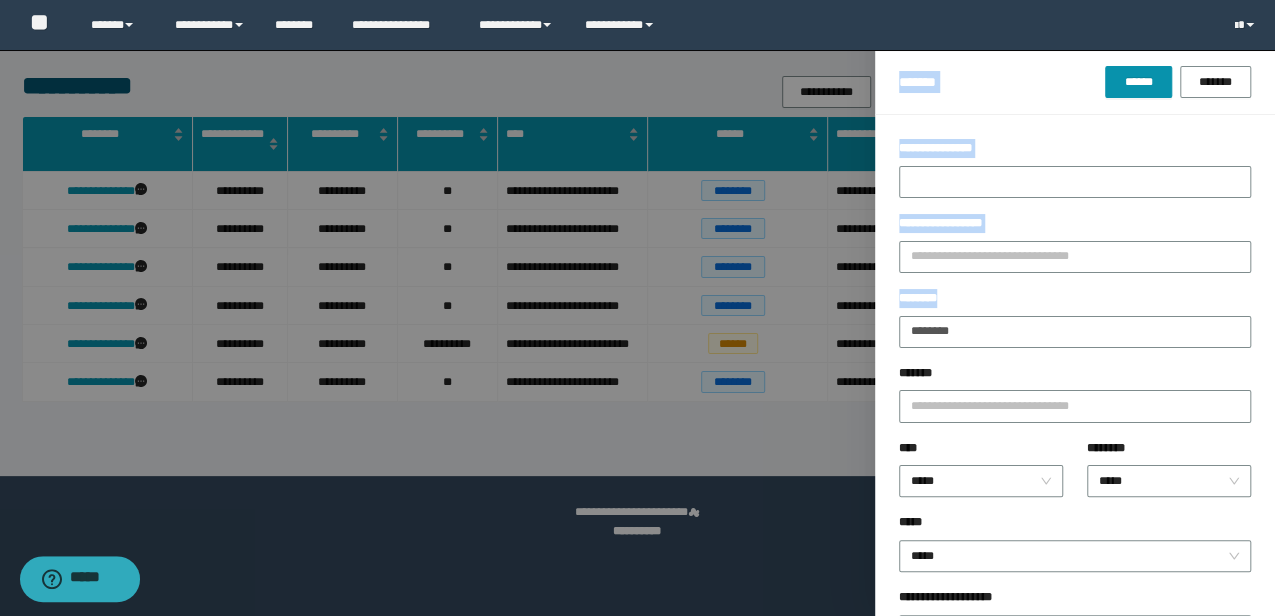 click on "**********" at bounding box center (637, 308) 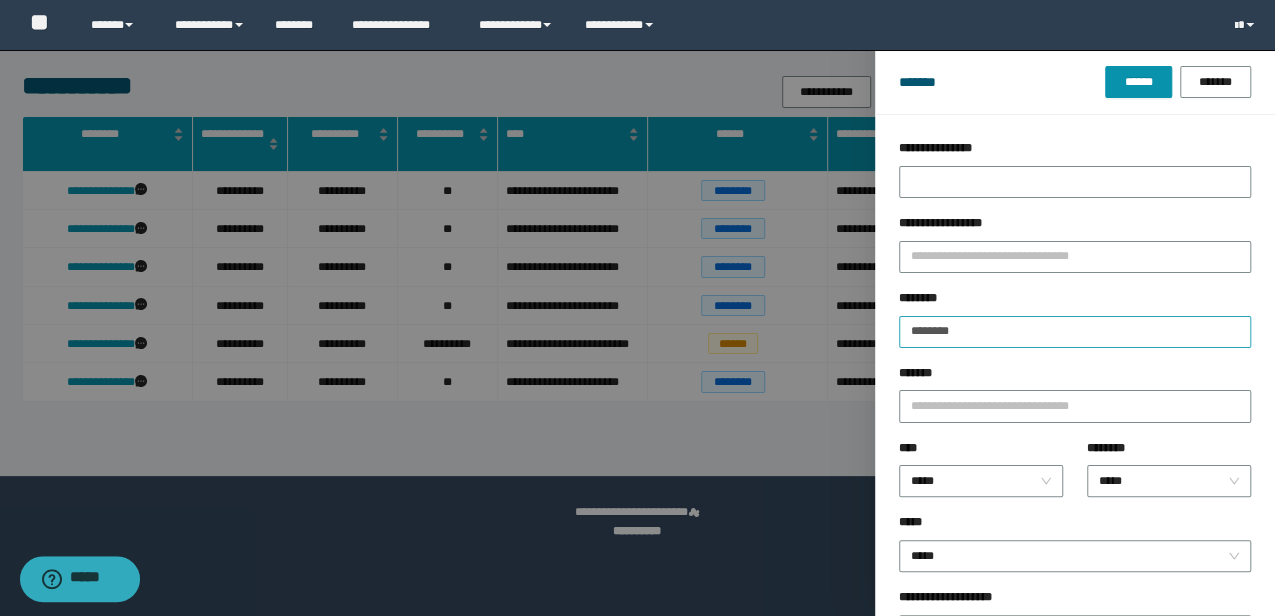 drag, startPoint x: 1040, startPoint y: 351, endPoint x: 999, endPoint y: 332, distance: 45.188496 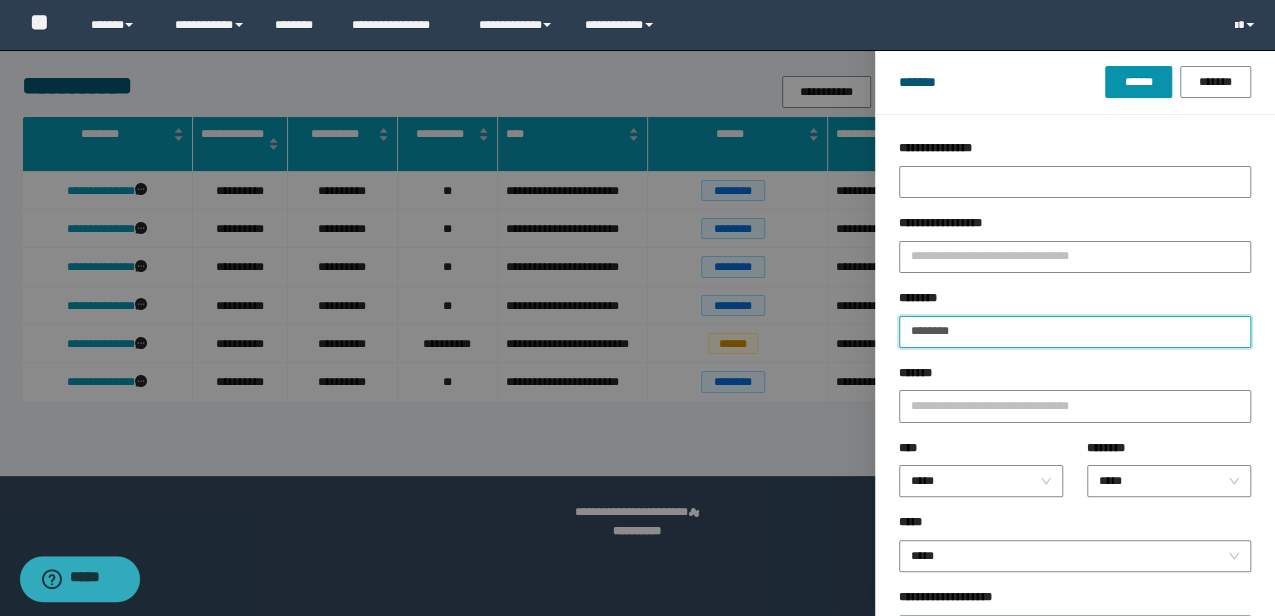 drag, startPoint x: 995, startPoint y: 328, endPoint x: 774, endPoint y: 325, distance: 221.02036 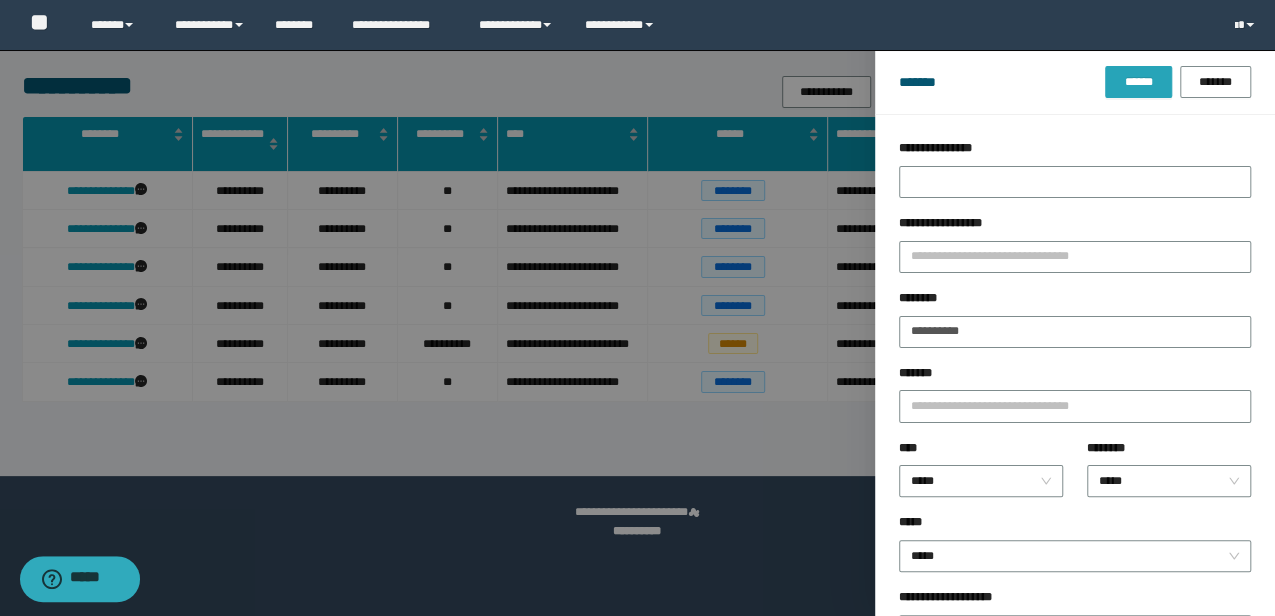 click on "******" at bounding box center [1138, 82] 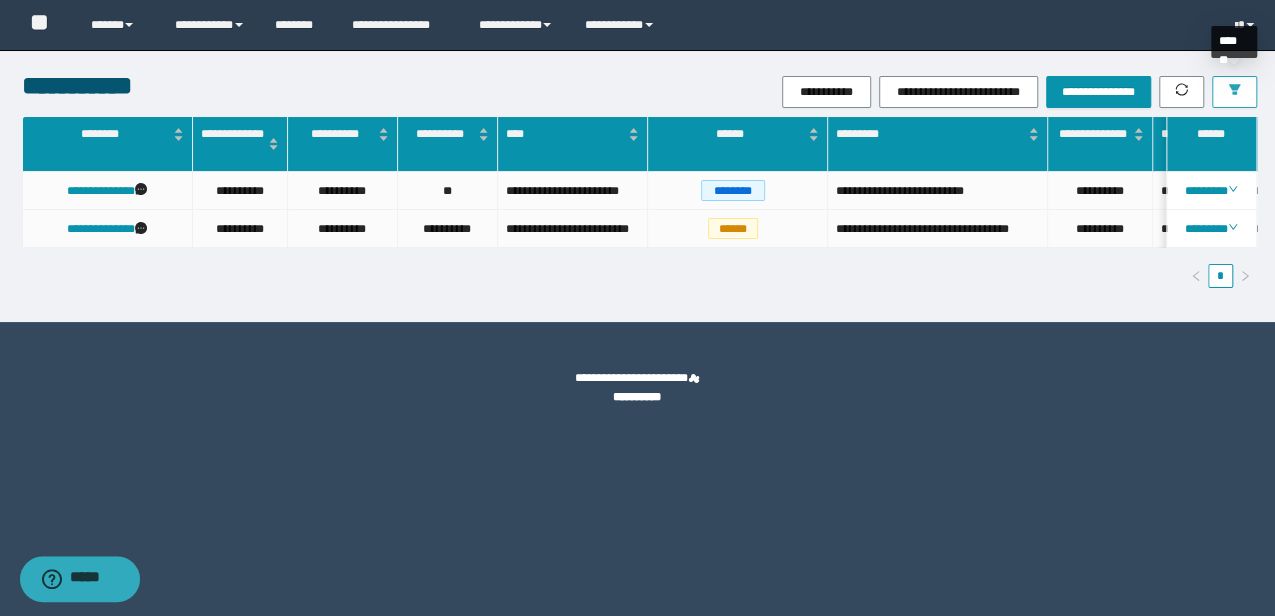 click at bounding box center [1234, 92] 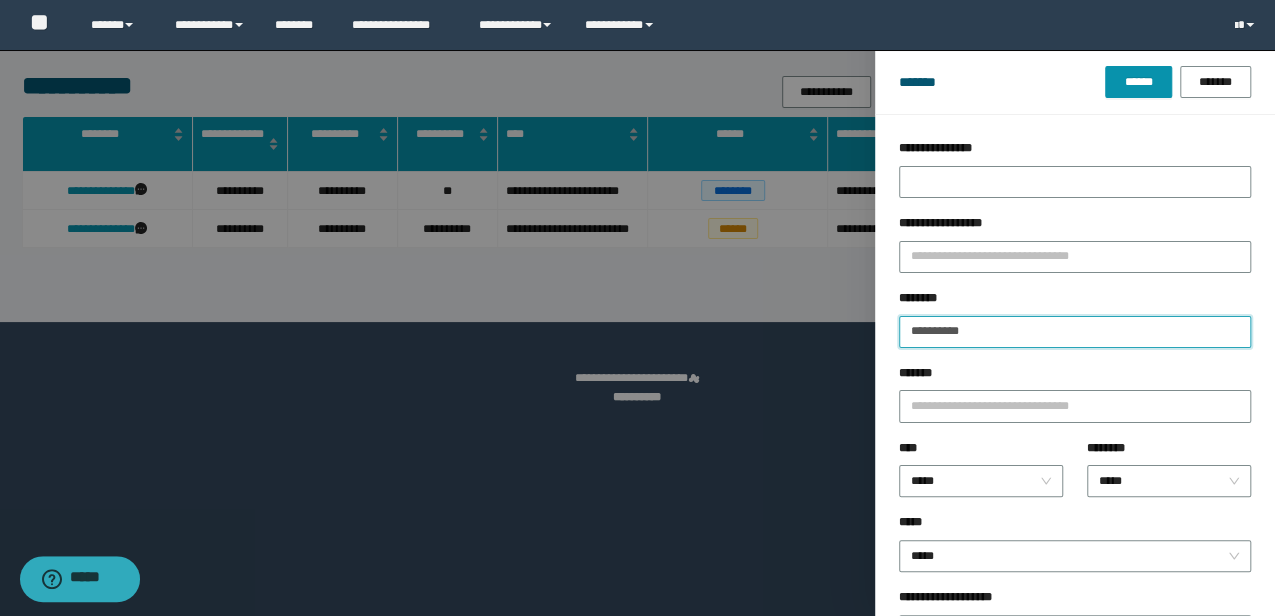 drag, startPoint x: 1004, startPoint y: 331, endPoint x: 851, endPoint y: 314, distance: 153.94154 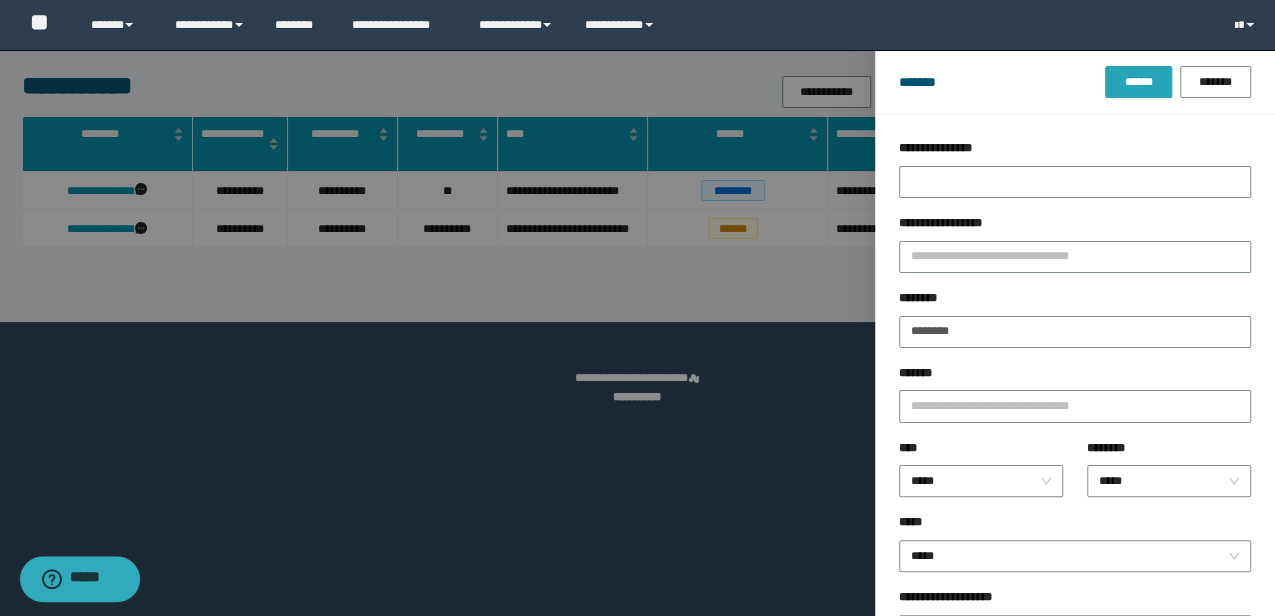 click on "******" at bounding box center (1138, 82) 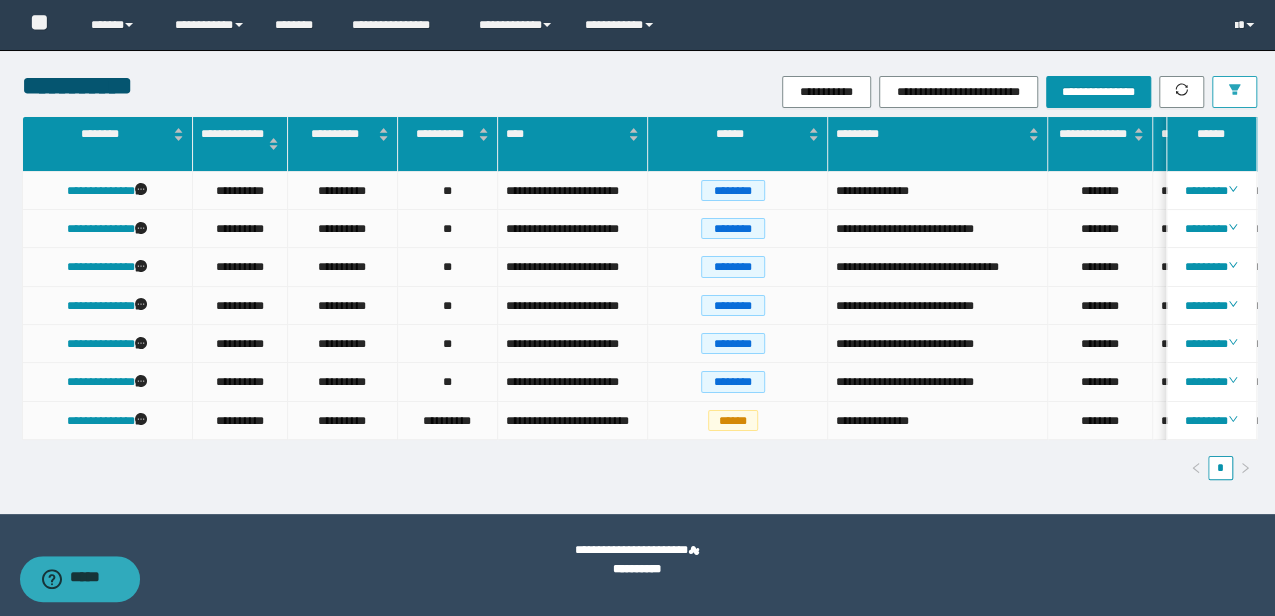 scroll, scrollTop: 0, scrollLeft: 1, axis: horizontal 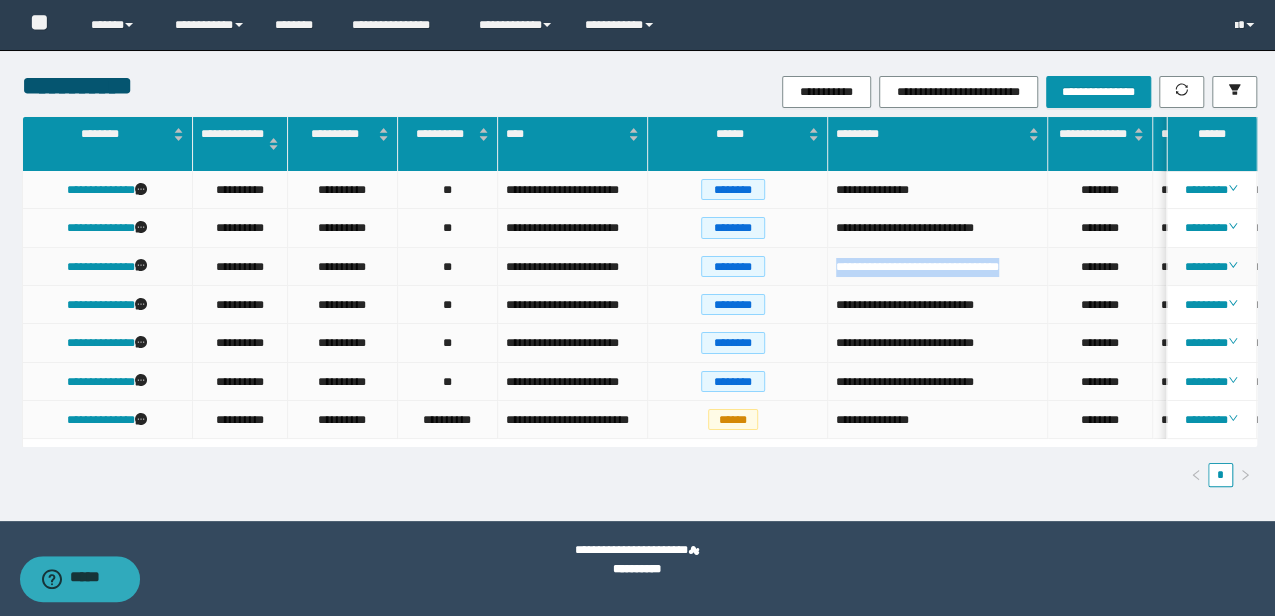 drag, startPoint x: 1036, startPoint y: 268, endPoint x: 837, endPoint y: 272, distance: 199.04019 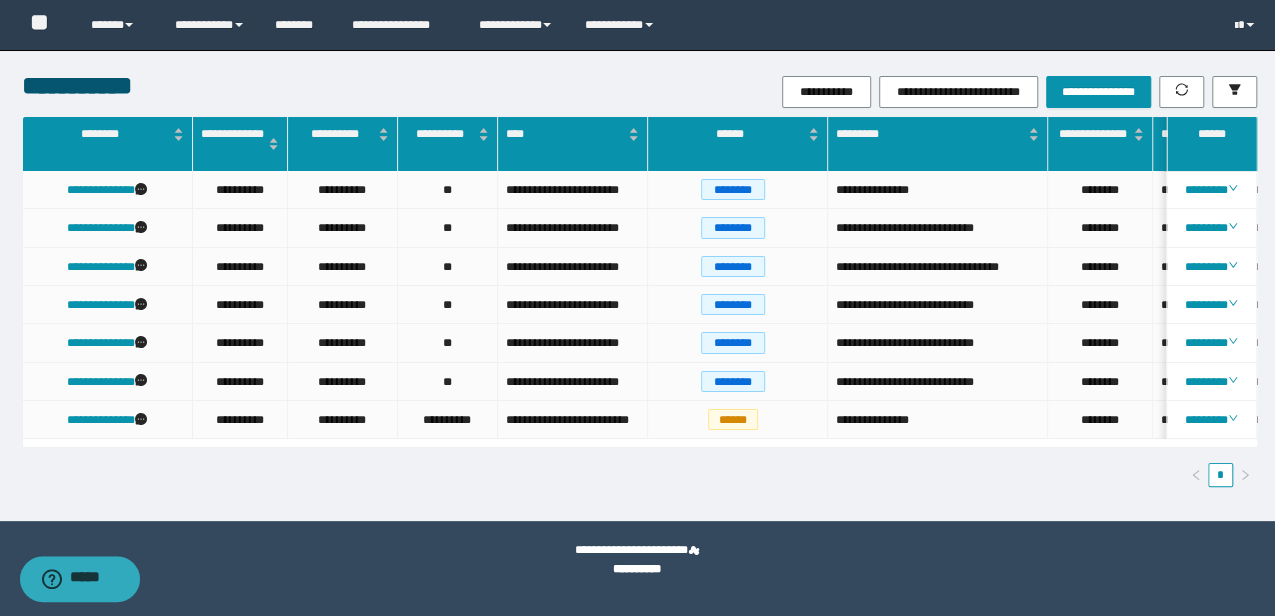 click on "**********" at bounding box center (637, 560) 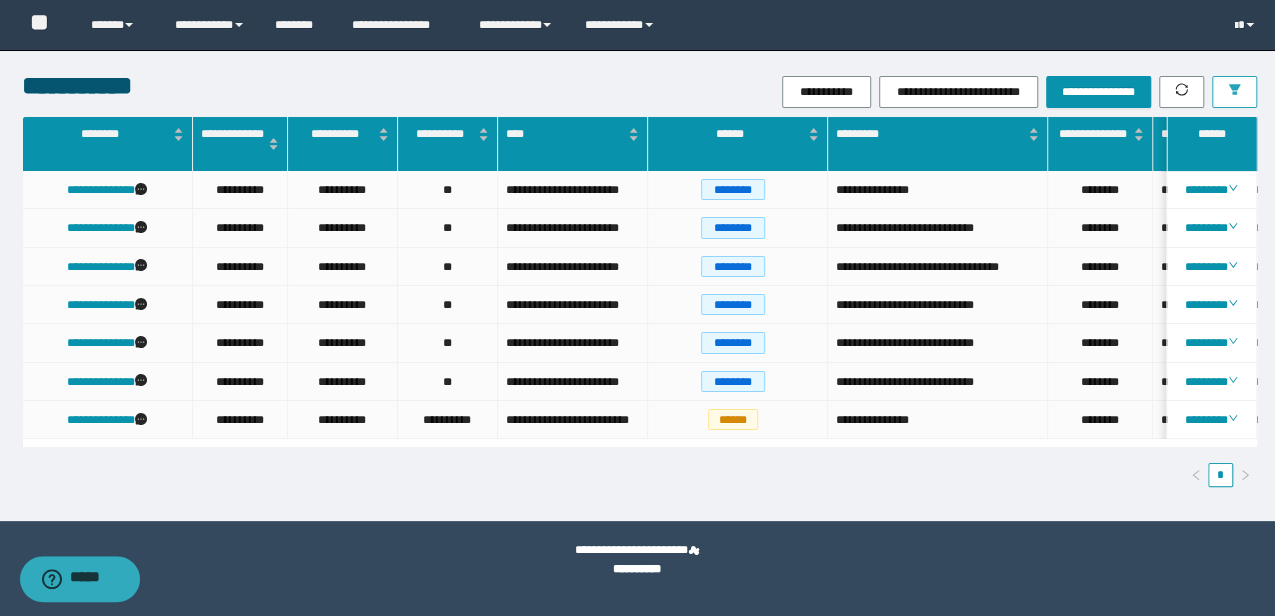 click 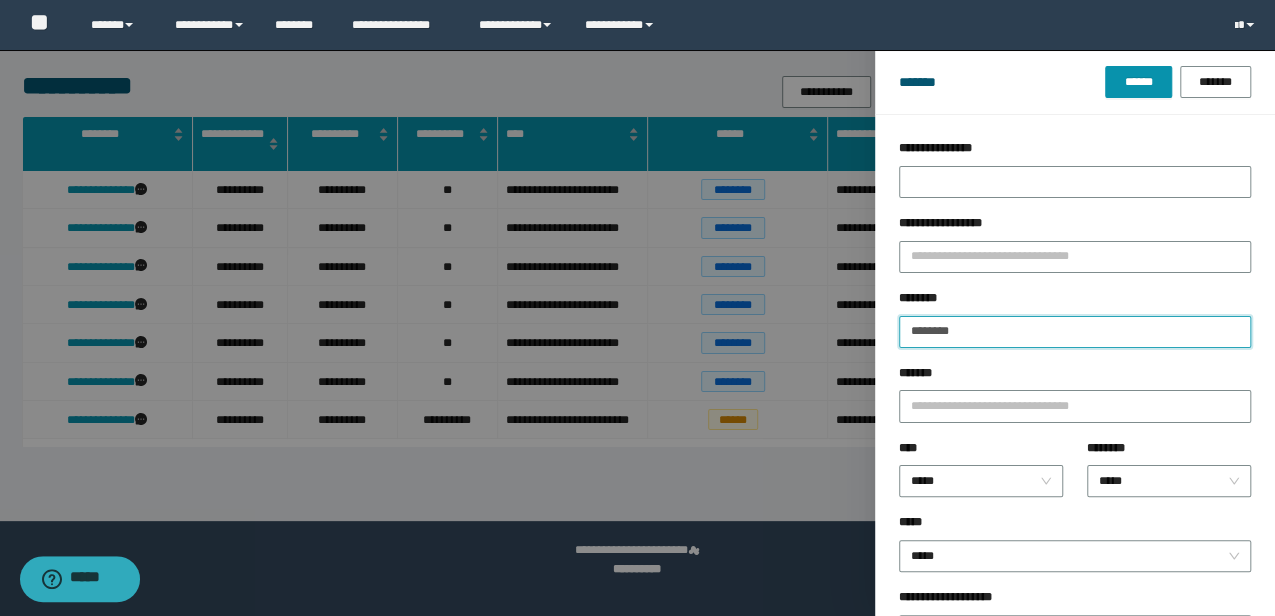 drag, startPoint x: 1005, startPoint y: 317, endPoint x: 194, endPoint y: 260, distance: 813.0006 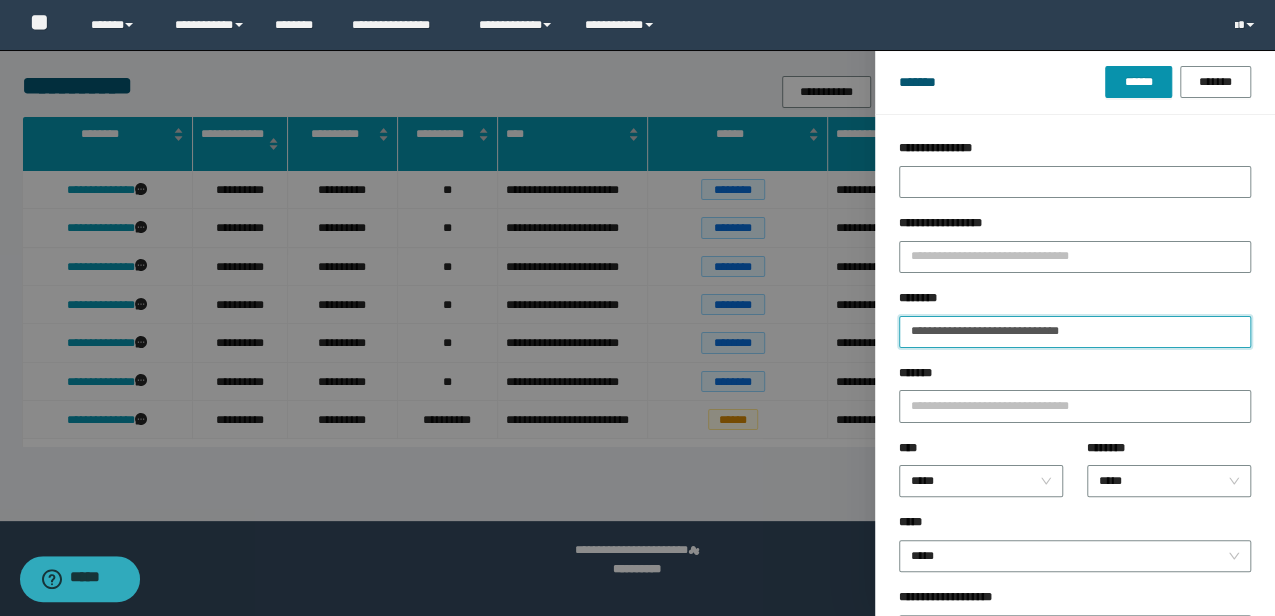 drag, startPoint x: 1106, startPoint y: 320, endPoint x: 562, endPoint y: 315, distance: 544.02295 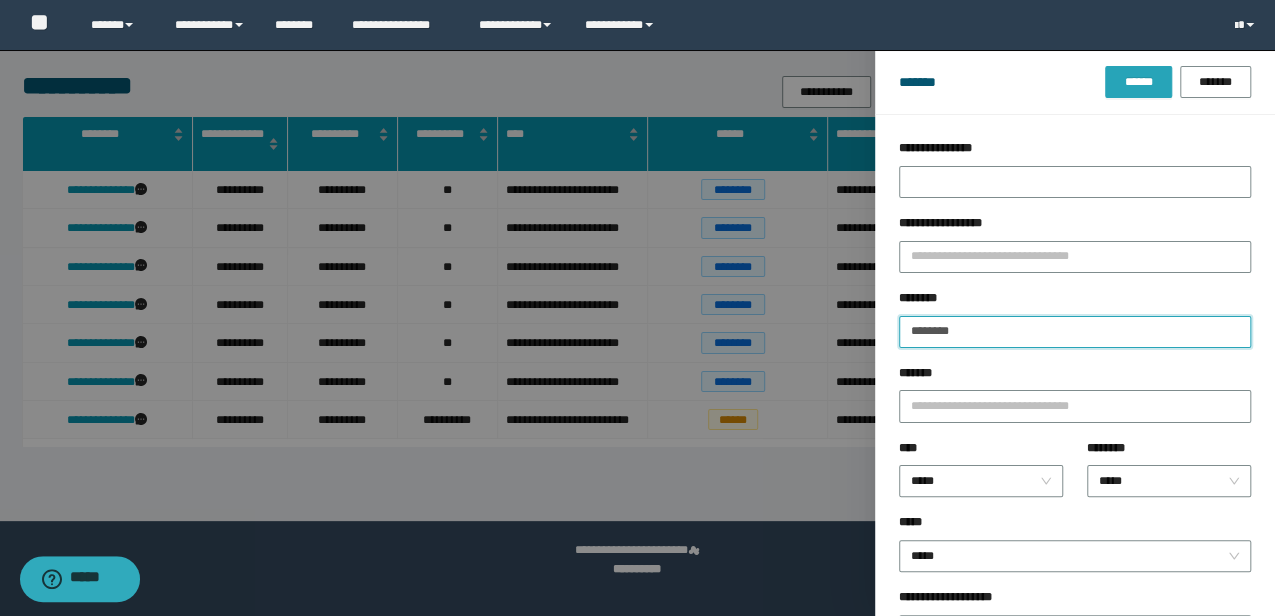 type on "********" 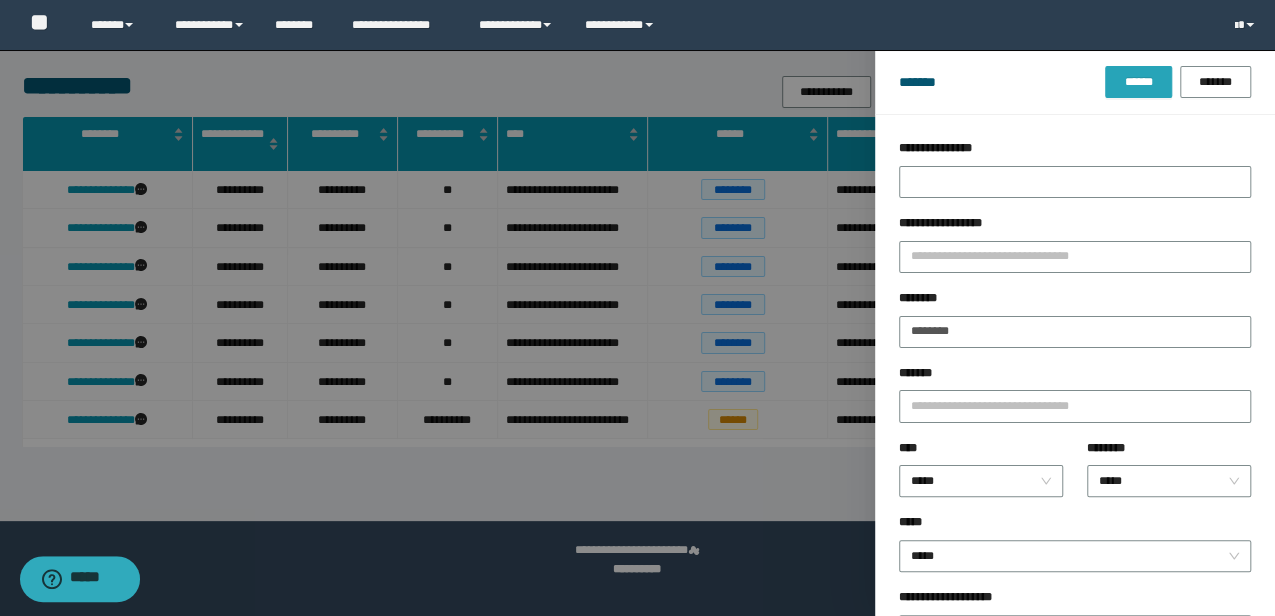 click on "******" at bounding box center (1138, 82) 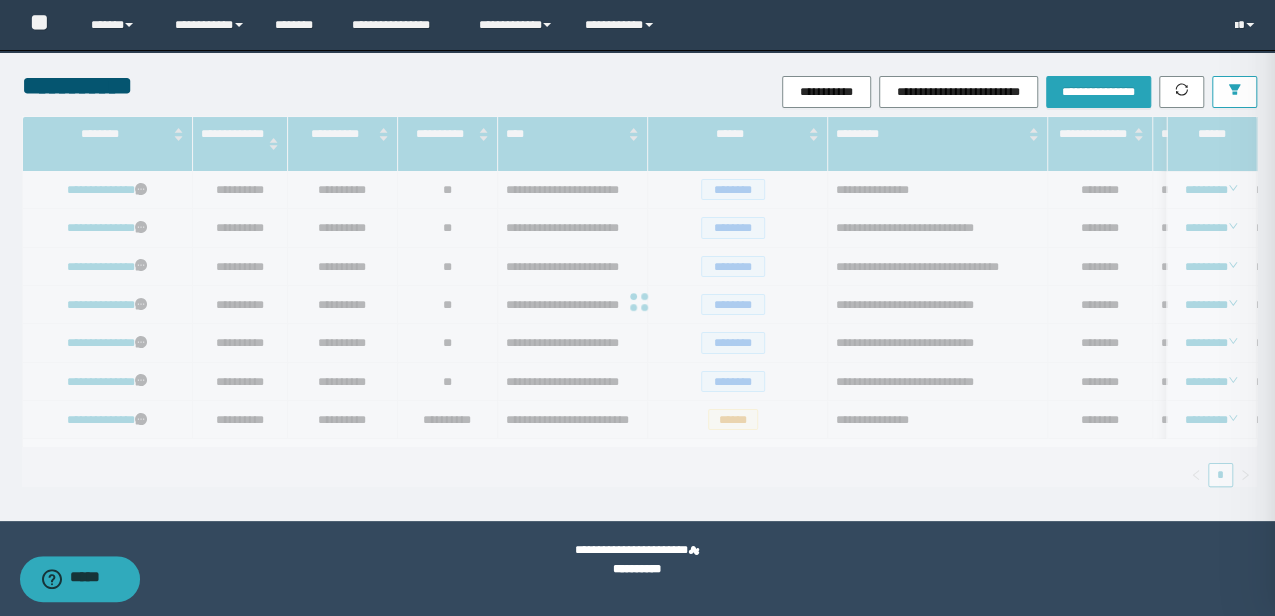 type 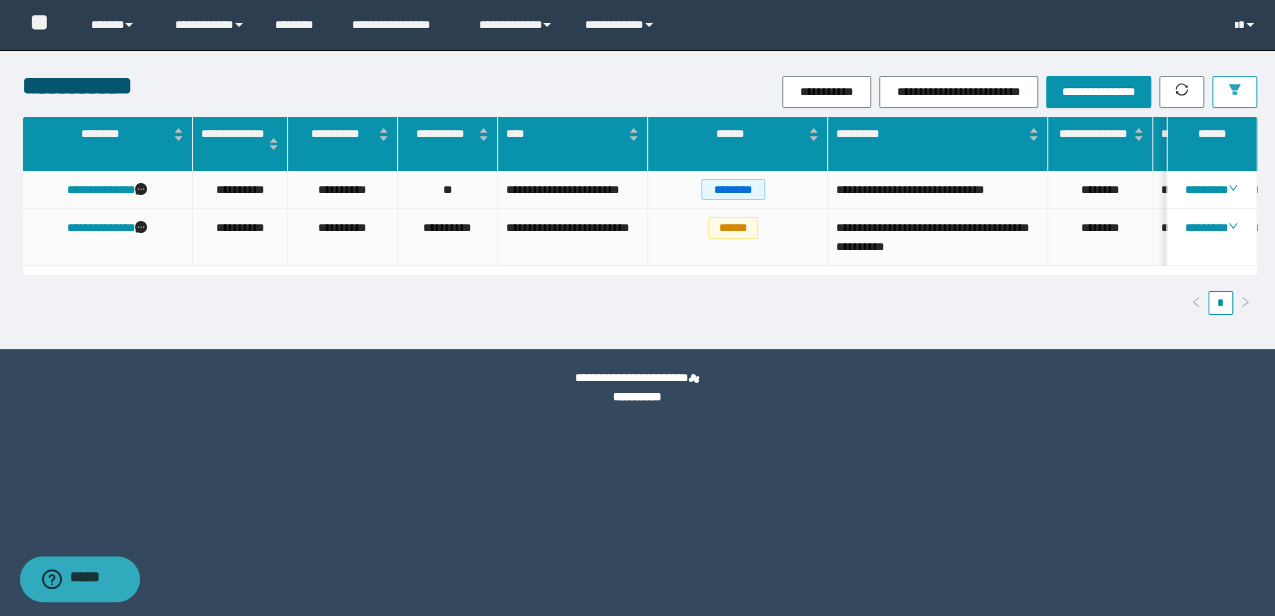 click at bounding box center [1234, 92] 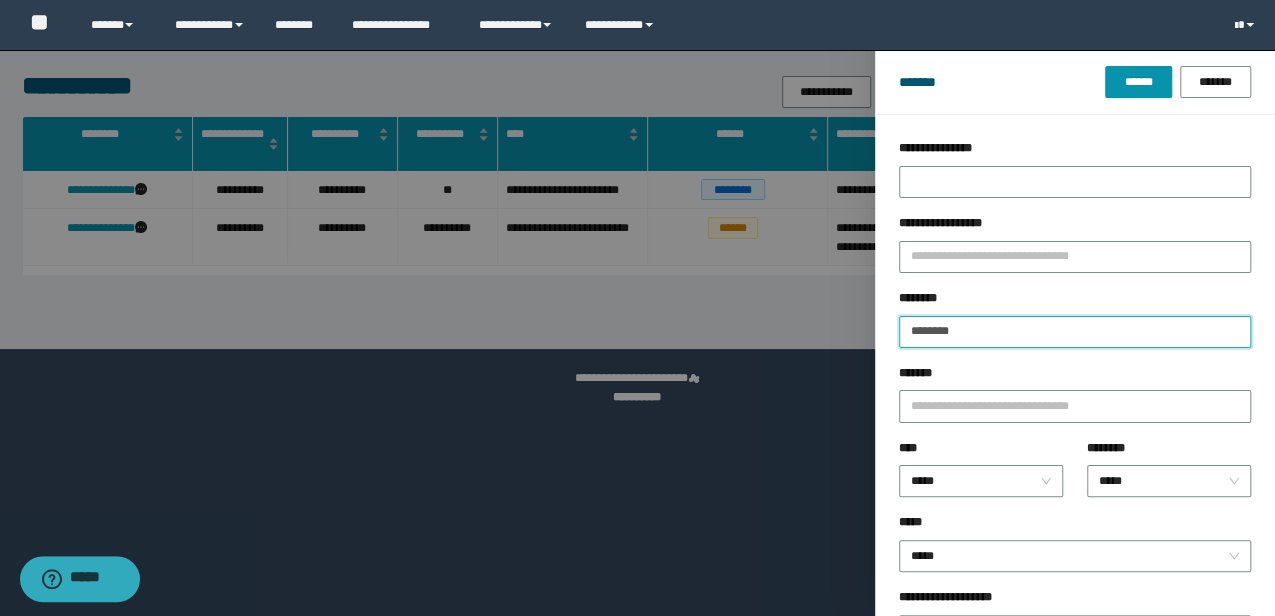drag, startPoint x: 961, startPoint y: 332, endPoint x: 838, endPoint y: 342, distance: 123.40584 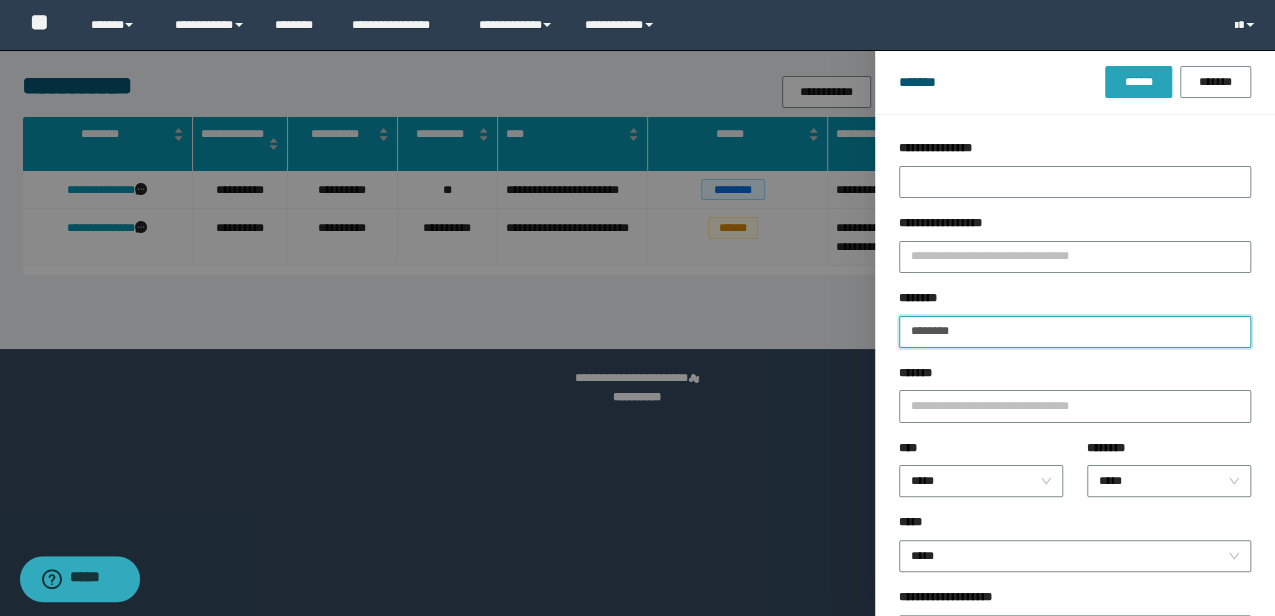 type on "********" 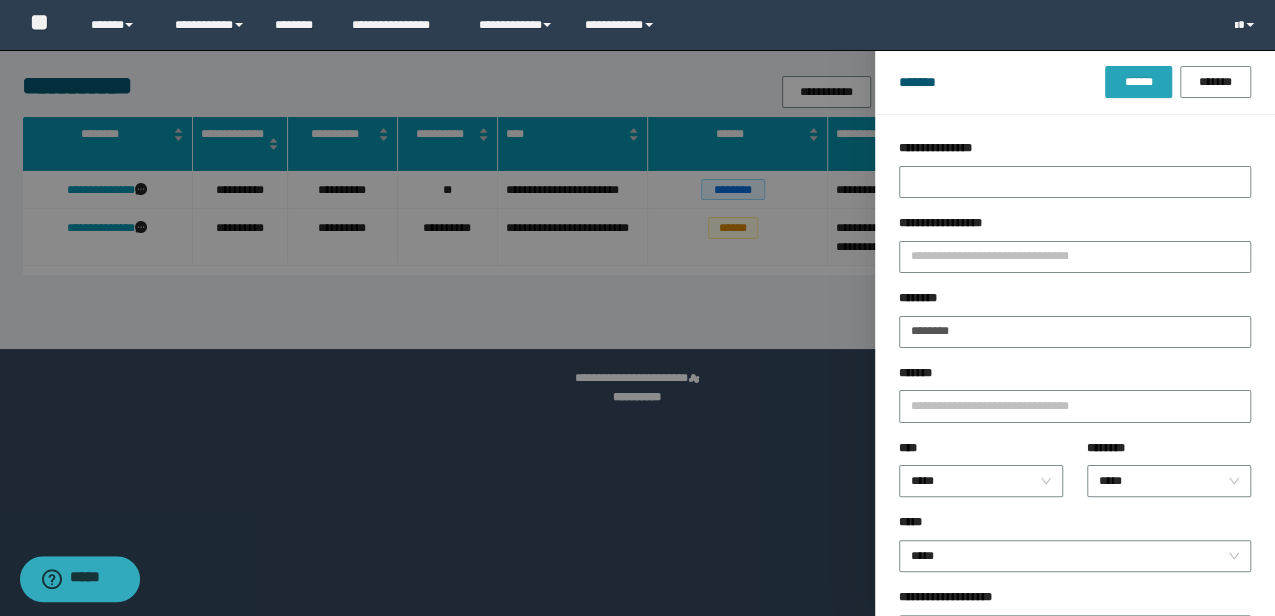 click on "******" at bounding box center (1138, 82) 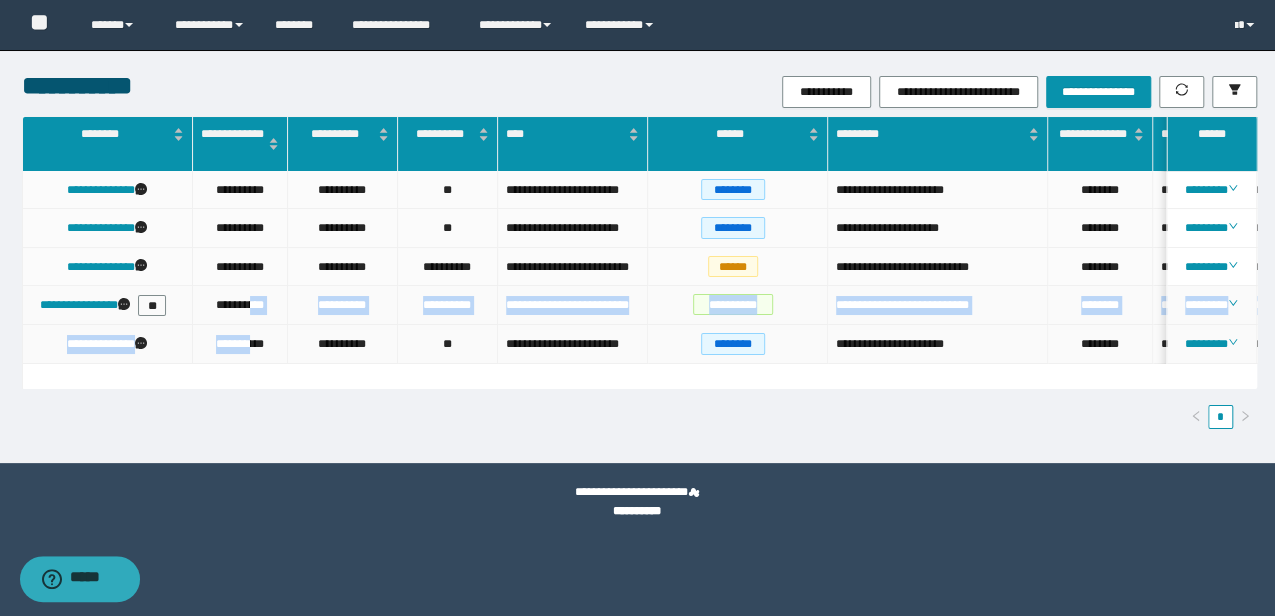 click on "**********" at bounding box center (1068, 267) 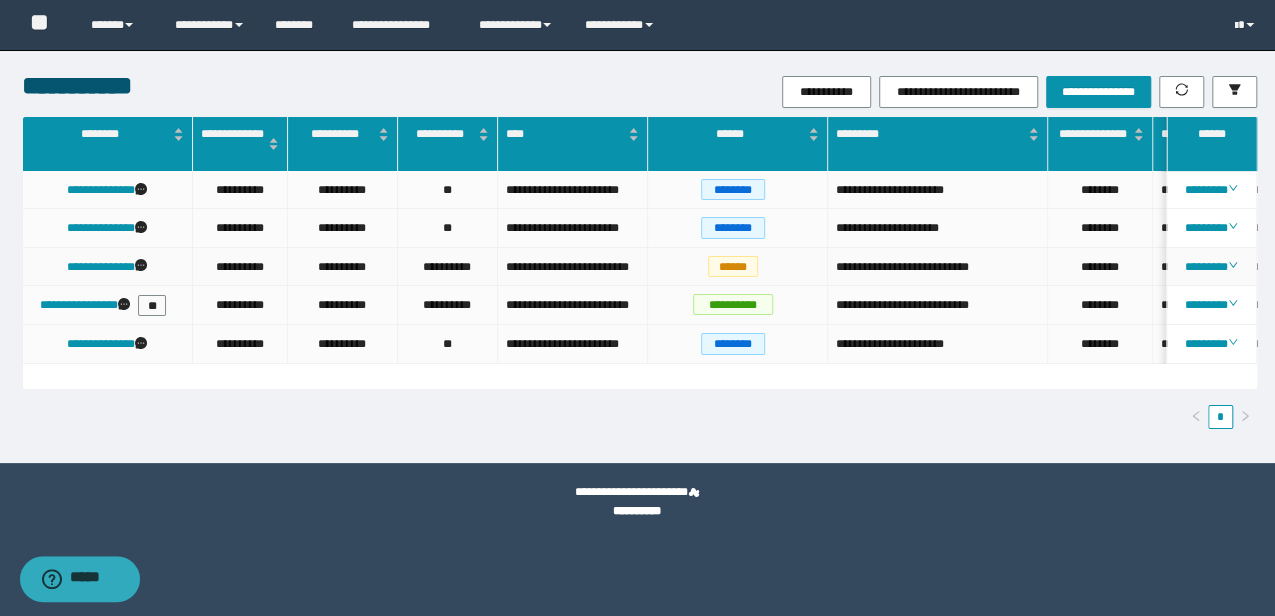click on "**********" at bounding box center [108, 267] 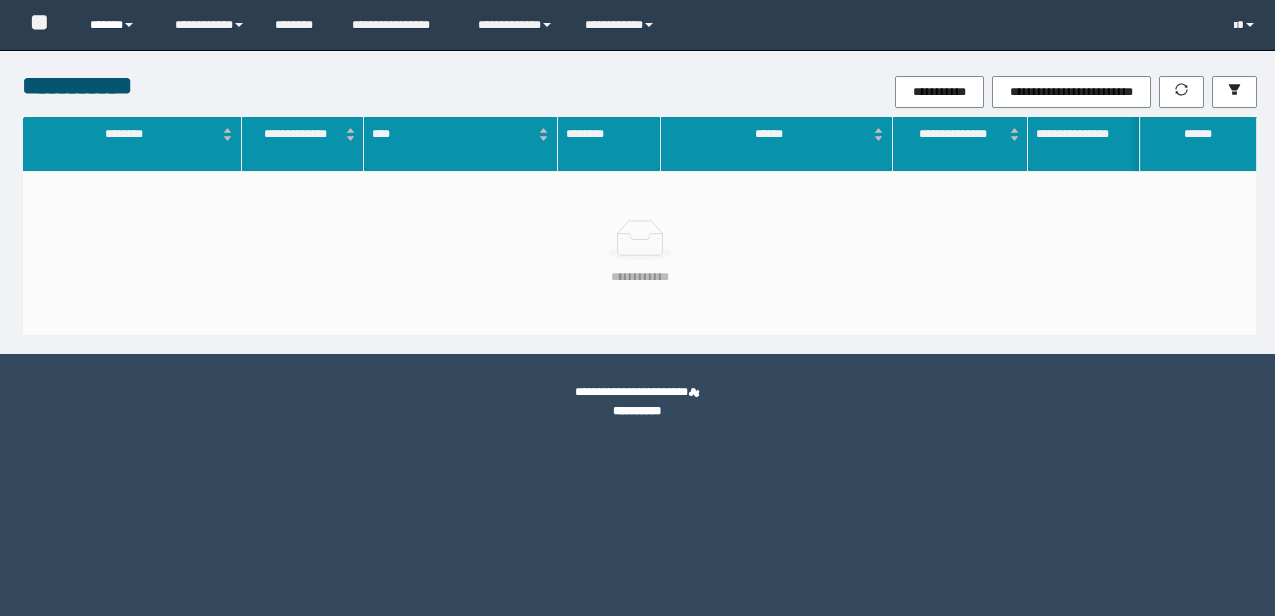 scroll, scrollTop: 0, scrollLeft: 0, axis: both 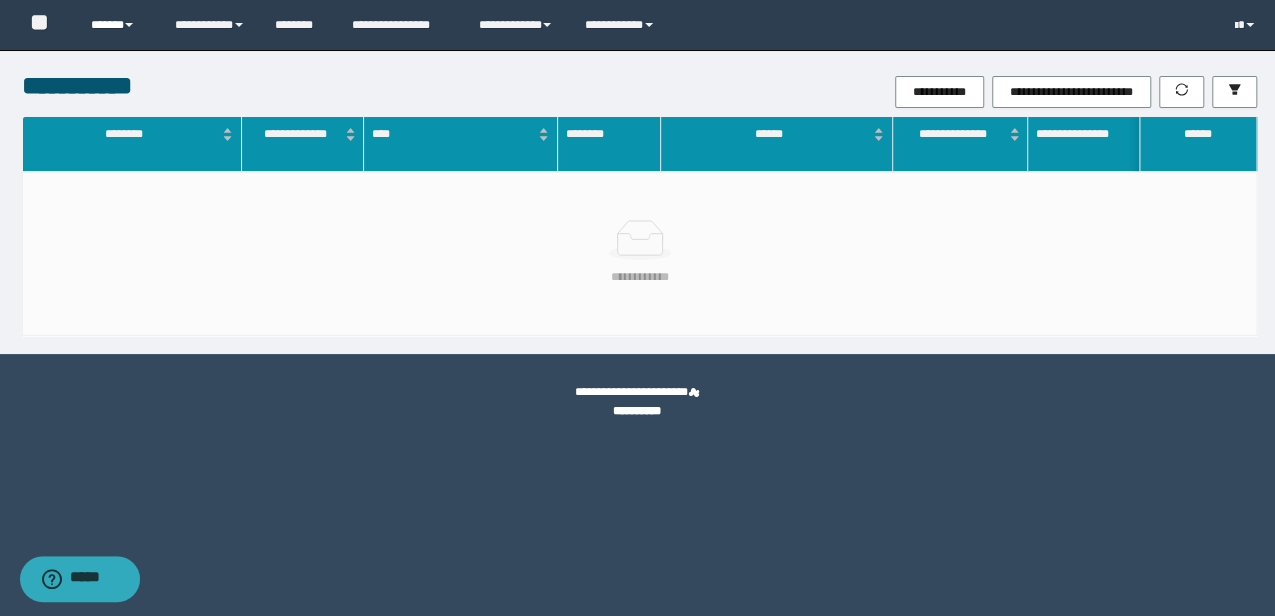 click on "******" at bounding box center (117, 25) 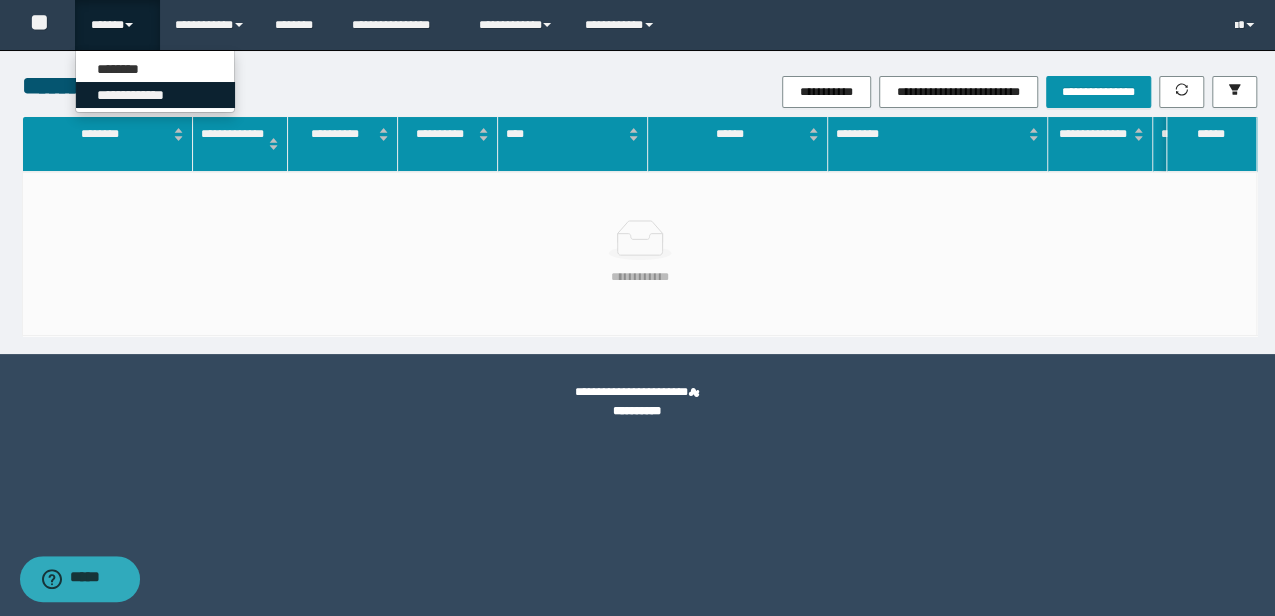 click on "**********" at bounding box center [155, 95] 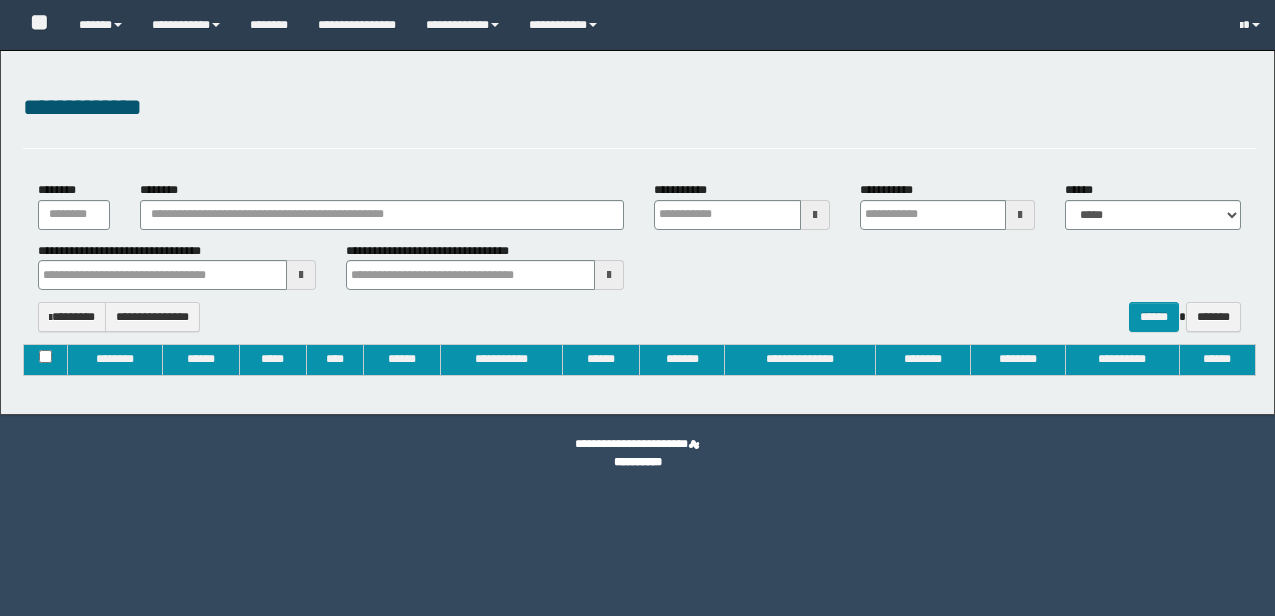 type on "**********" 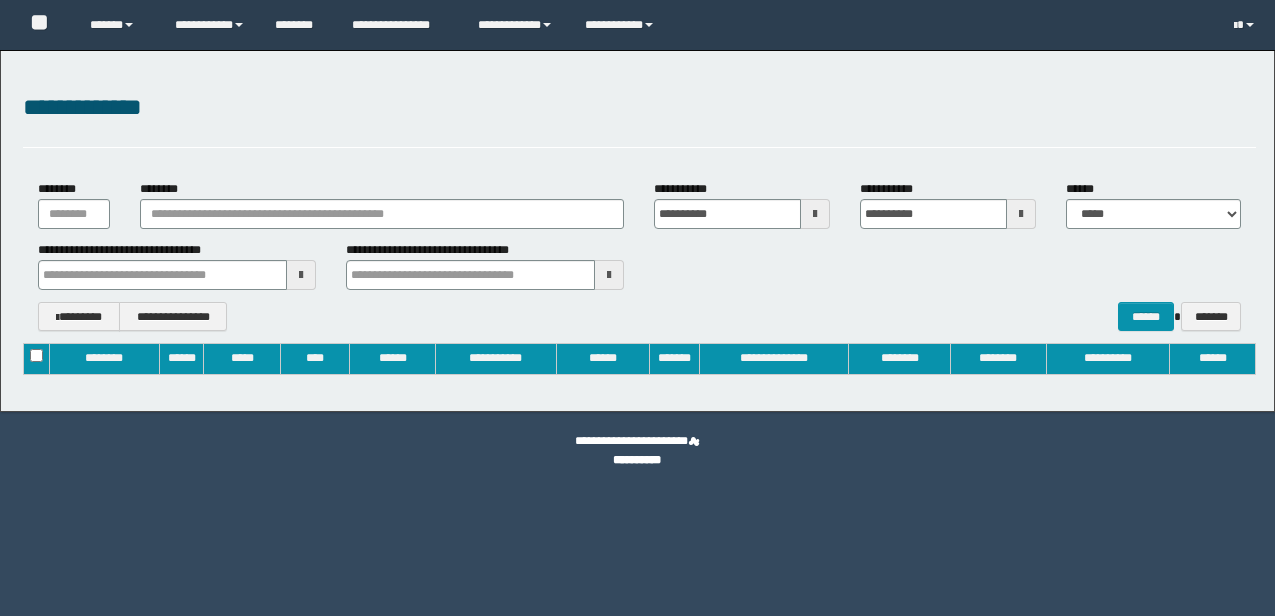 scroll, scrollTop: 0, scrollLeft: 0, axis: both 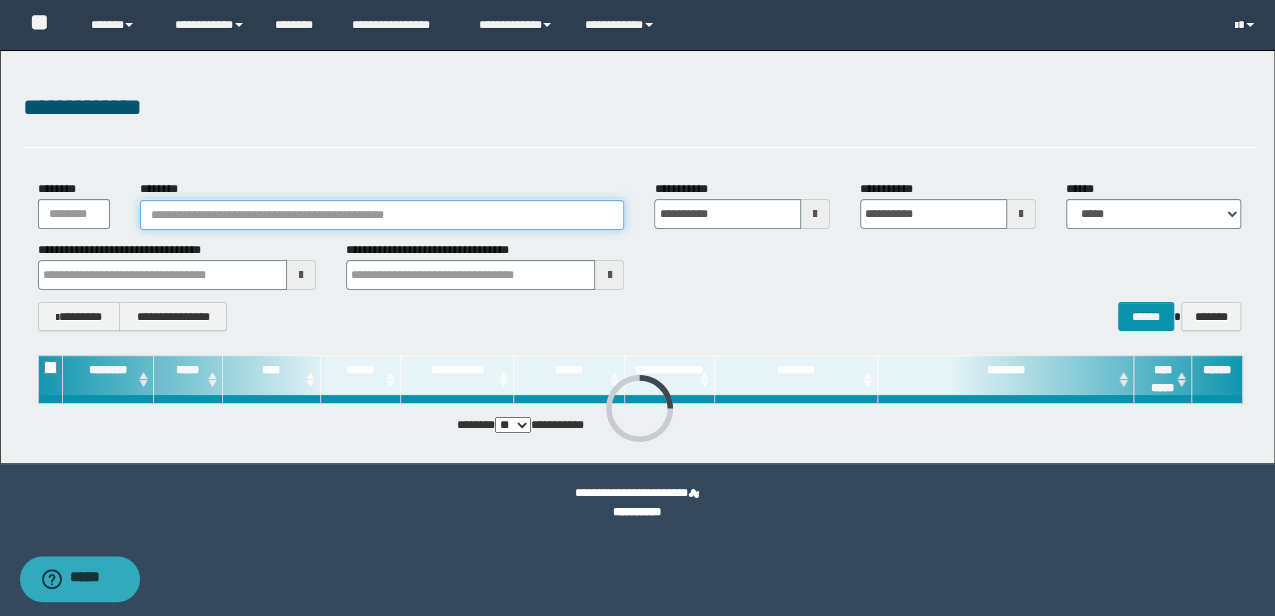 click on "********" at bounding box center (382, 215) 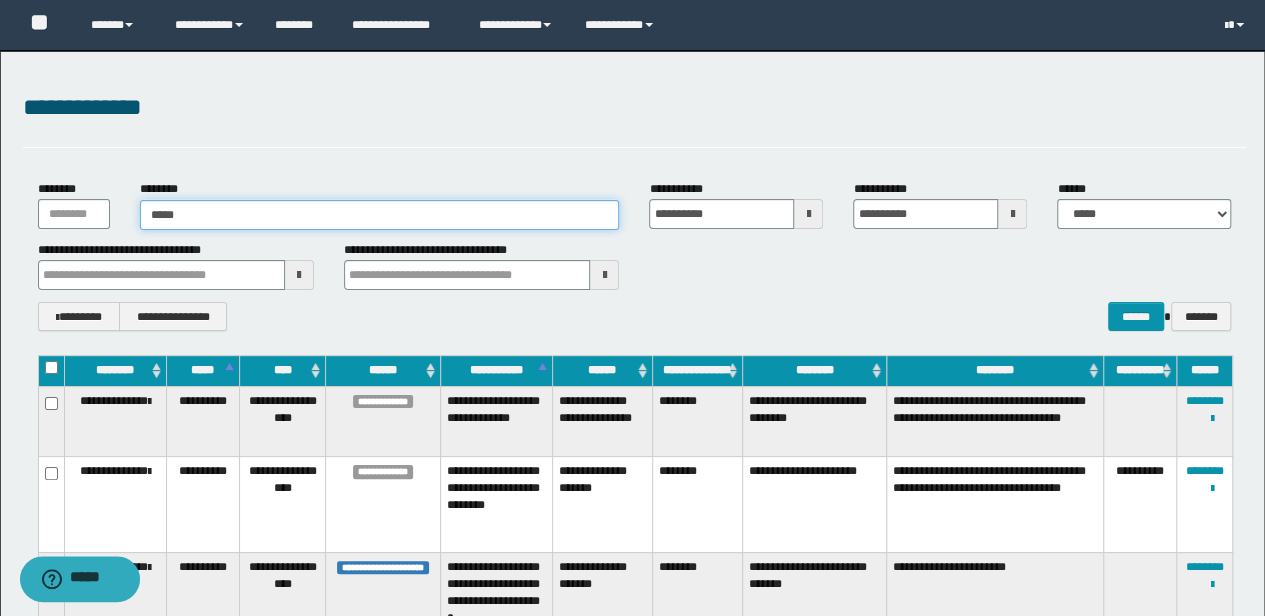 type on "******" 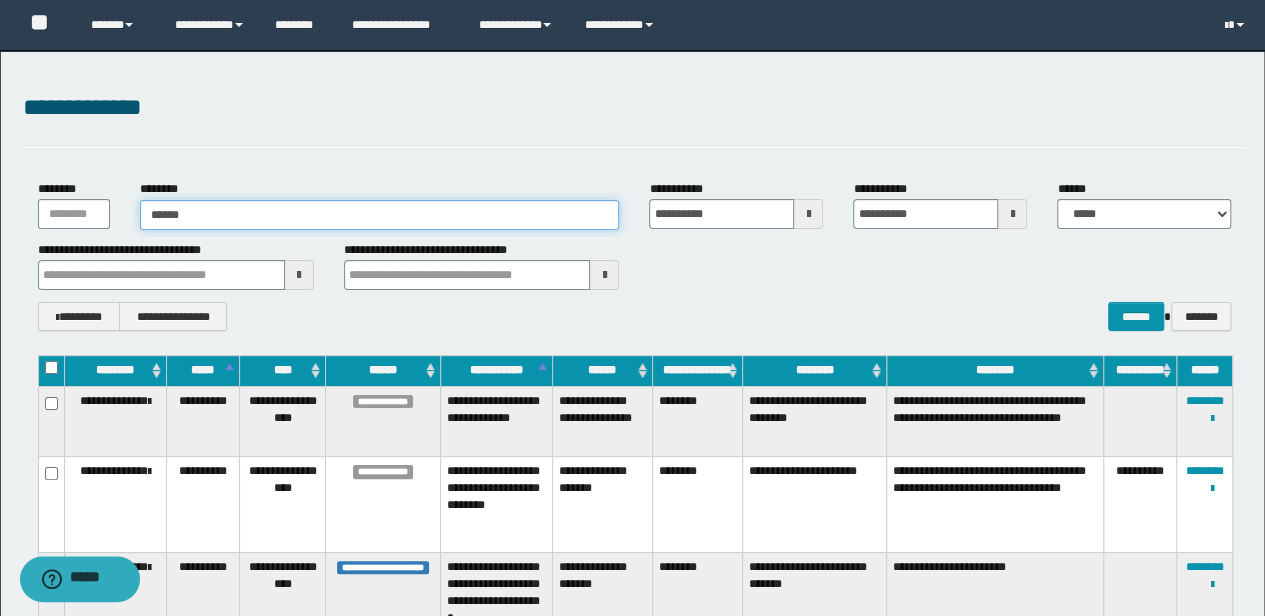type on "******" 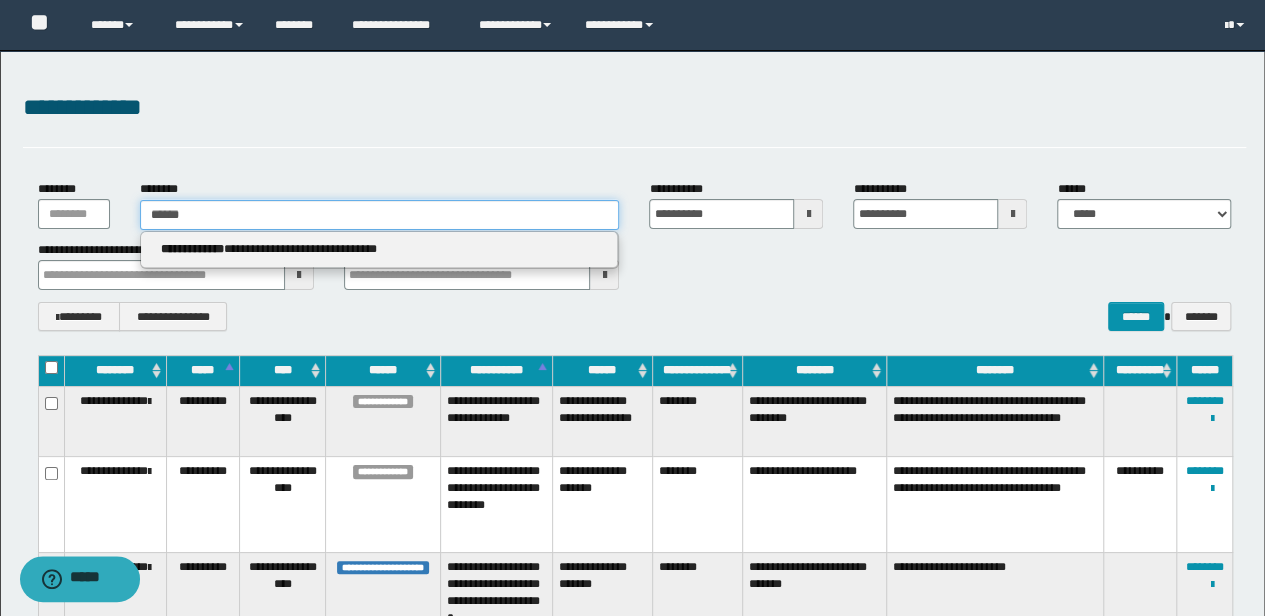 type 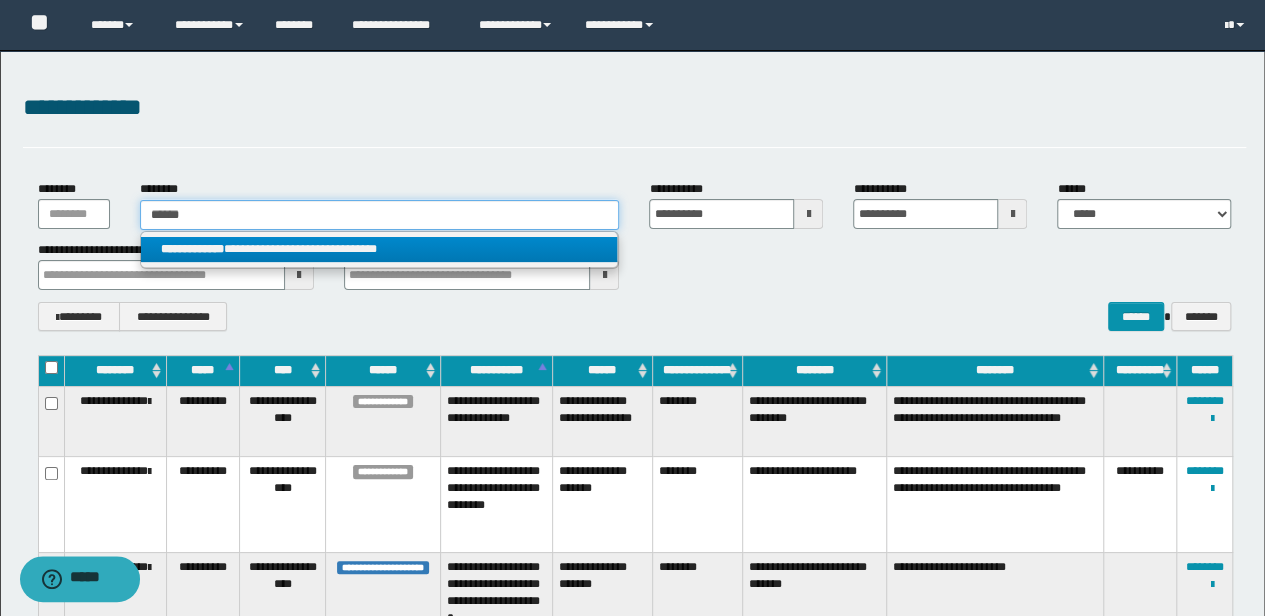 type on "******" 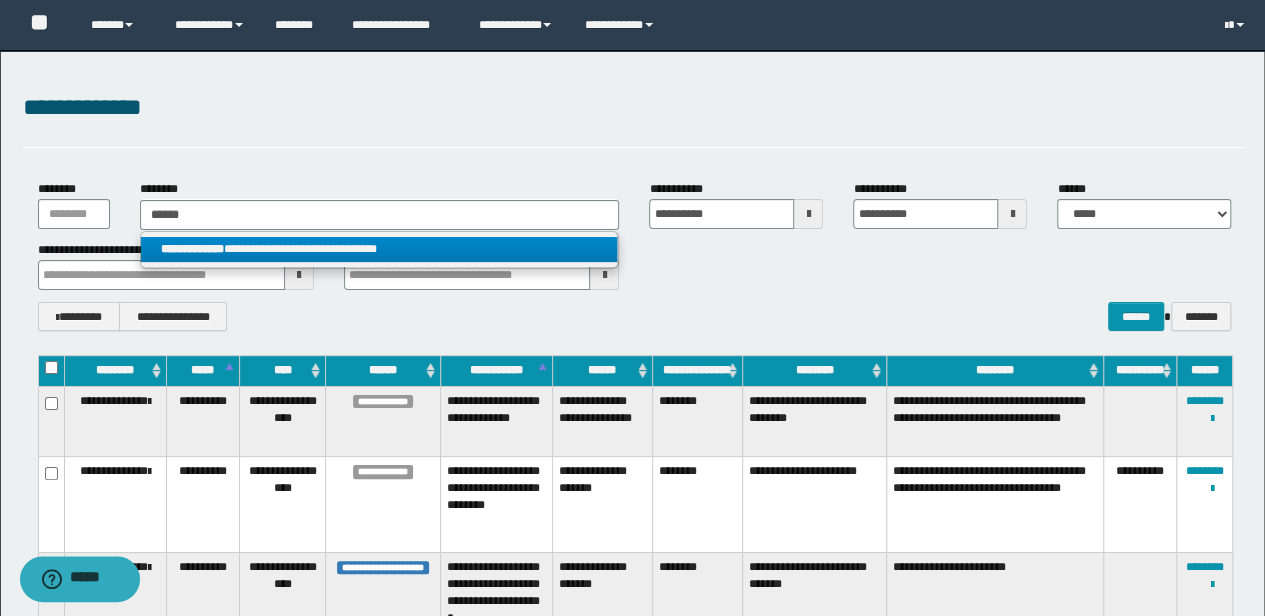 click on "**********" at bounding box center (379, 249) 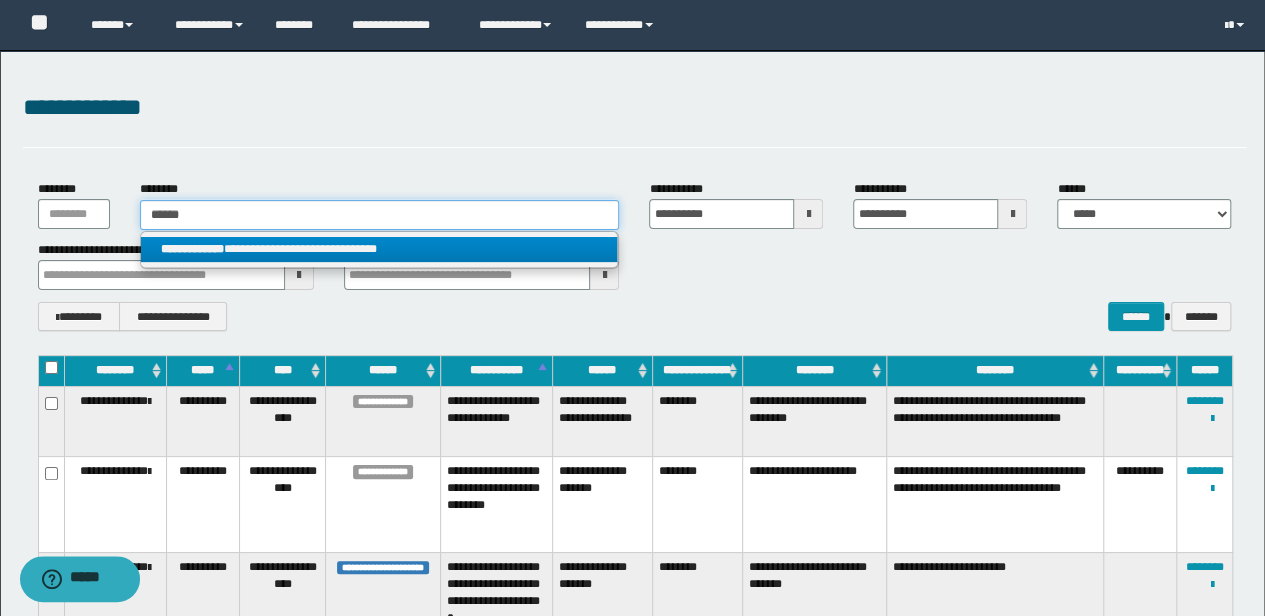 type 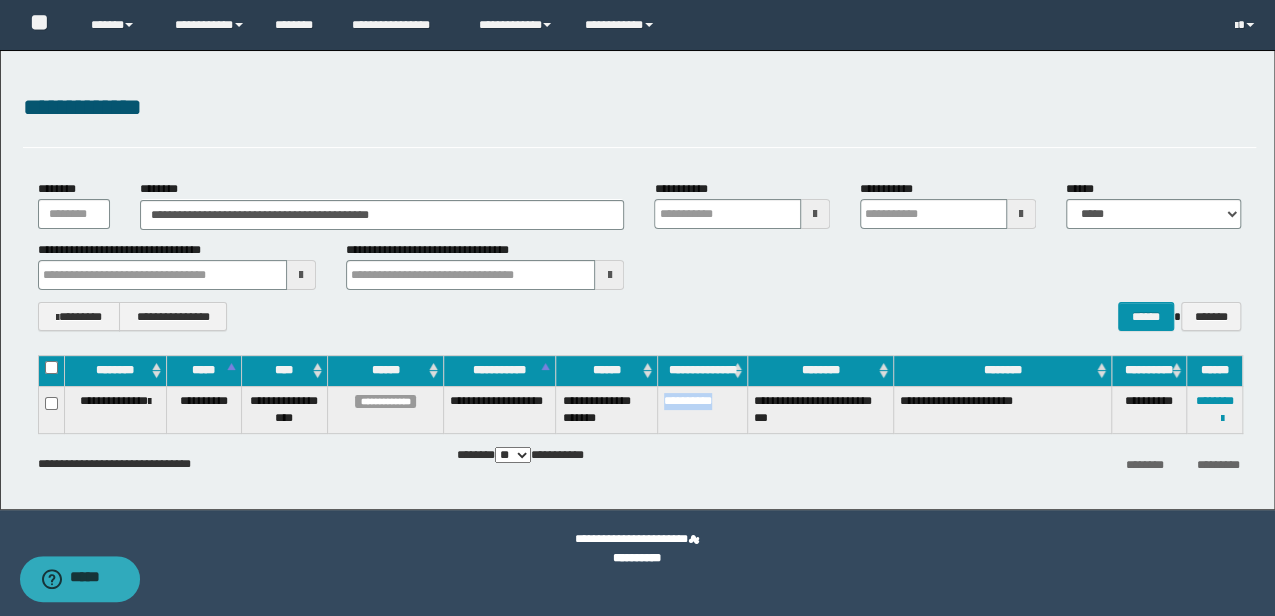 drag, startPoint x: 742, startPoint y: 405, endPoint x: 662, endPoint y: 408, distance: 80.05623 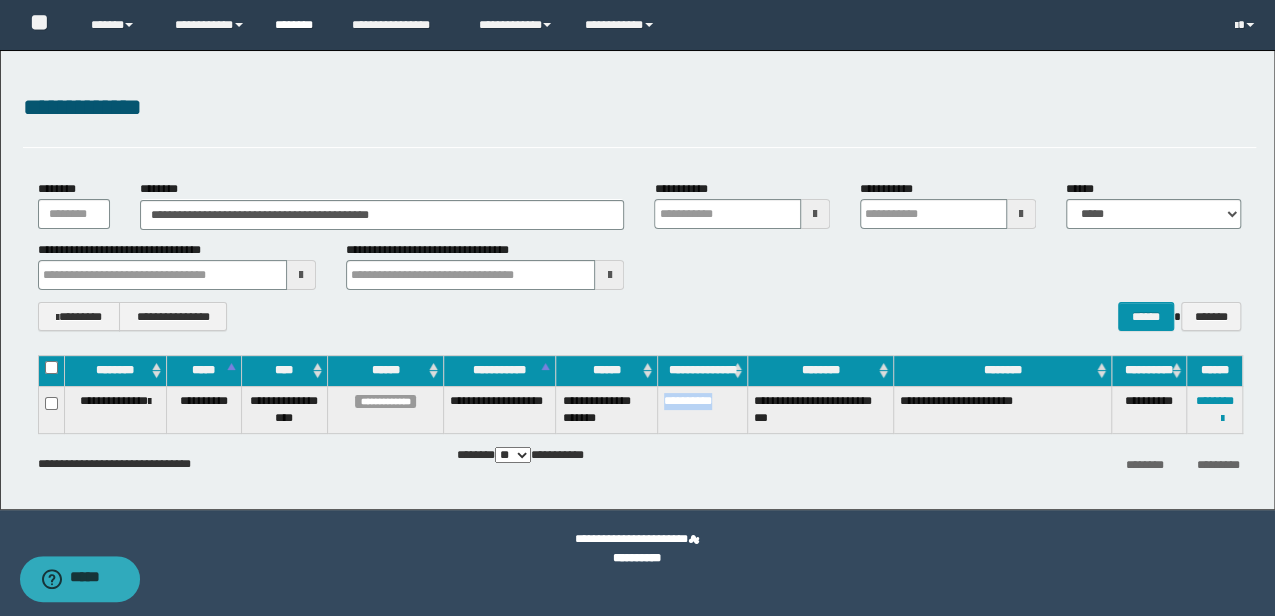 type 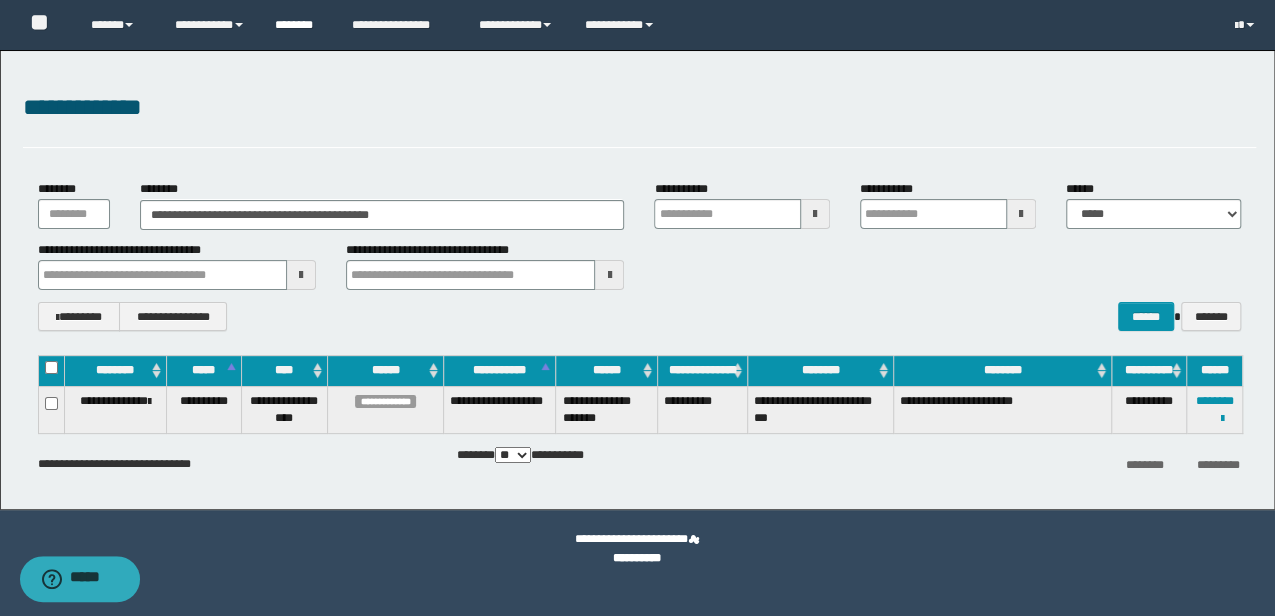 type 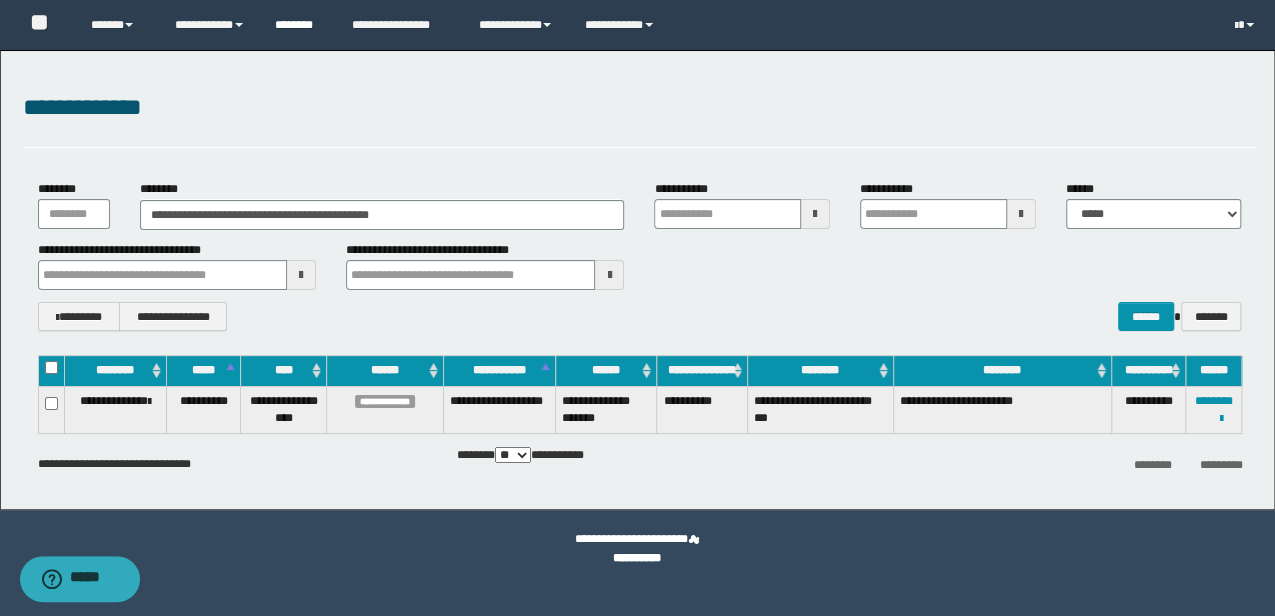 type 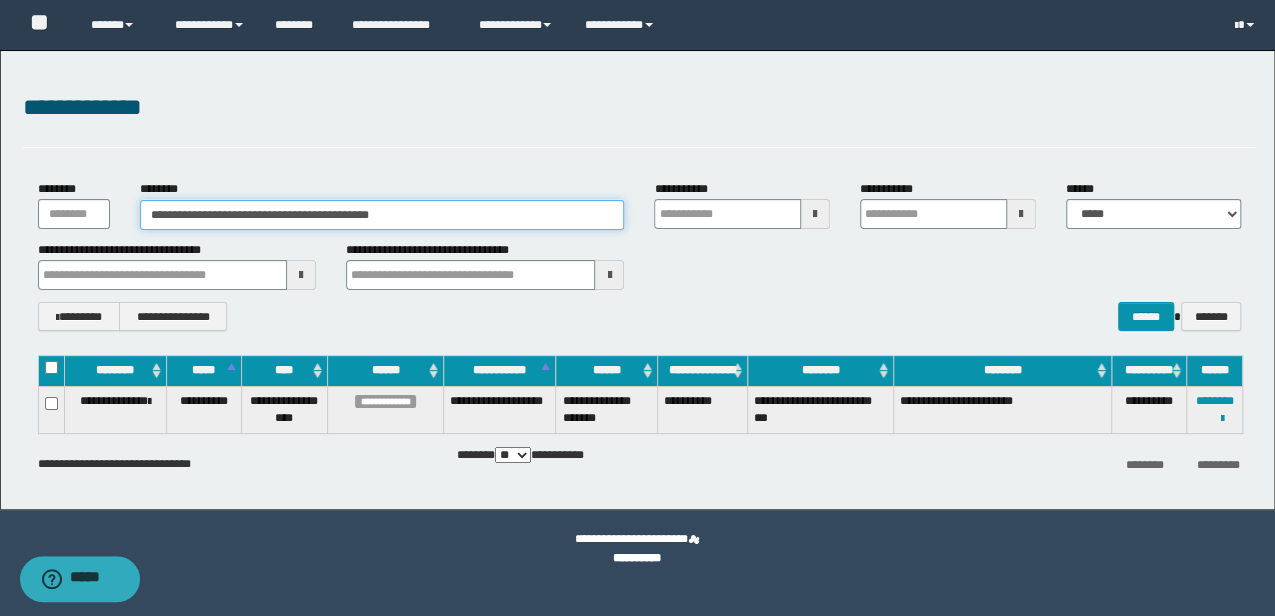 drag, startPoint x: 467, startPoint y: 202, endPoint x: 0, endPoint y: 159, distance: 468.97546 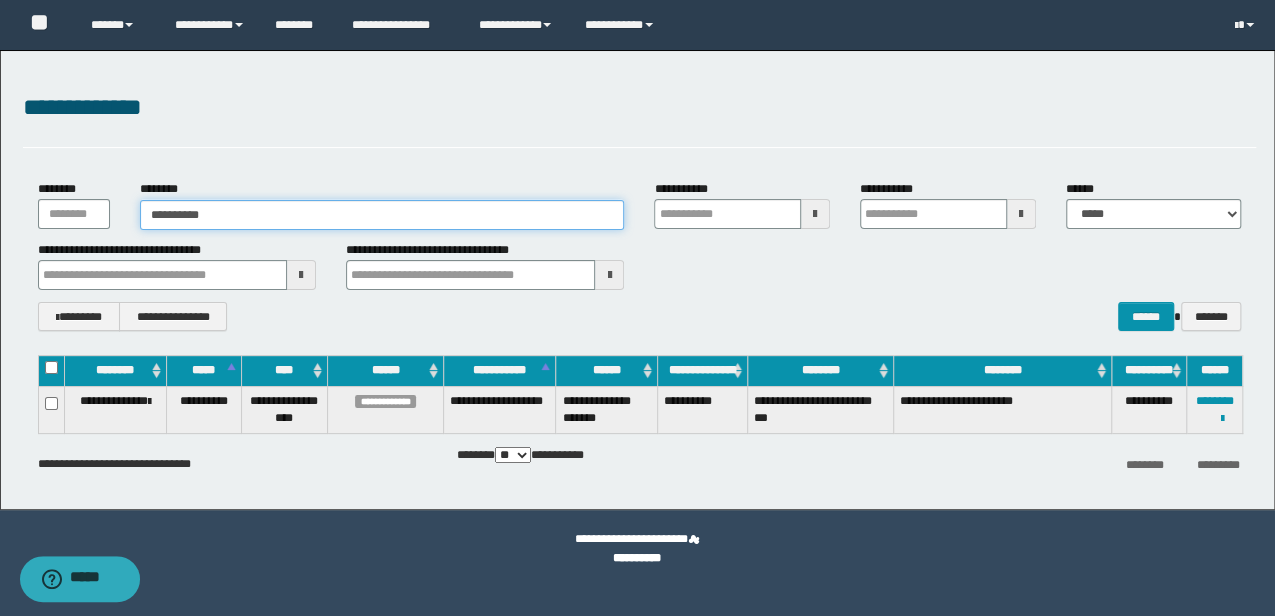 type on "**********" 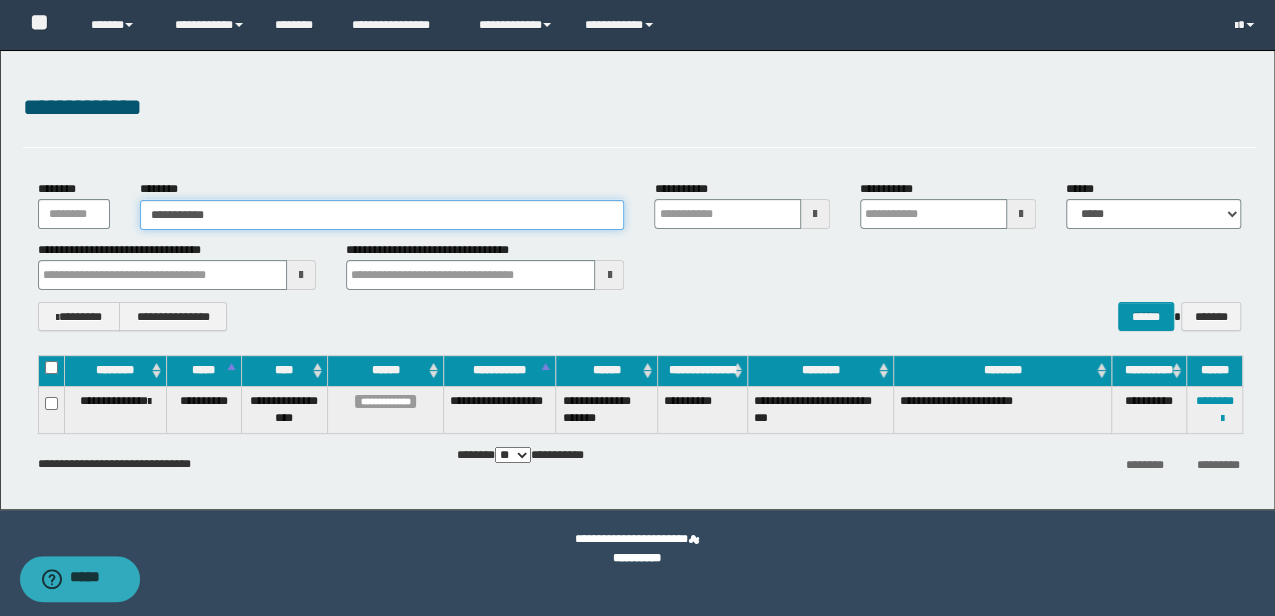 type on "**********" 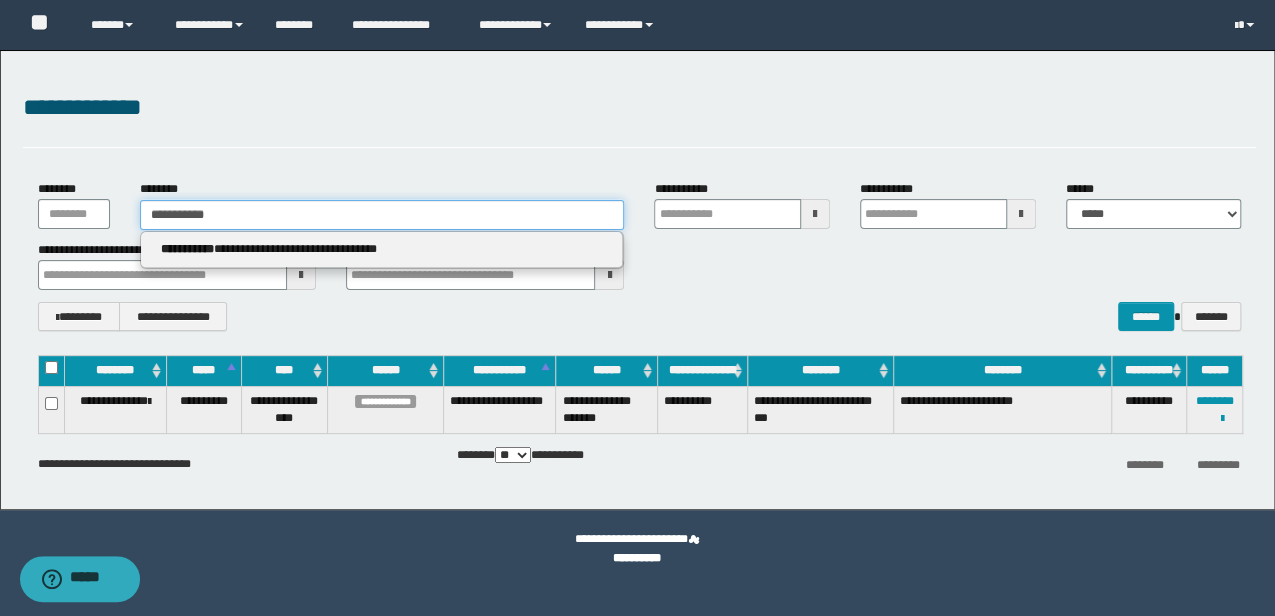 type 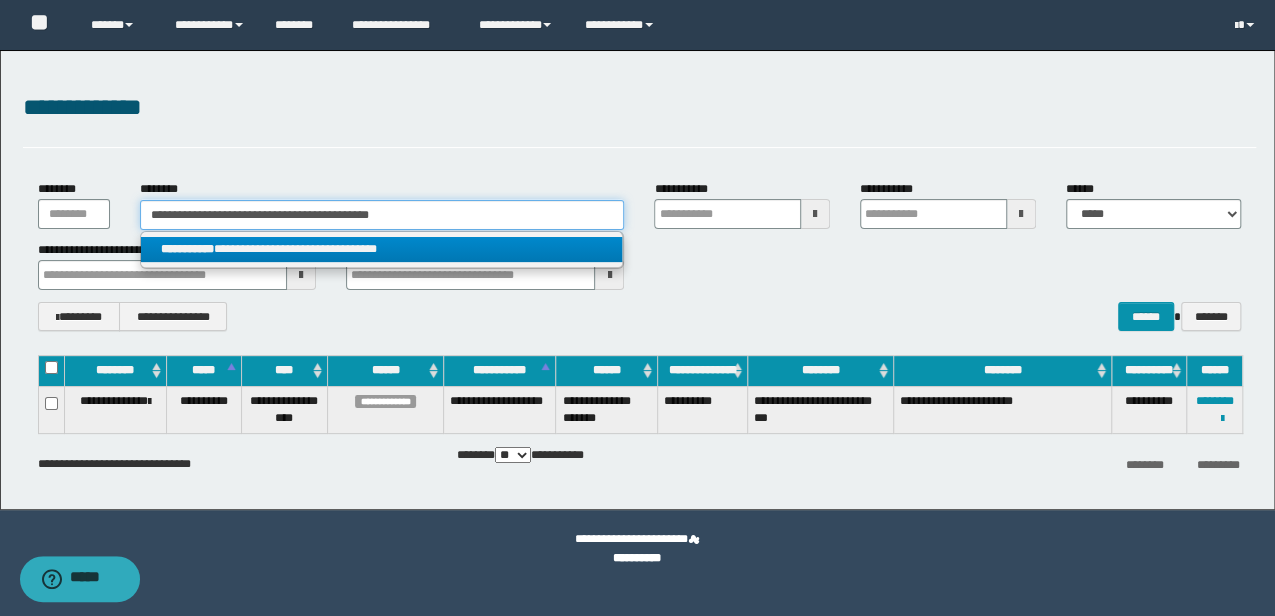type 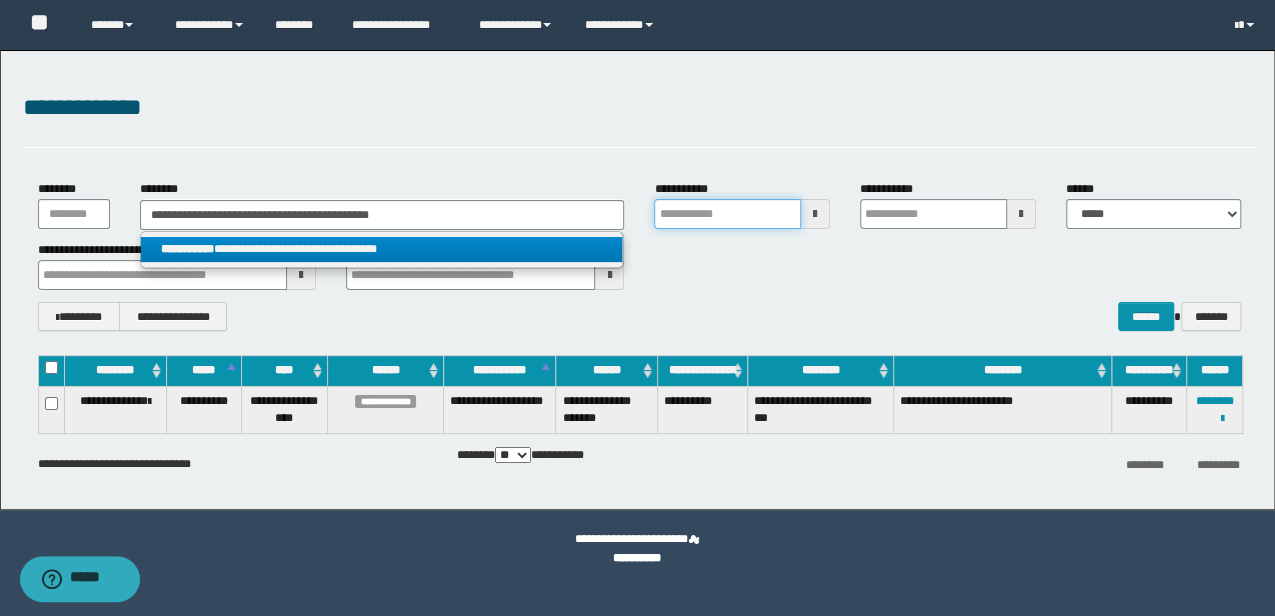 type 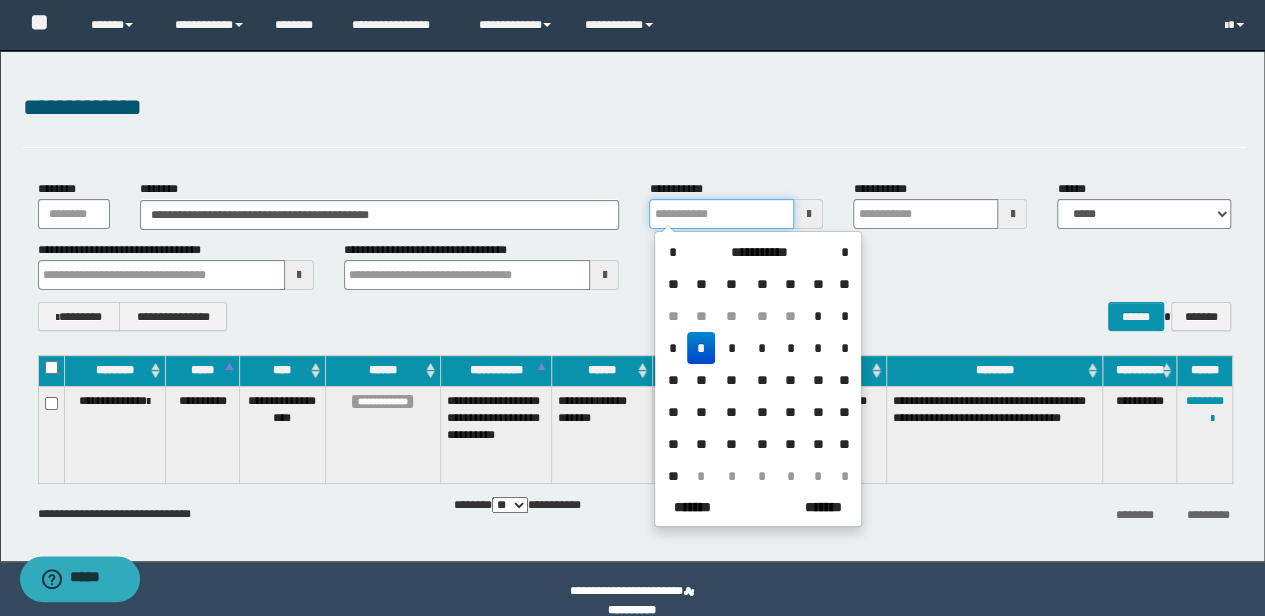 type 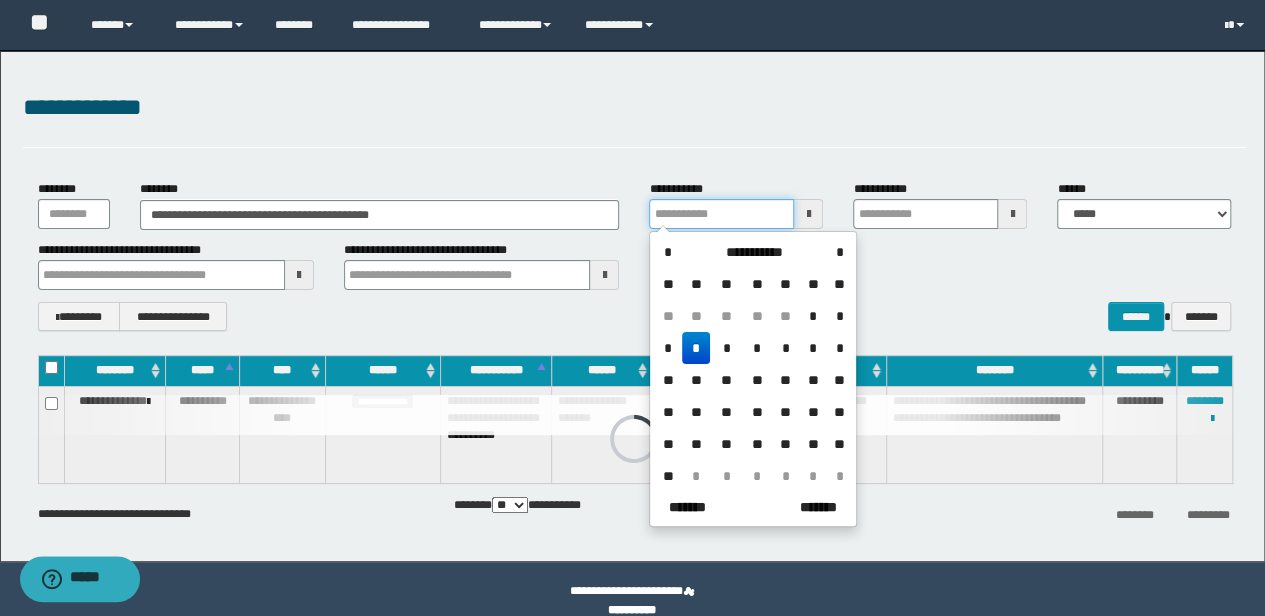 type 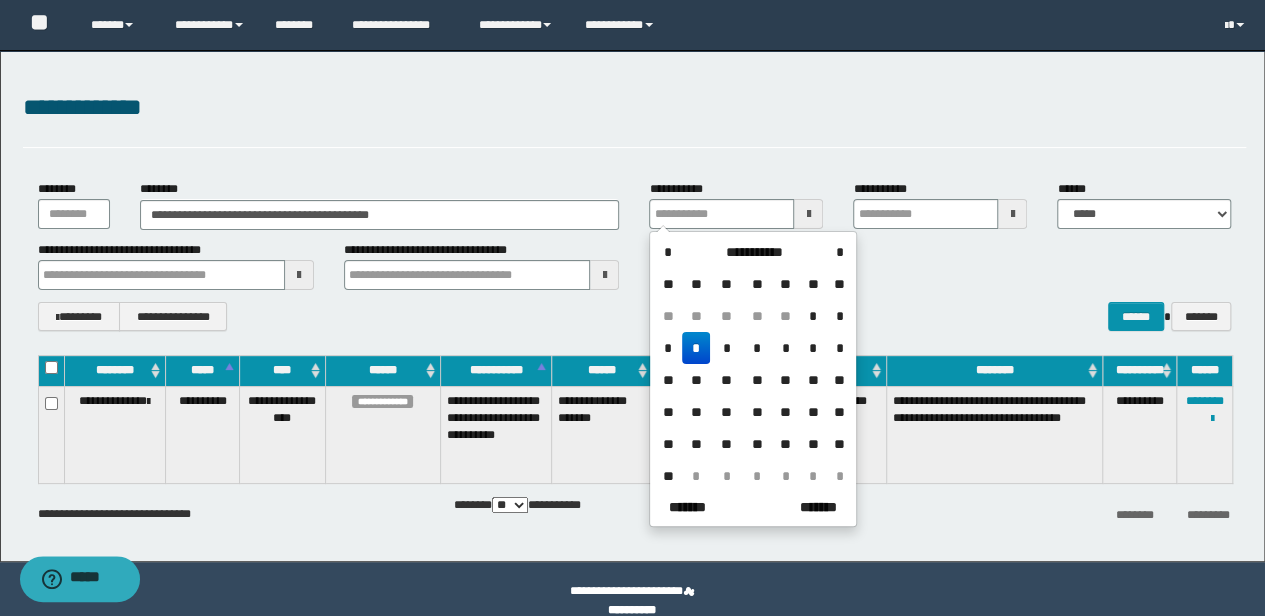 type 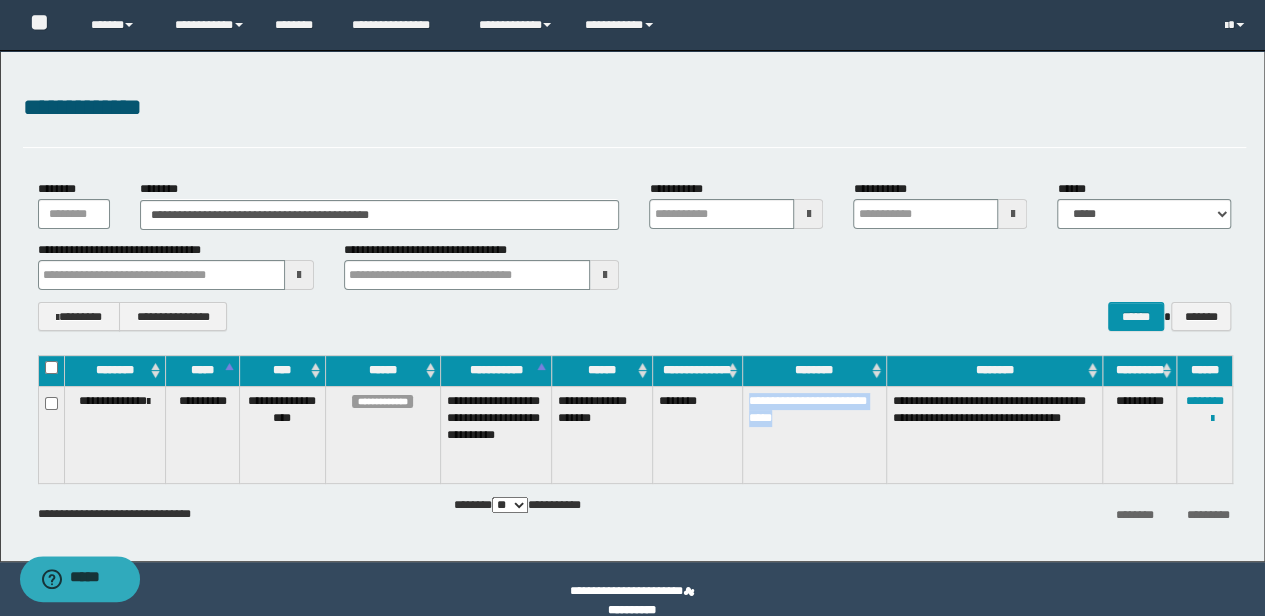 copy on "**********" 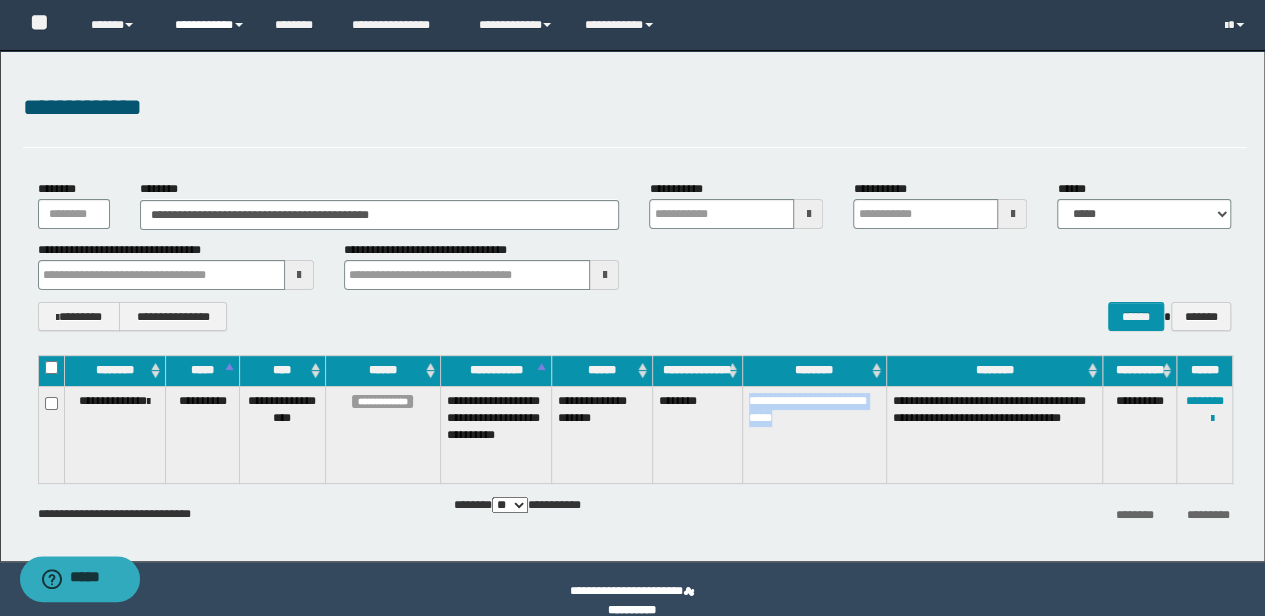 type 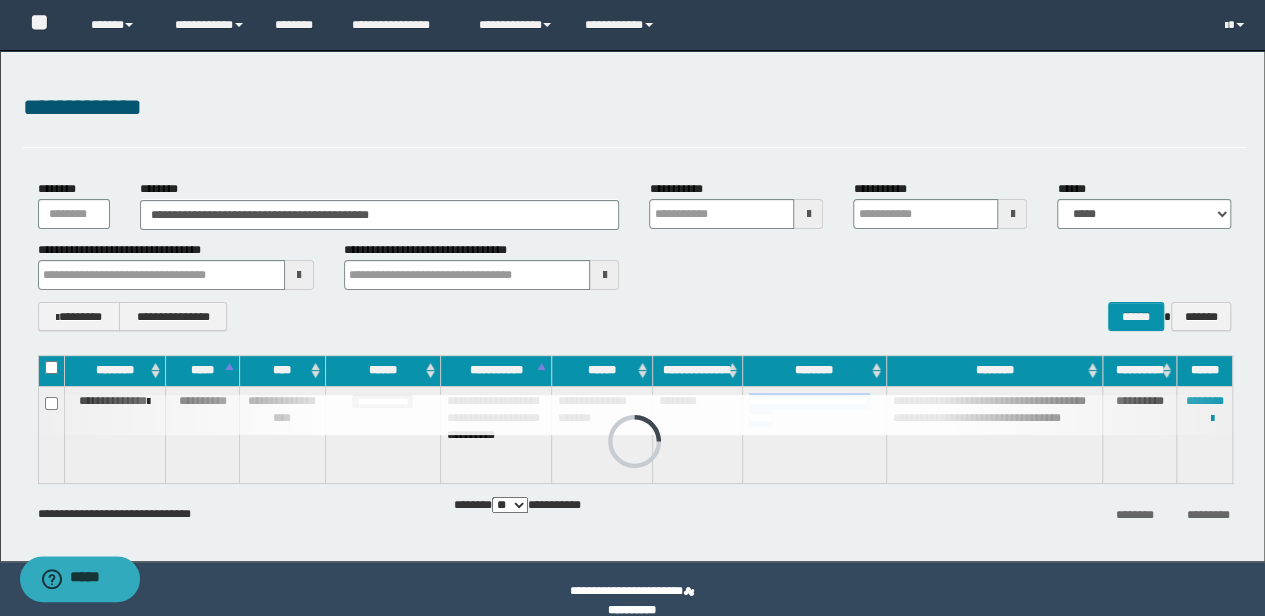 type 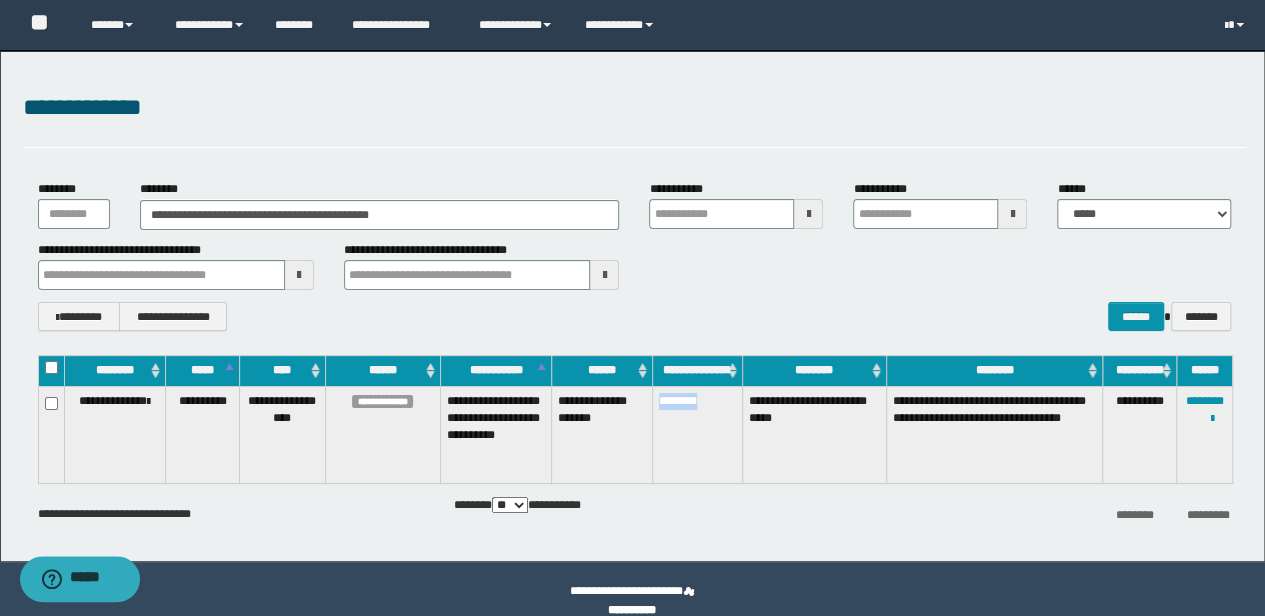 drag, startPoint x: 735, startPoint y: 411, endPoint x: 650, endPoint y: 400, distance: 85.70881 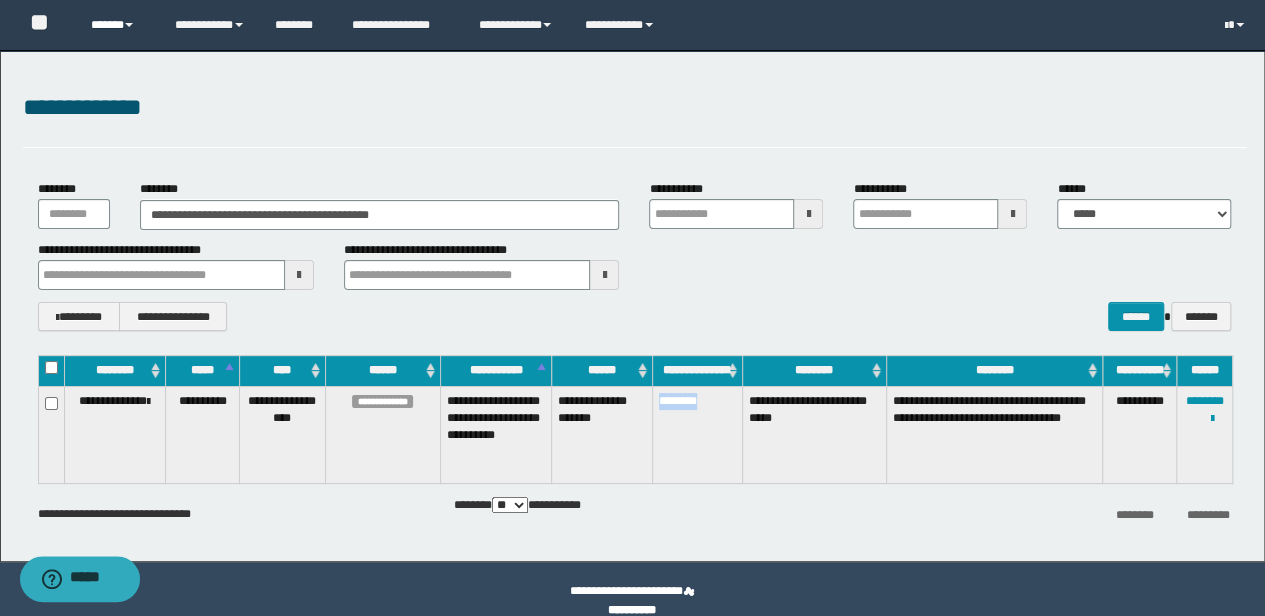 type 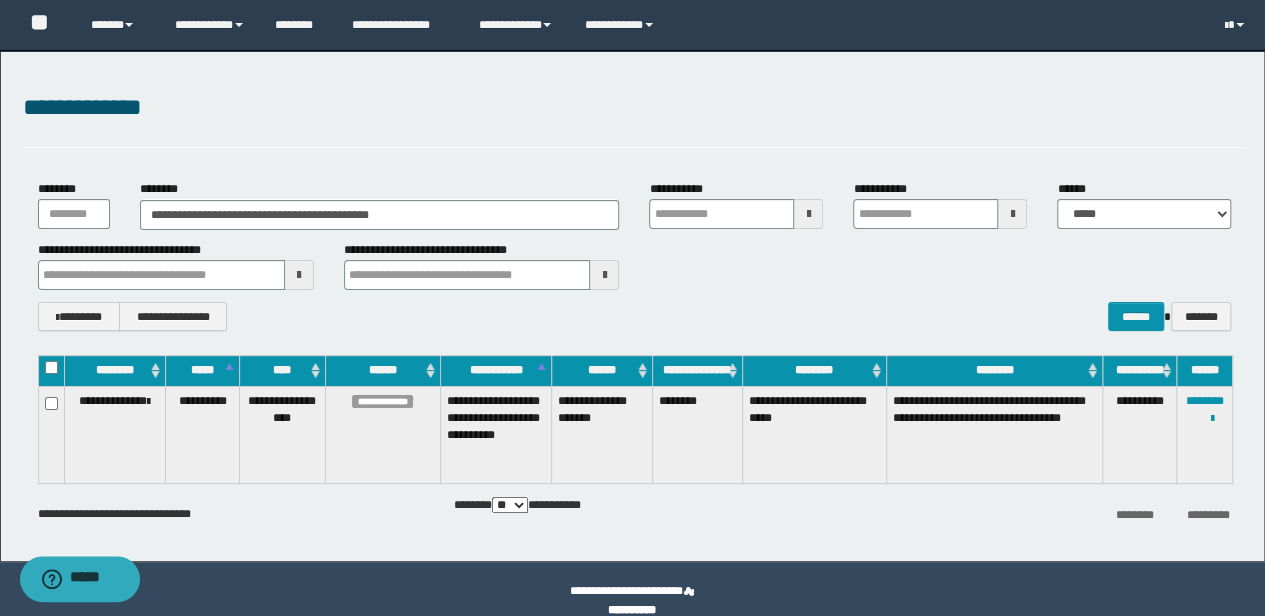 type 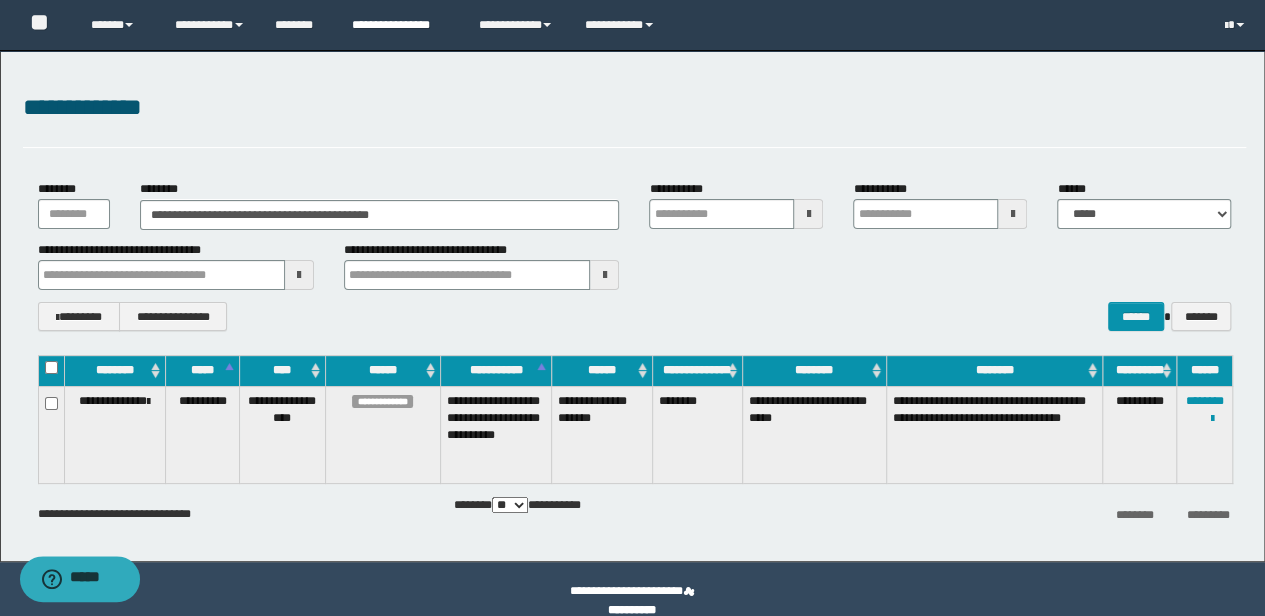 type 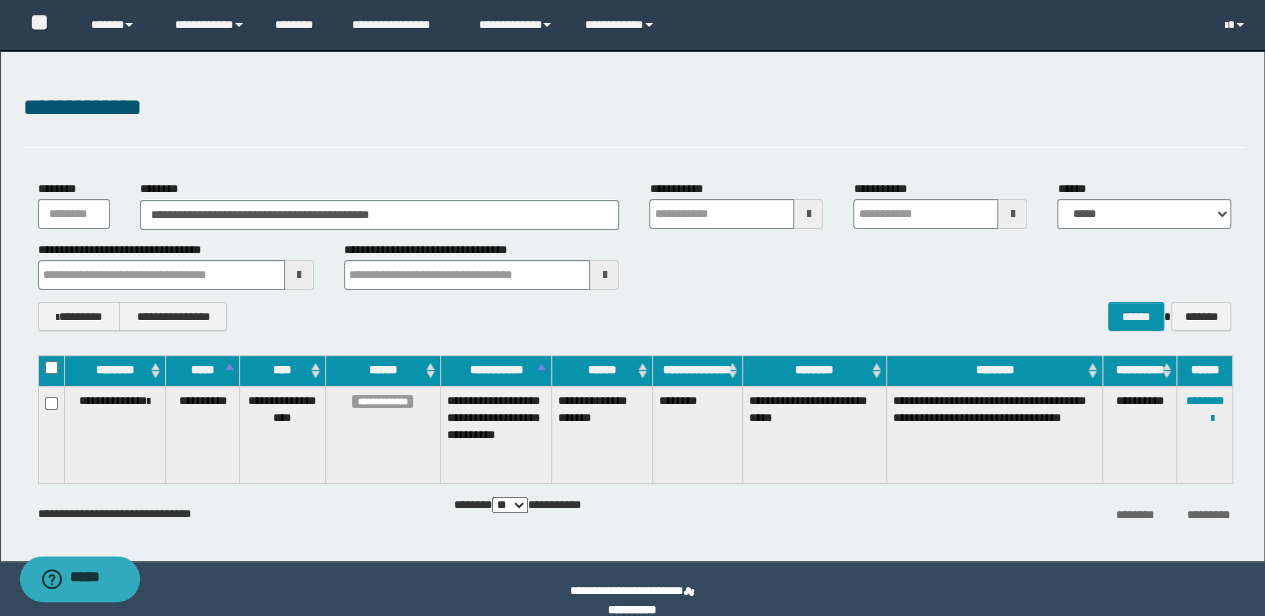 type 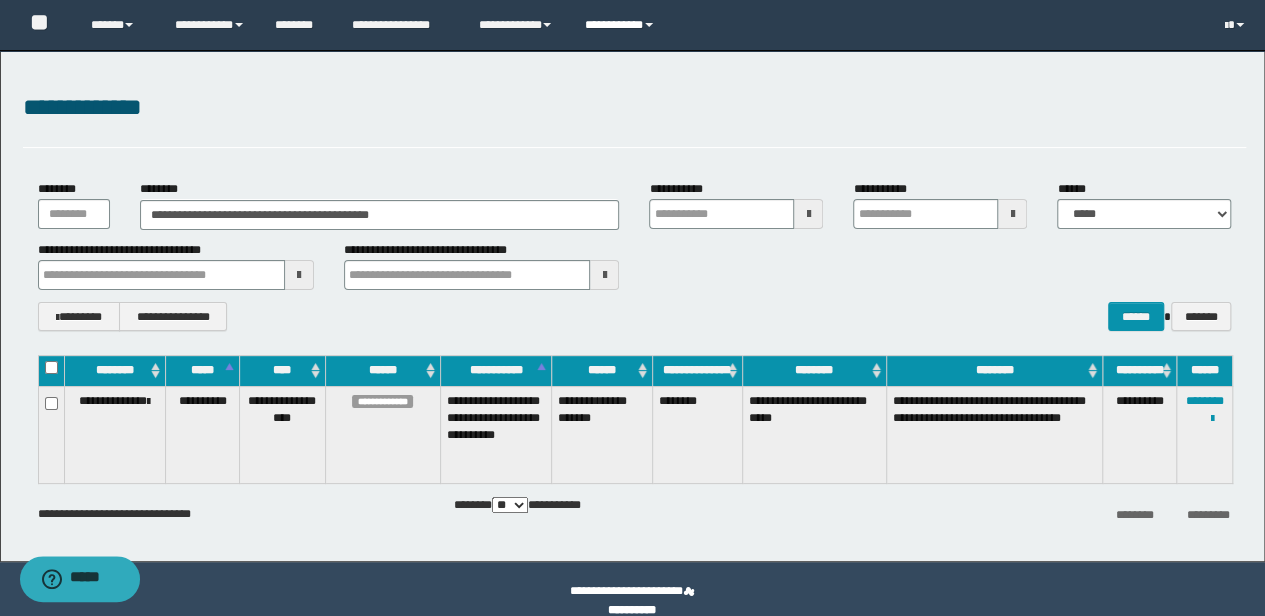 type 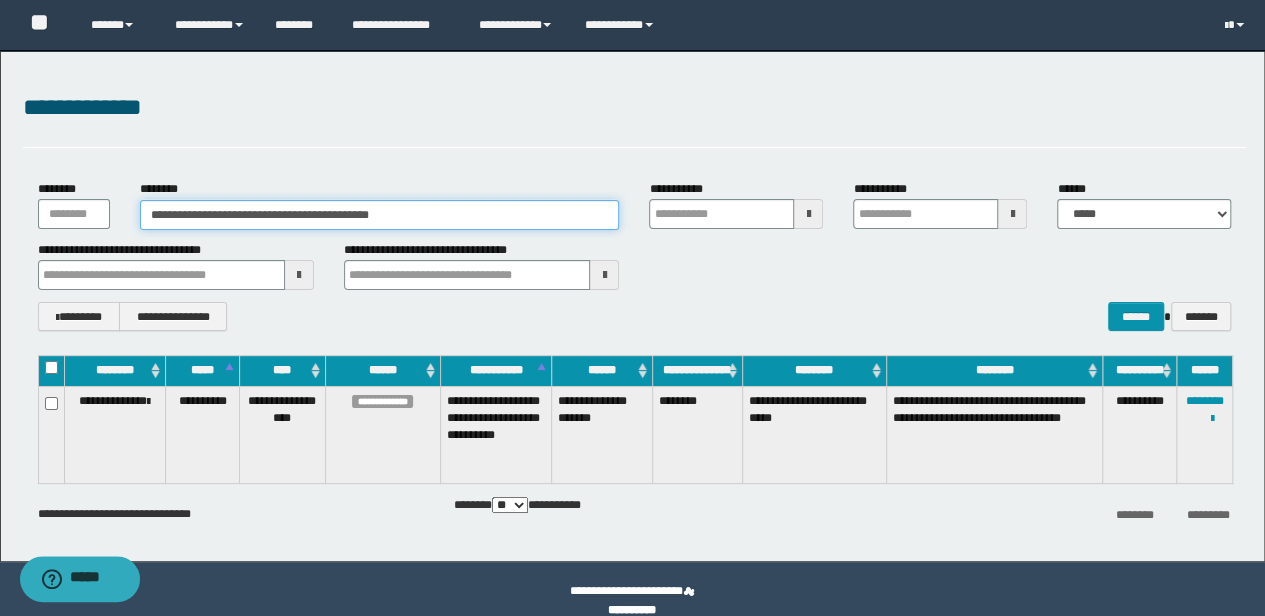 drag, startPoint x: 430, startPoint y: 205, endPoint x: 18, endPoint y: 144, distance: 416.4913 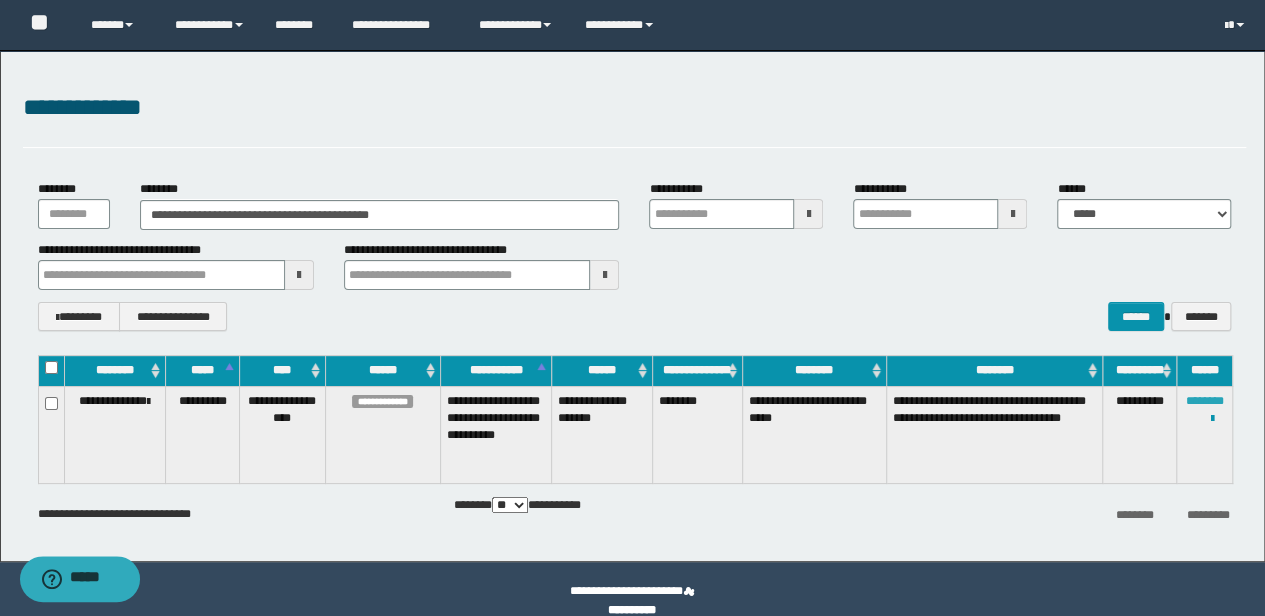 click on "********" at bounding box center (1205, 401) 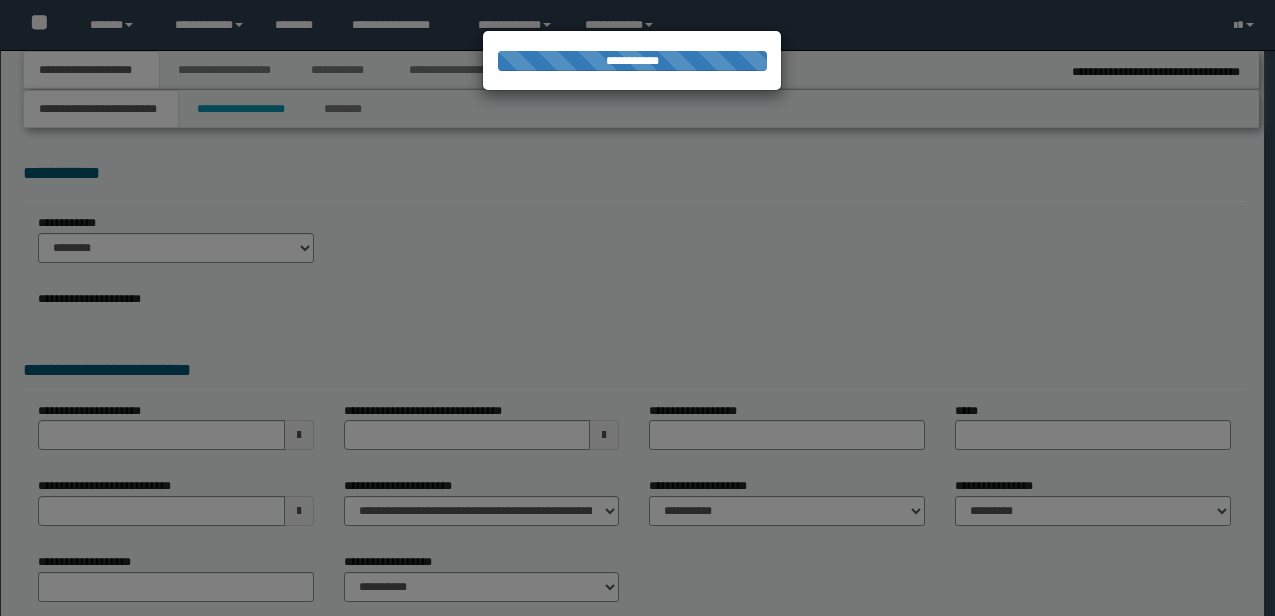 scroll, scrollTop: 0, scrollLeft: 0, axis: both 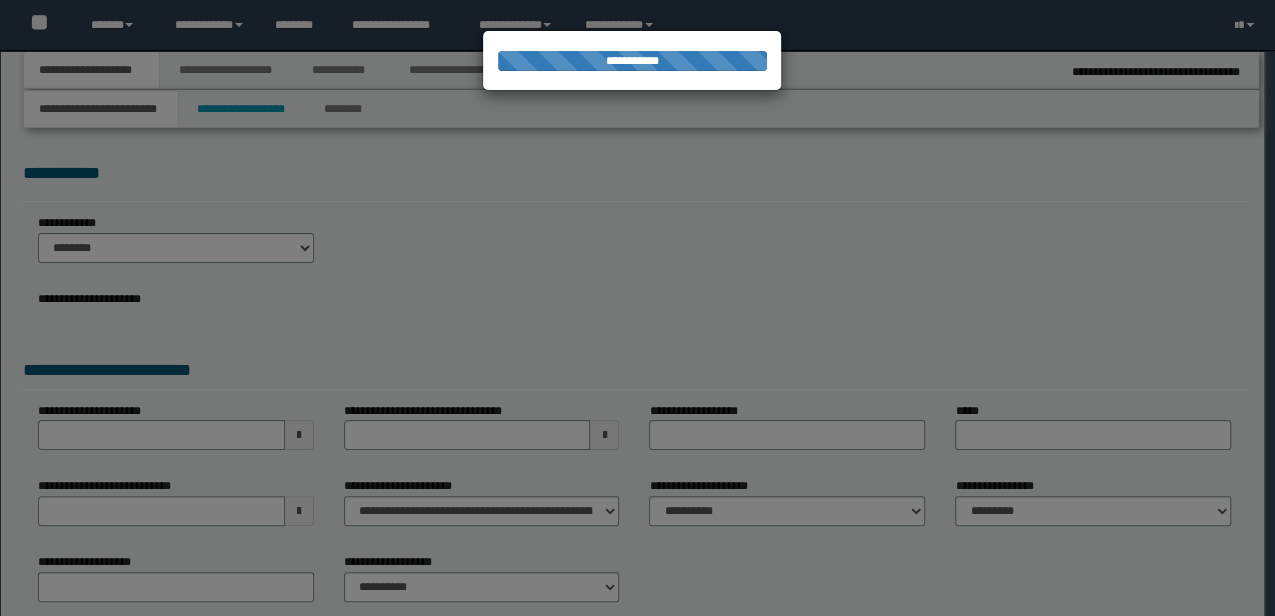 type on "**********" 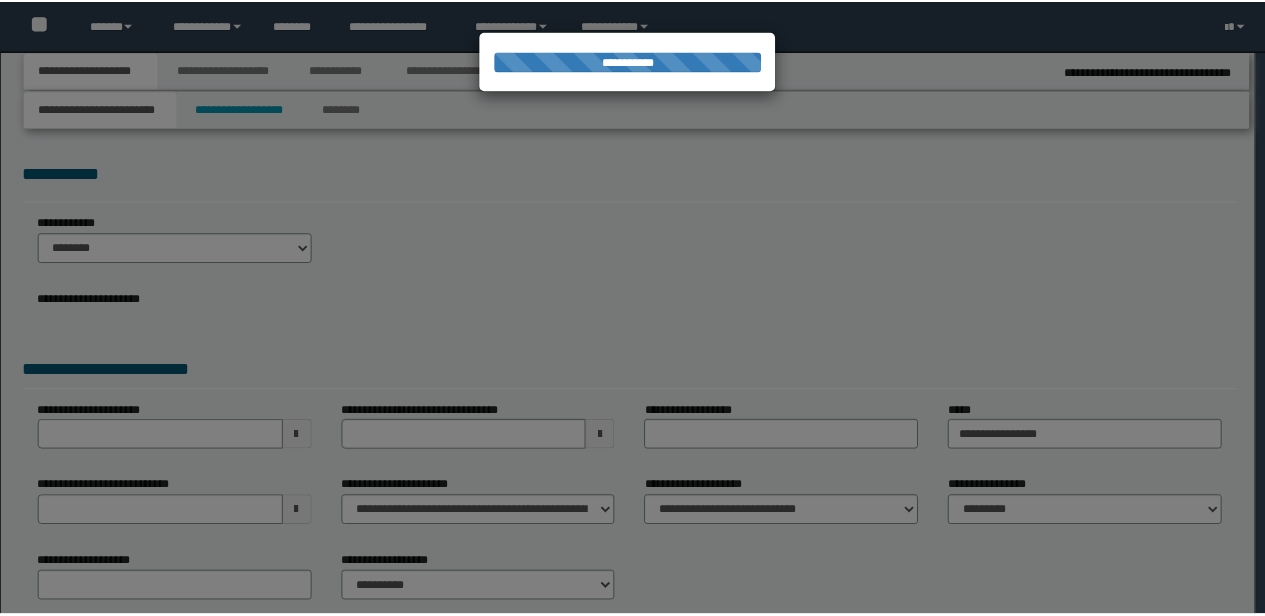 scroll, scrollTop: 0, scrollLeft: 0, axis: both 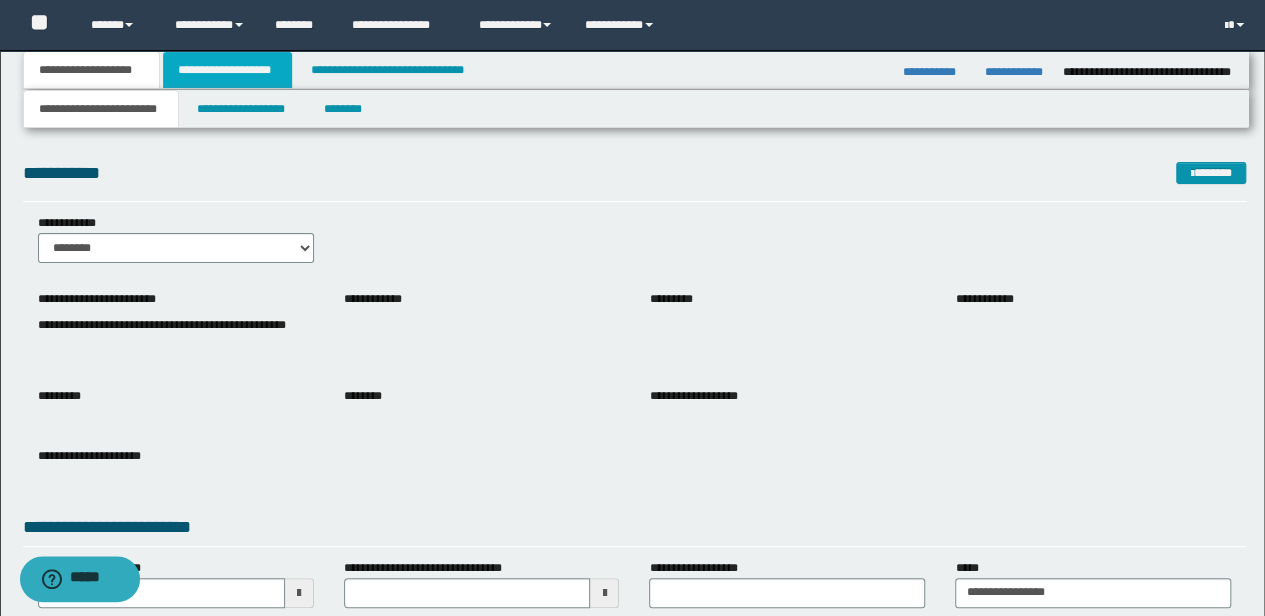 click on "**********" at bounding box center (227, 70) 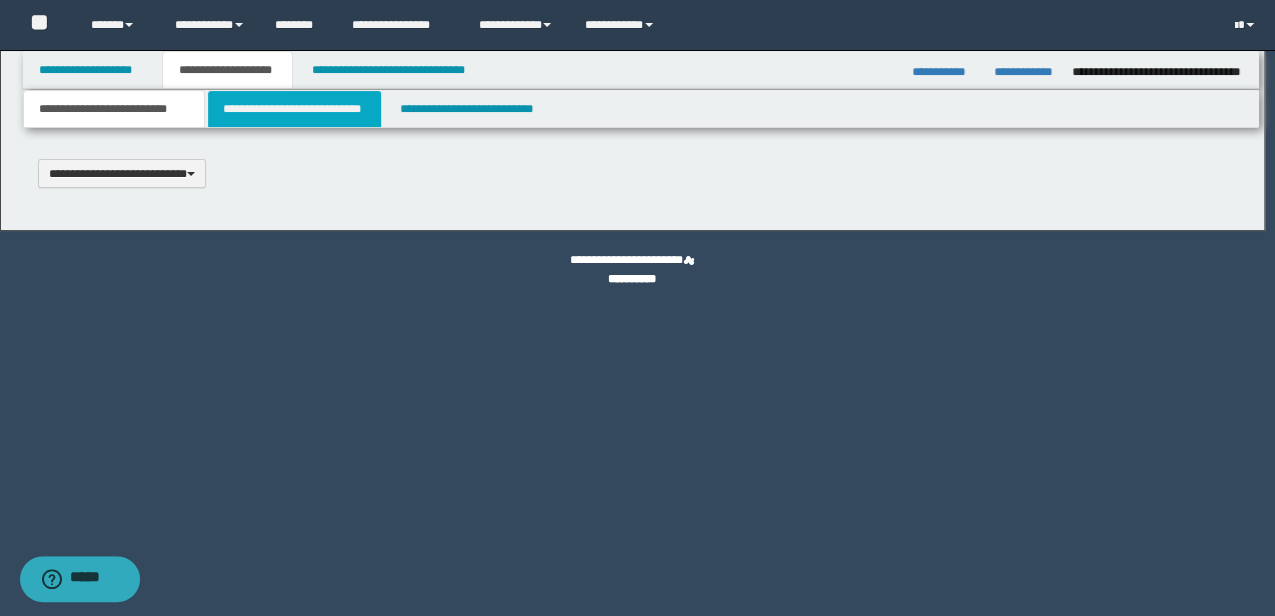 type 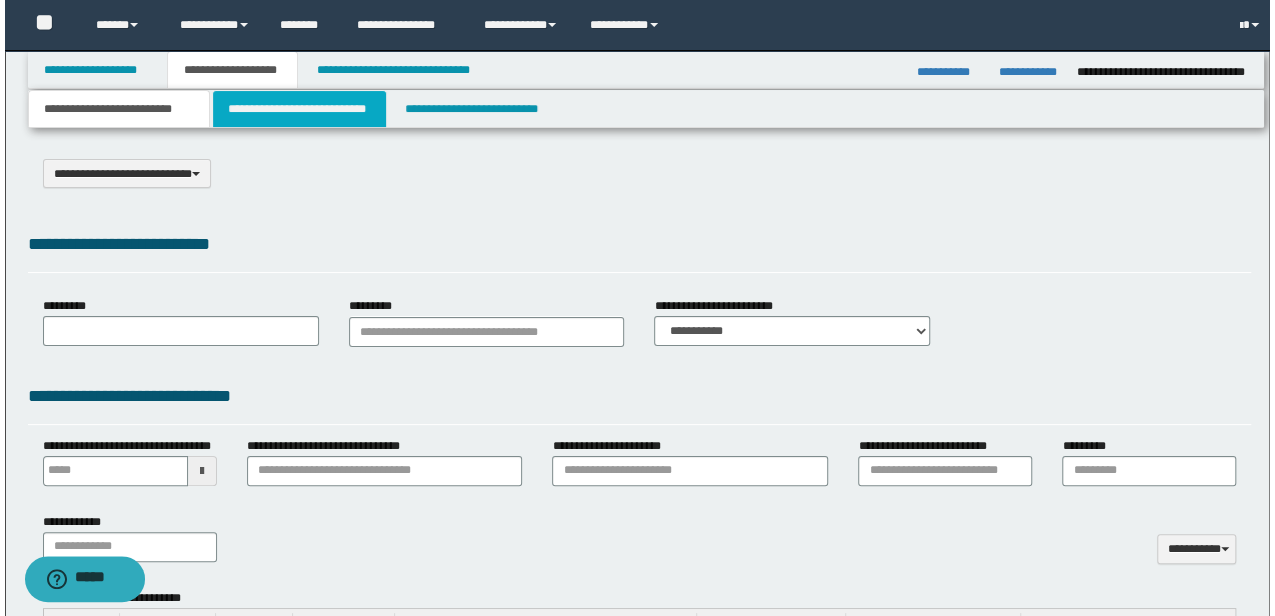 scroll, scrollTop: 0, scrollLeft: 0, axis: both 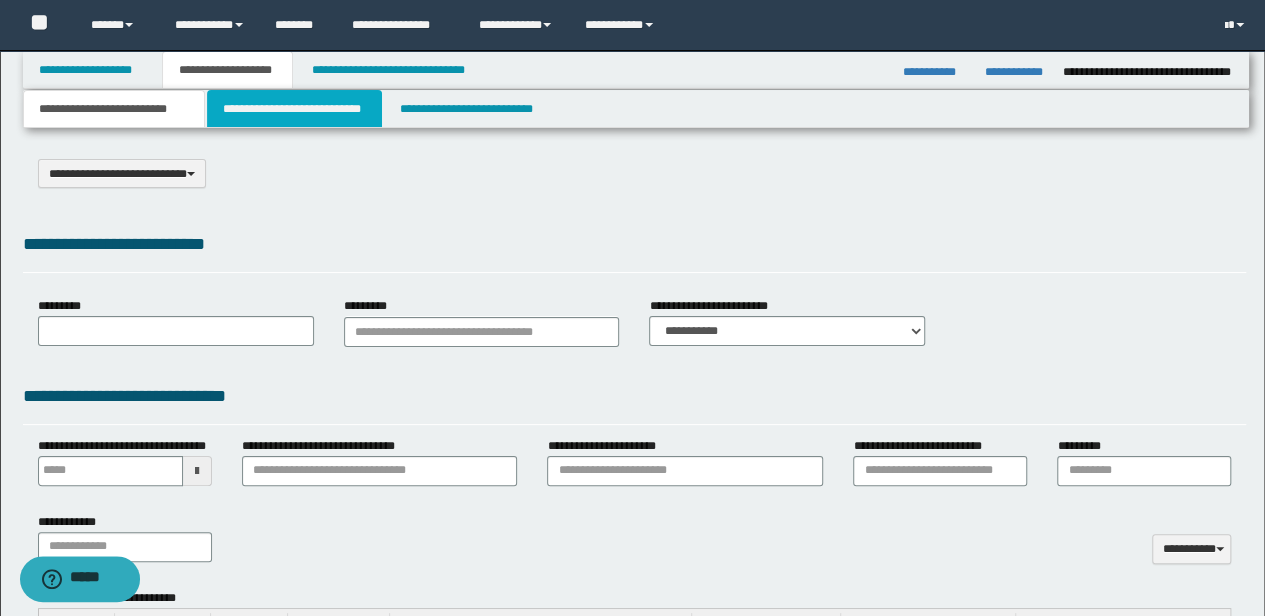 select on "*" 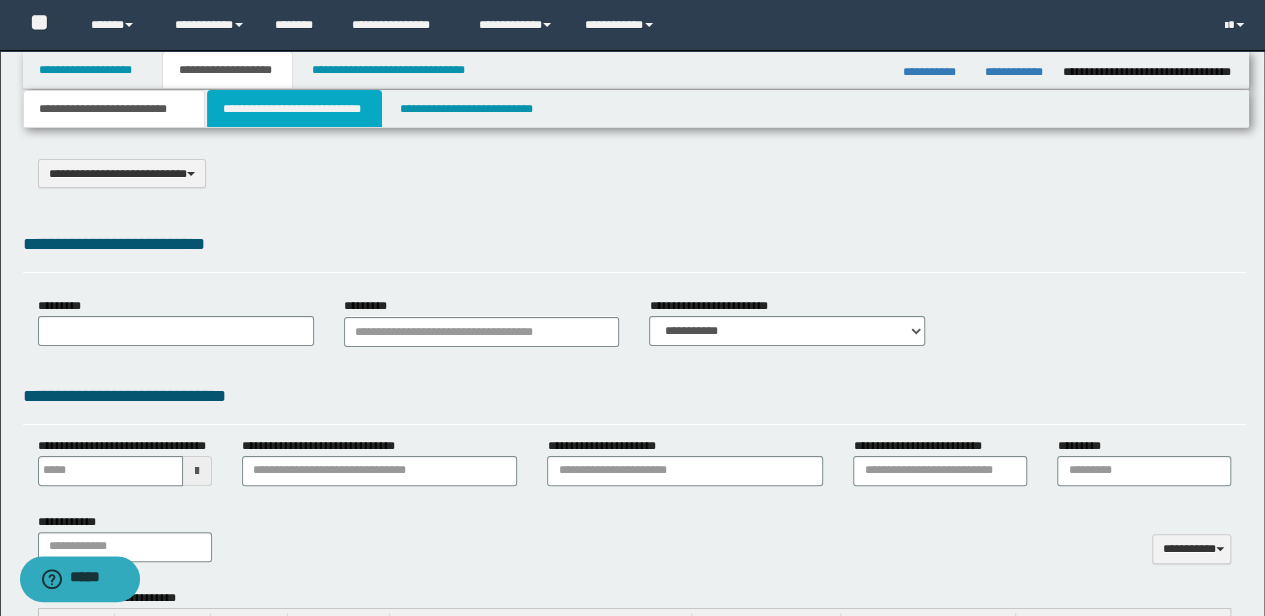 type 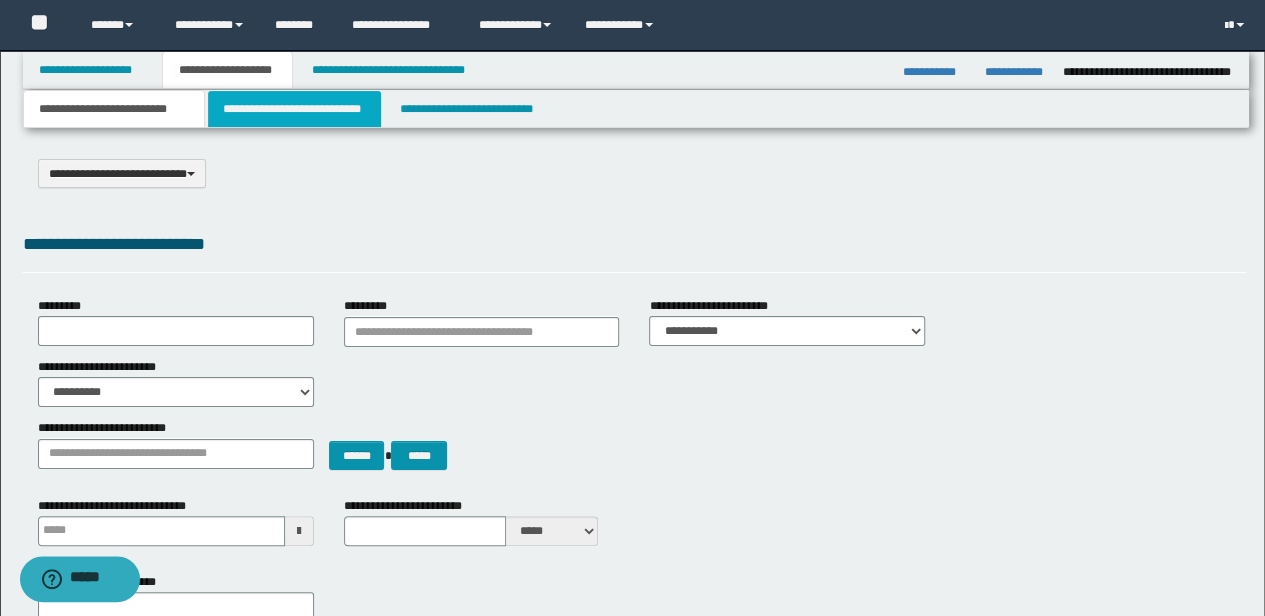 click on "**********" at bounding box center [294, 109] 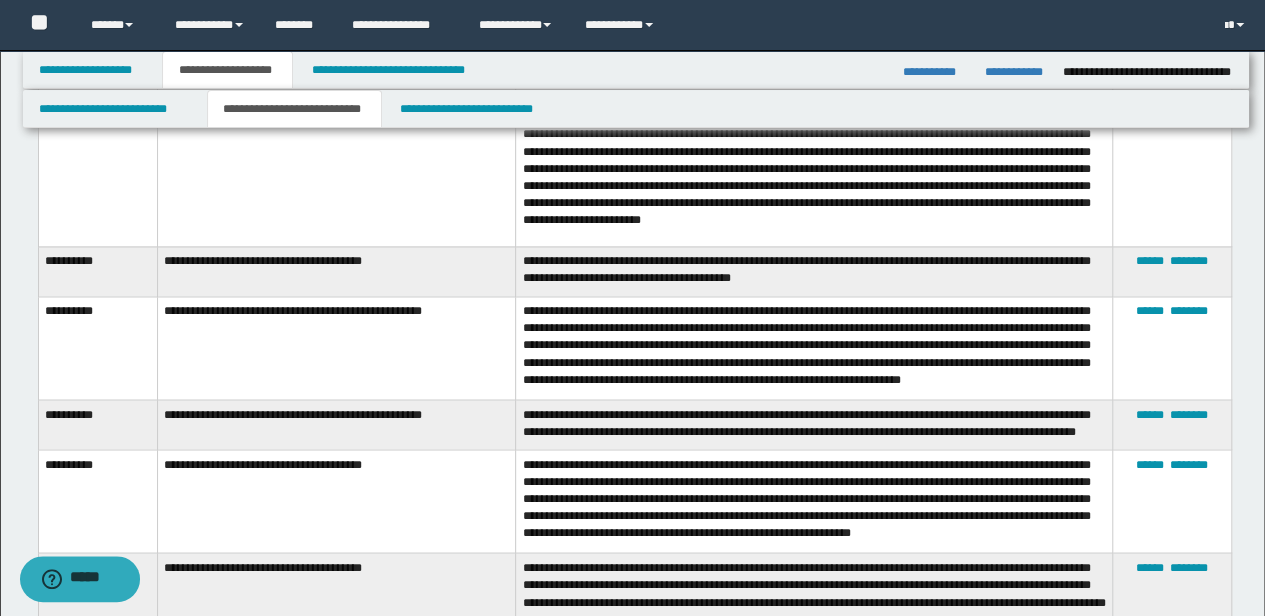 scroll, scrollTop: 747, scrollLeft: 0, axis: vertical 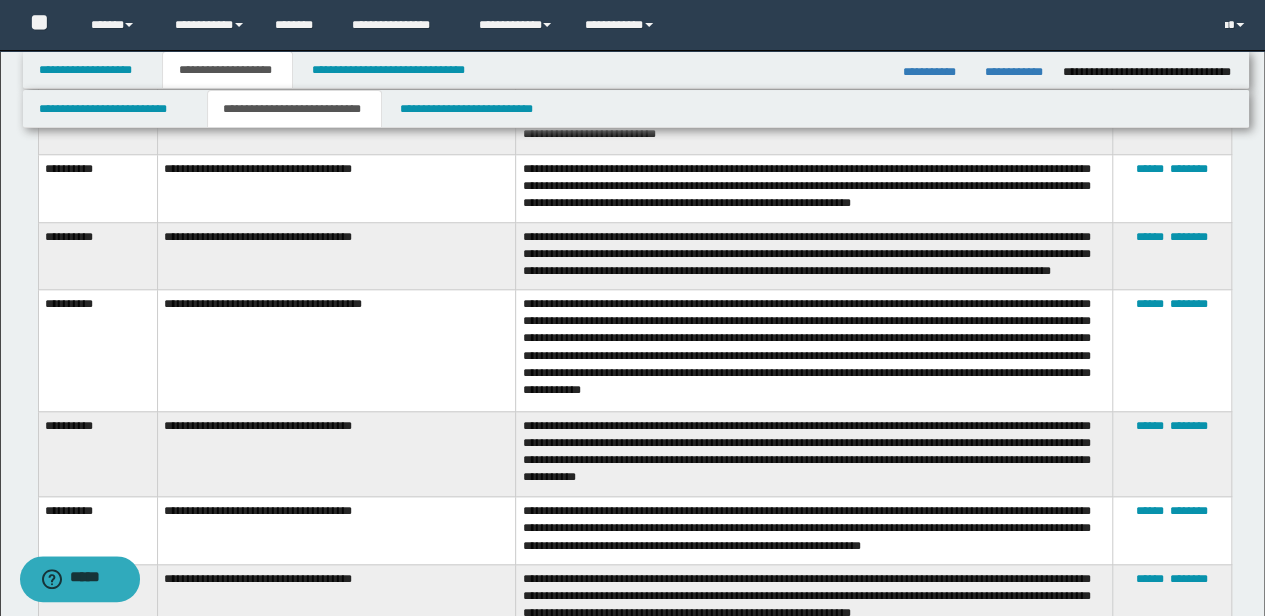 click on "**********" at bounding box center (336, 454) 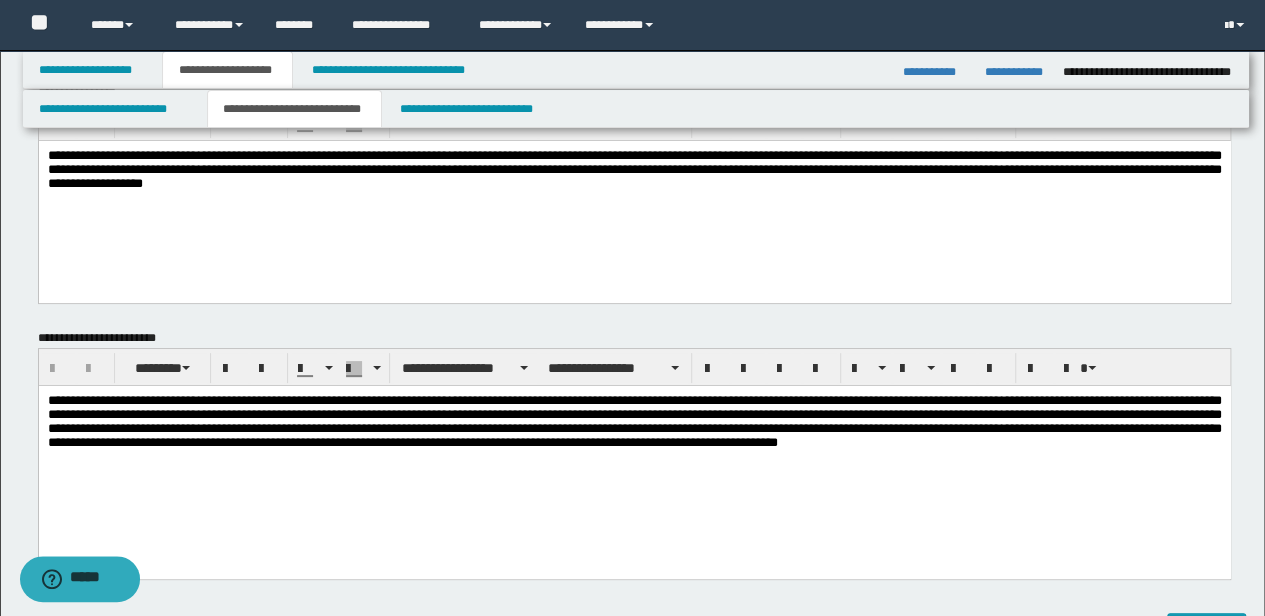 scroll, scrollTop: 0, scrollLeft: 0, axis: both 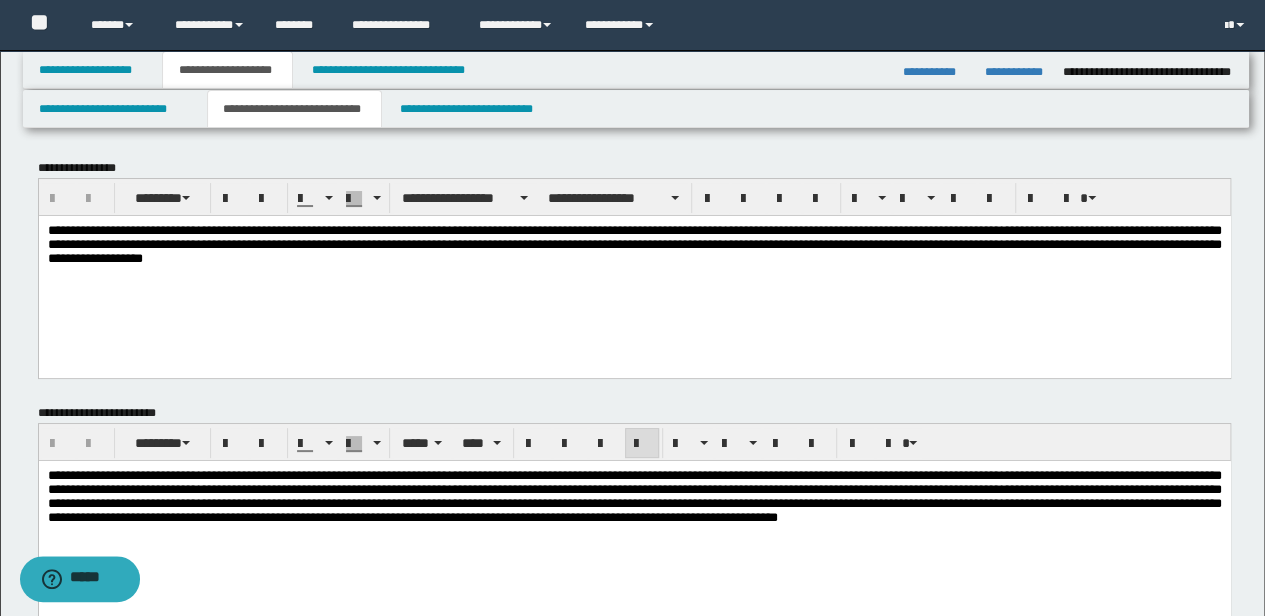 click on "**********" at bounding box center [634, 522] 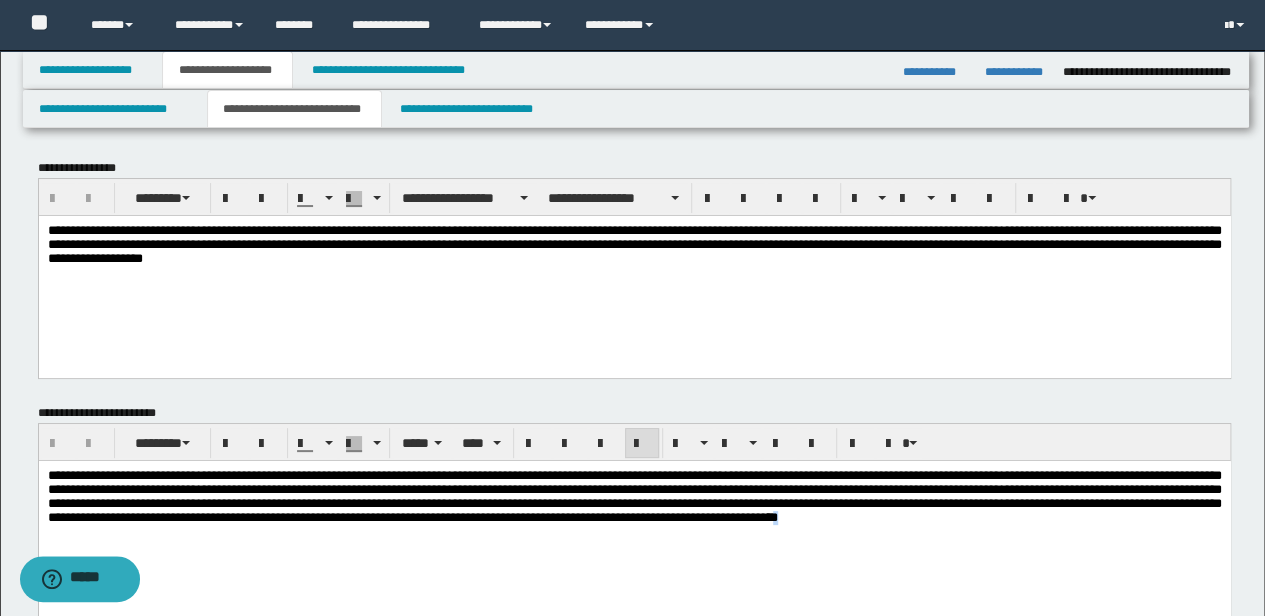 click on "**********" at bounding box center [634, 522] 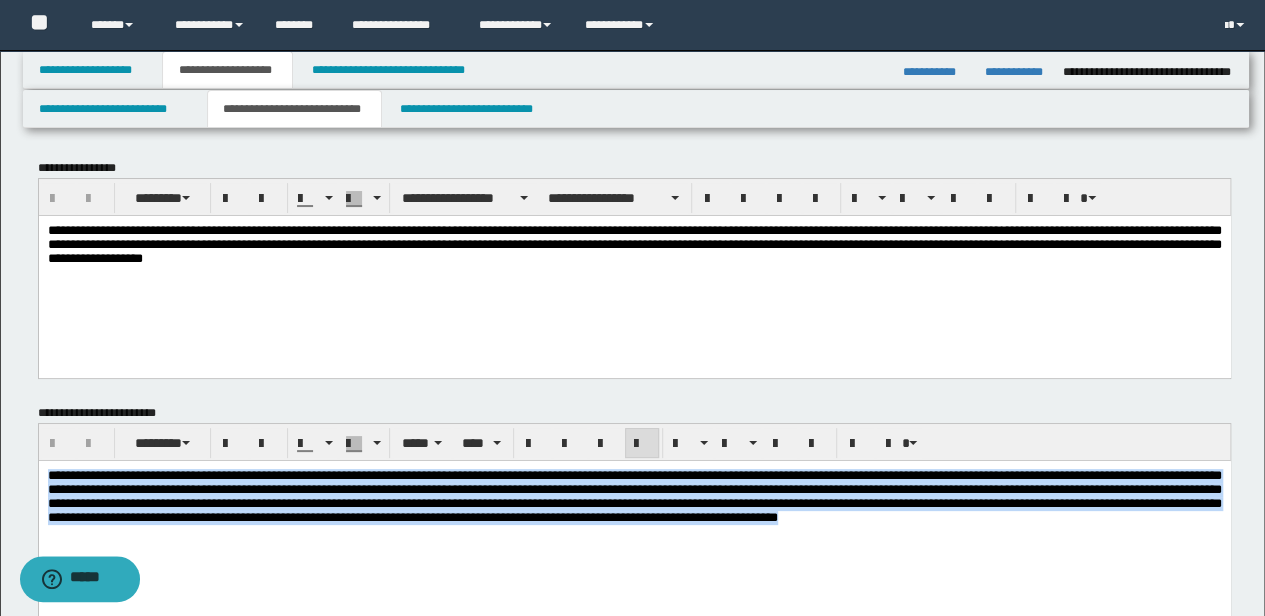 click on "**********" at bounding box center [634, 522] 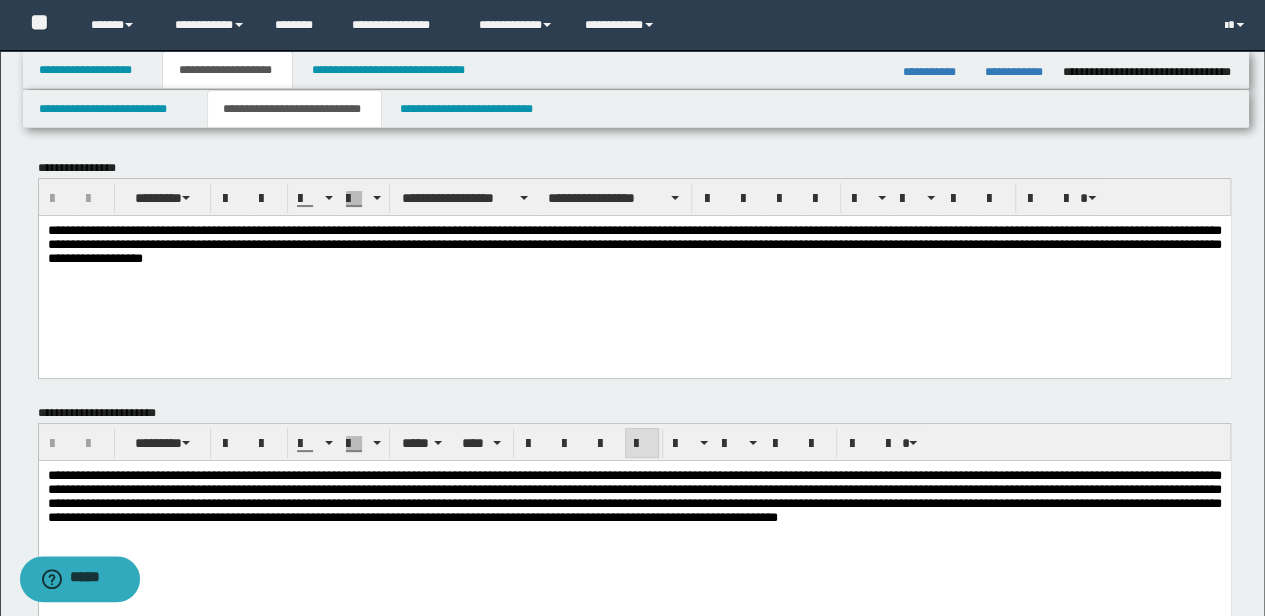 click on "**********" at bounding box center [634, 496] 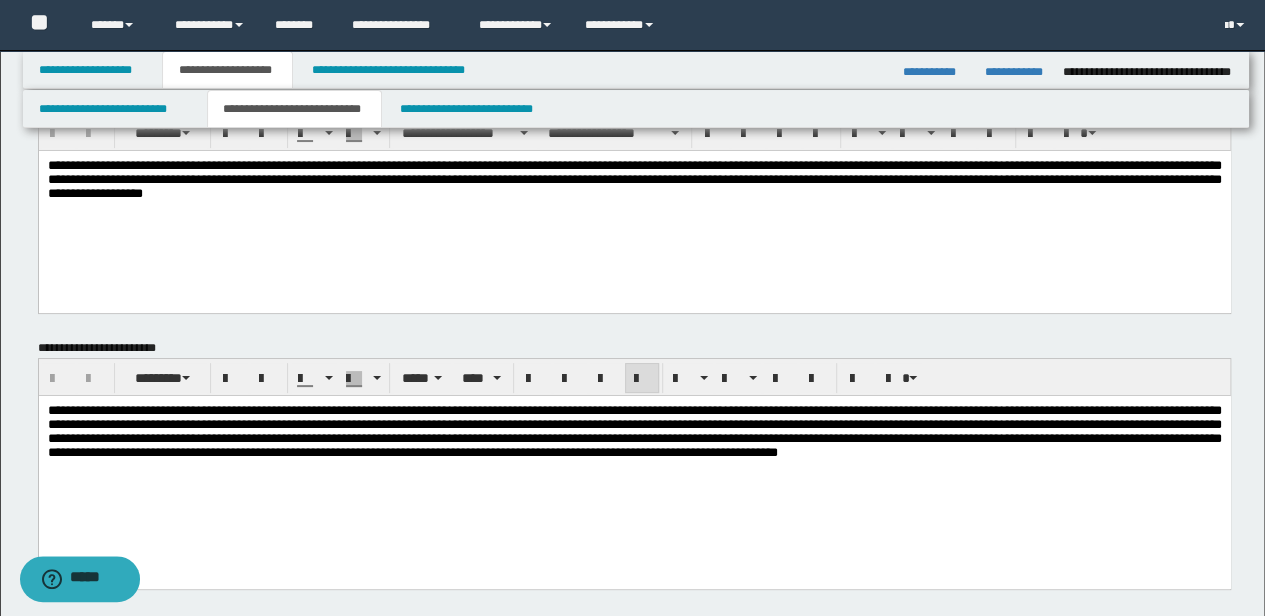 scroll, scrollTop: 0, scrollLeft: 0, axis: both 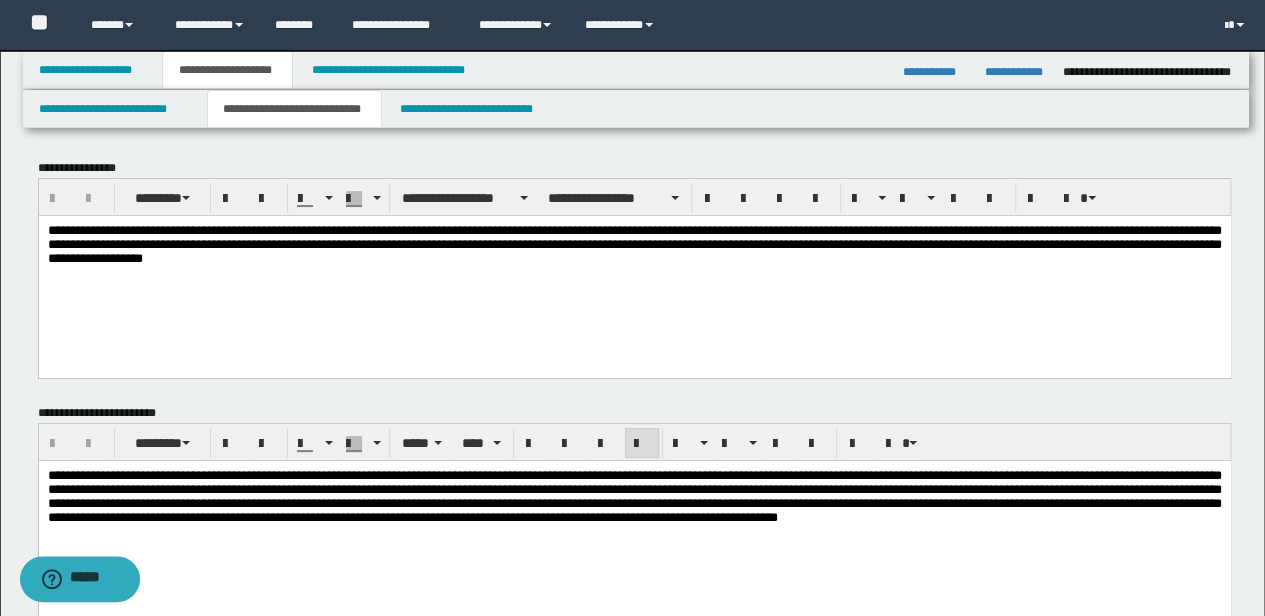 click on "**********" at bounding box center (634, 522) 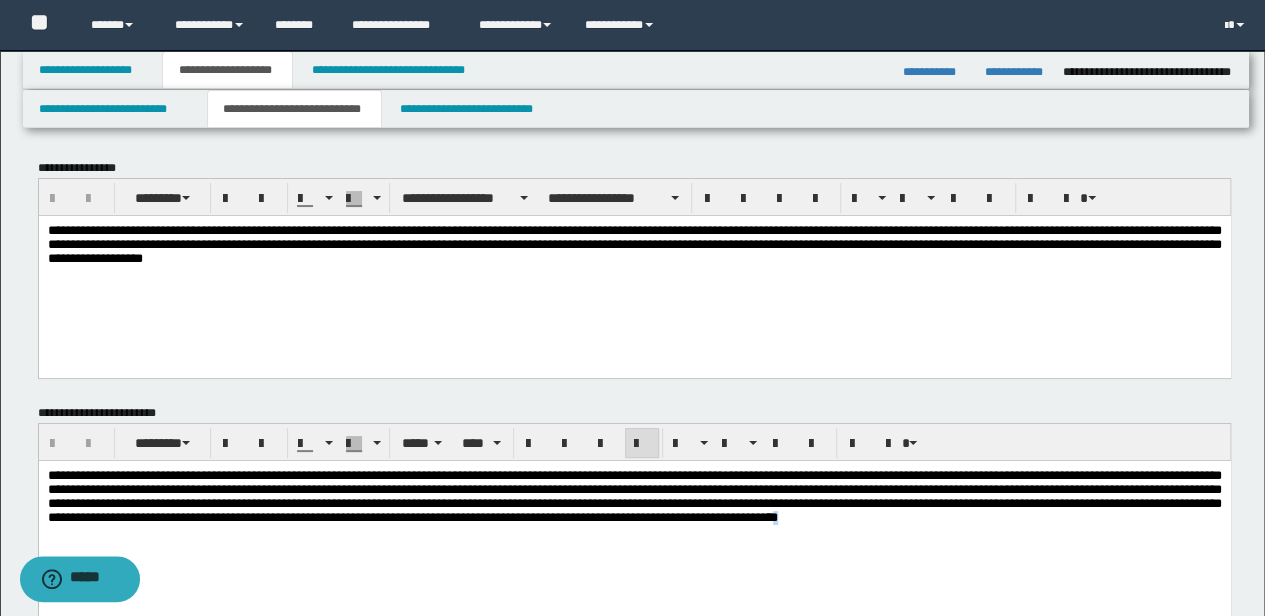 drag, startPoint x: 840, startPoint y: 580, endPoint x: 770, endPoint y: 578, distance: 70.028564 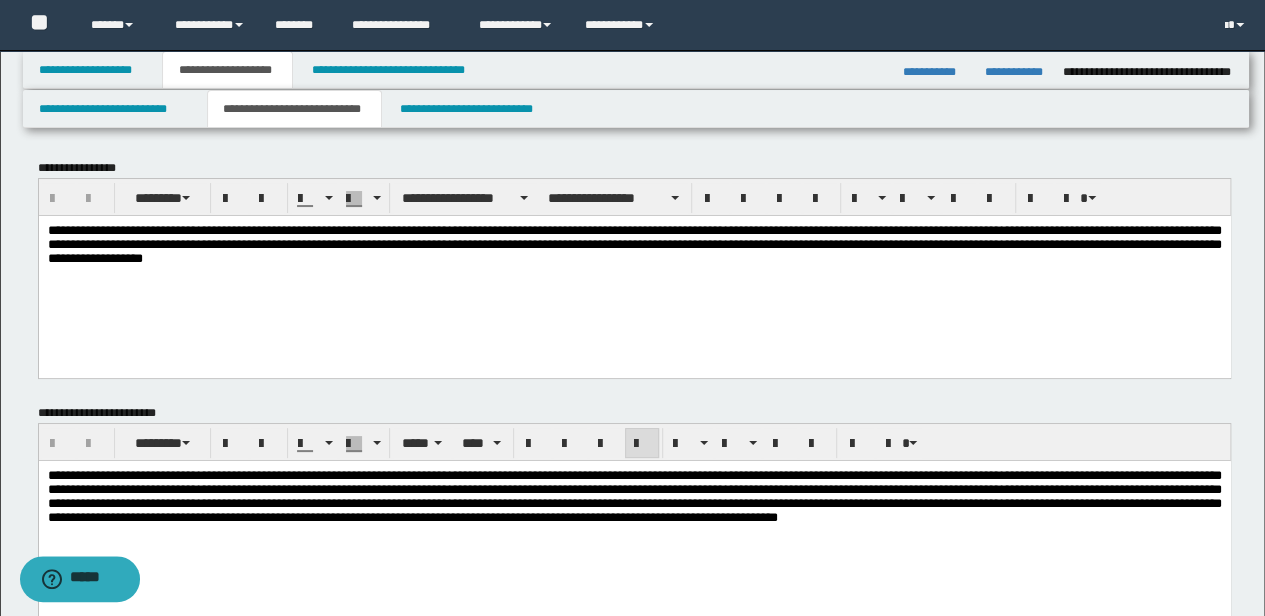 click on "**********" at bounding box center [634, 496] 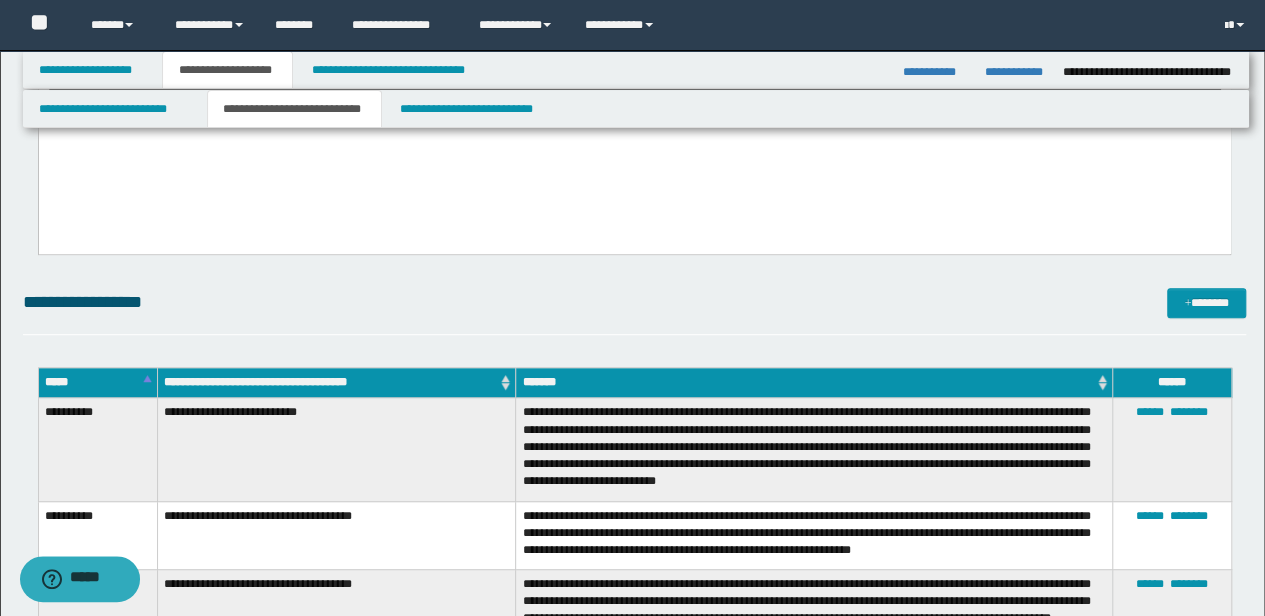 scroll, scrollTop: 600, scrollLeft: 0, axis: vertical 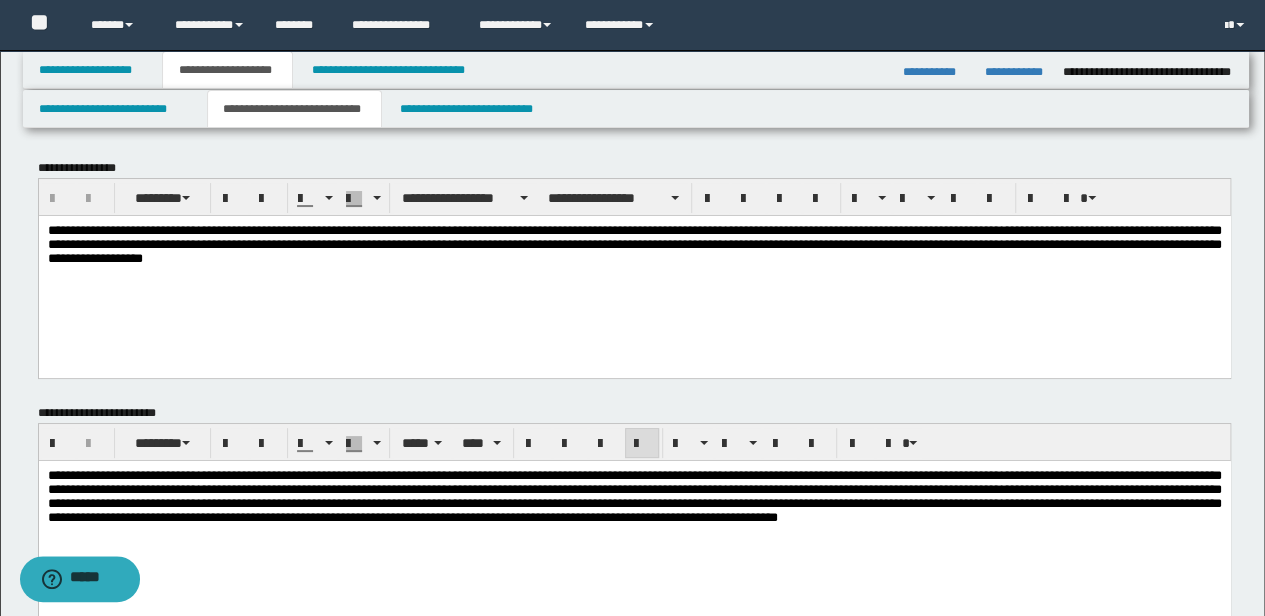 drag, startPoint x: 545, startPoint y: 576, endPoint x: 550, endPoint y: 566, distance: 11.18034 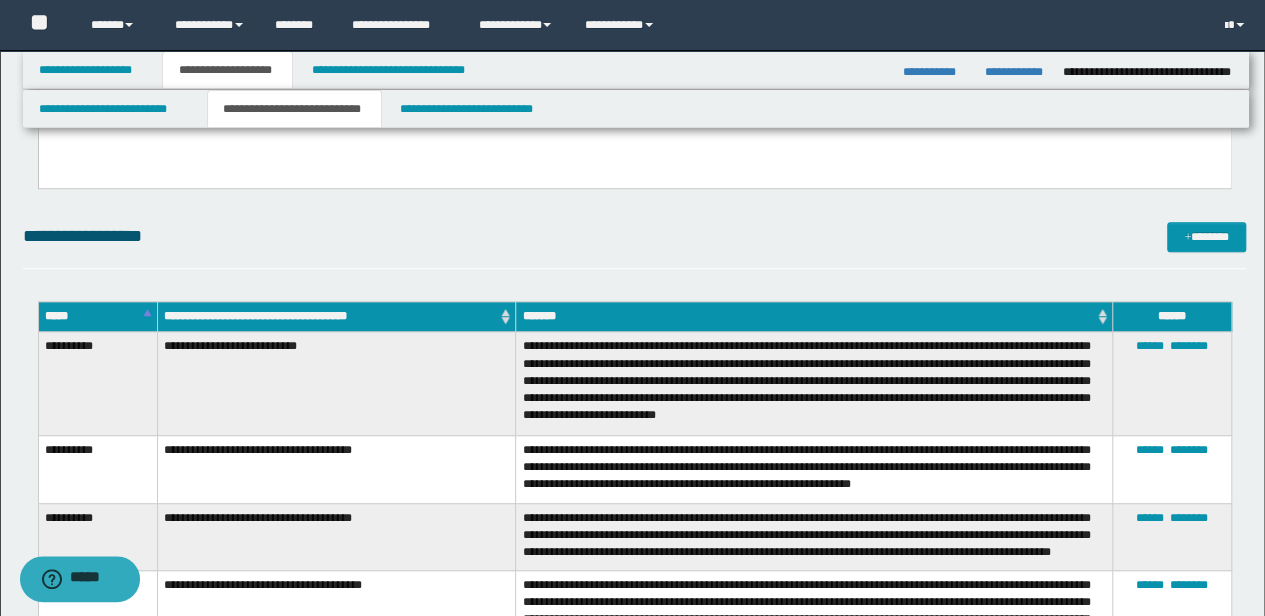 click on "**********" at bounding box center (336, 470) 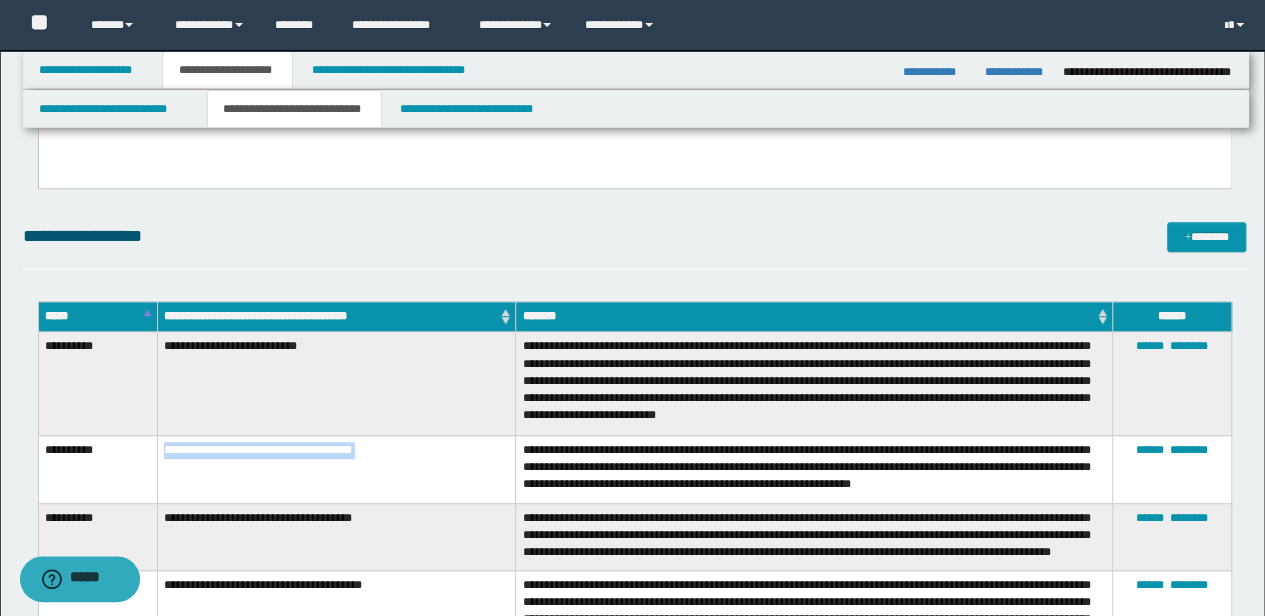 click on "**********" at bounding box center [336, 470] 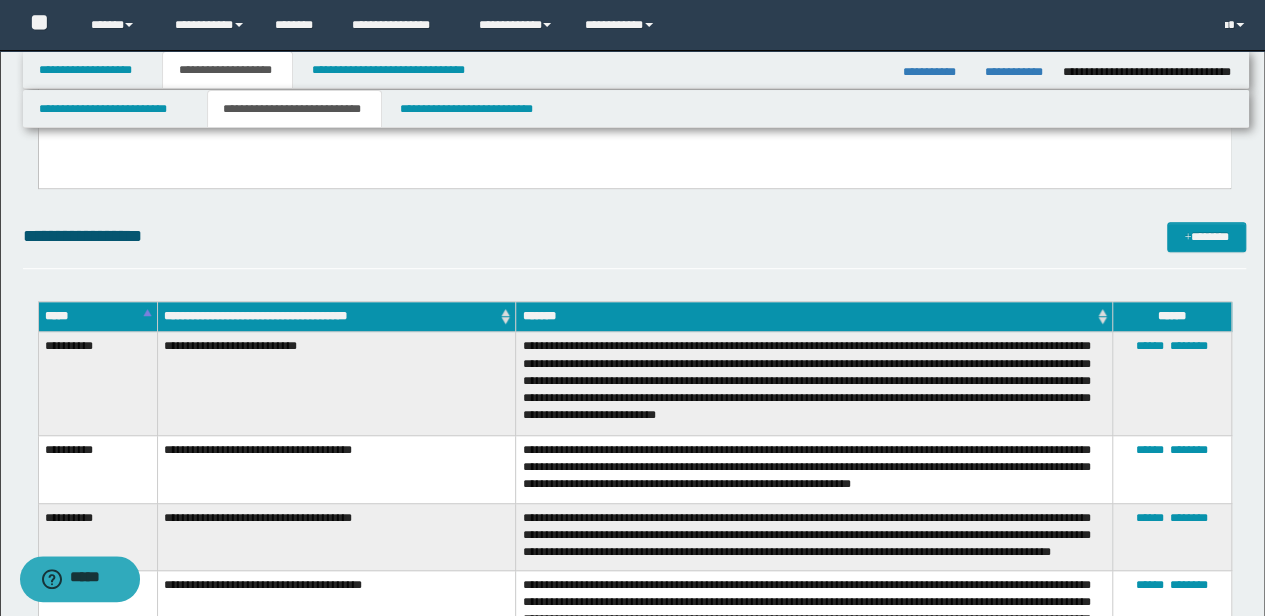 click on "**********" at bounding box center (814, 470) 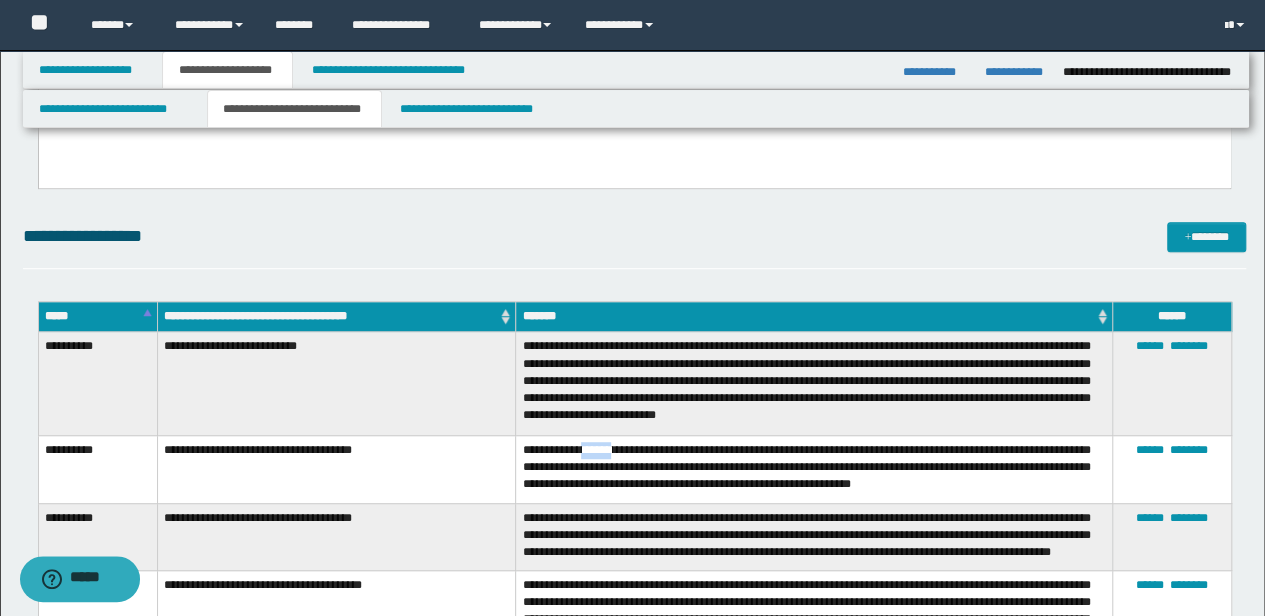 click on "**********" at bounding box center [814, 470] 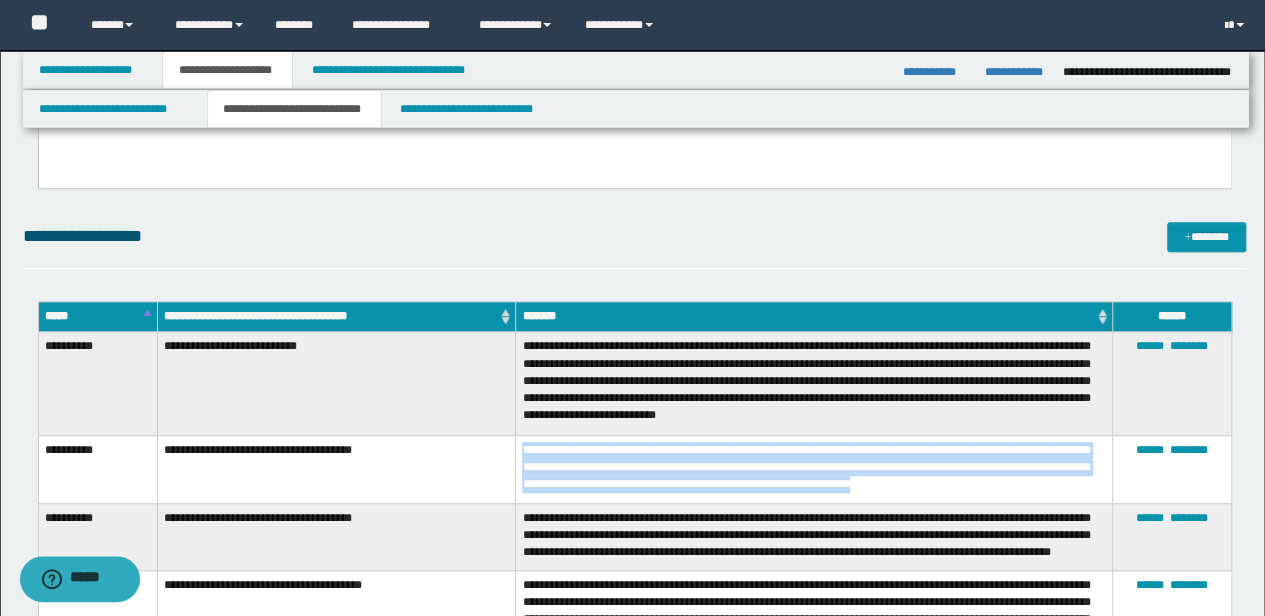 click on "**********" at bounding box center [814, 470] 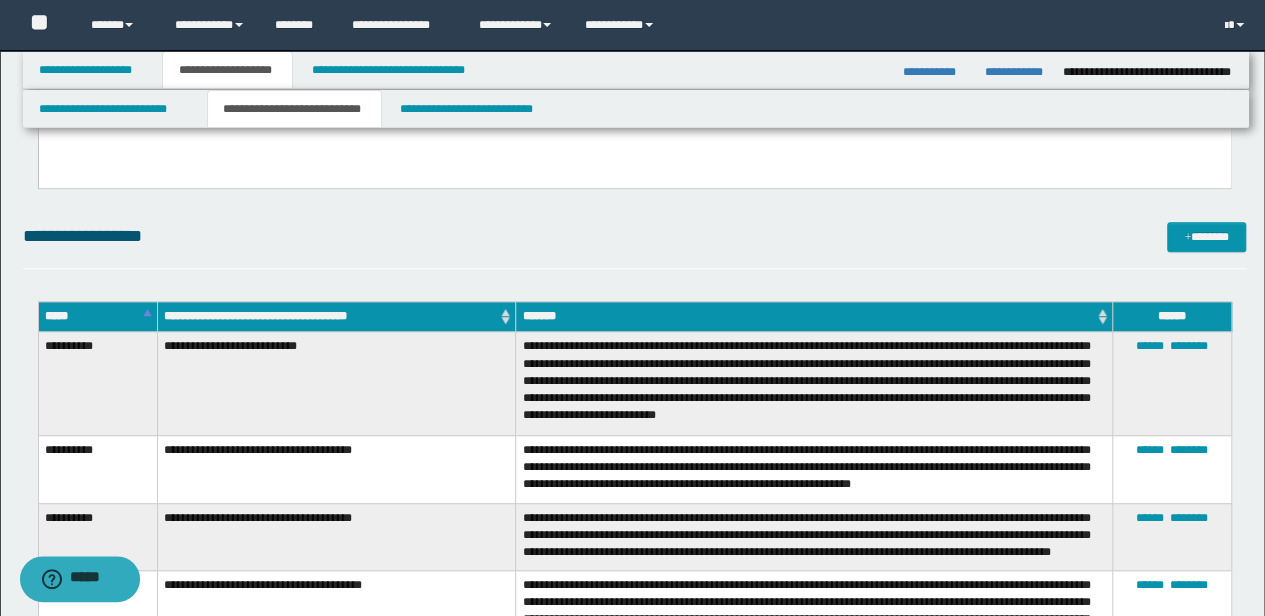click on "**********" at bounding box center (814, 384) 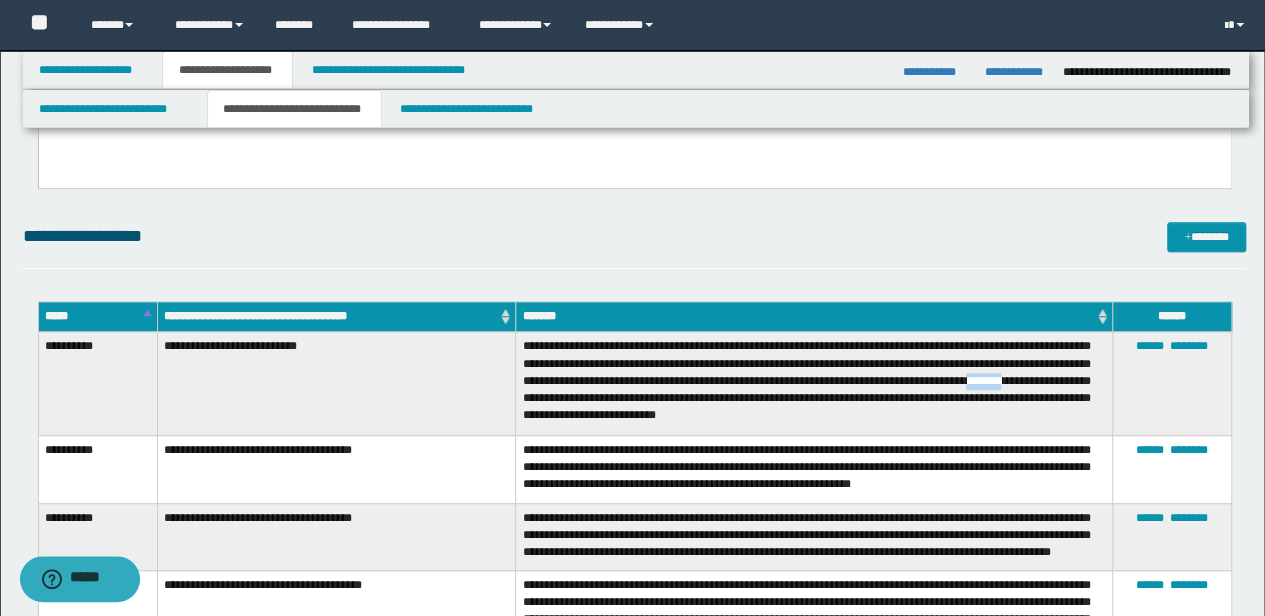 click on "**********" at bounding box center (814, 384) 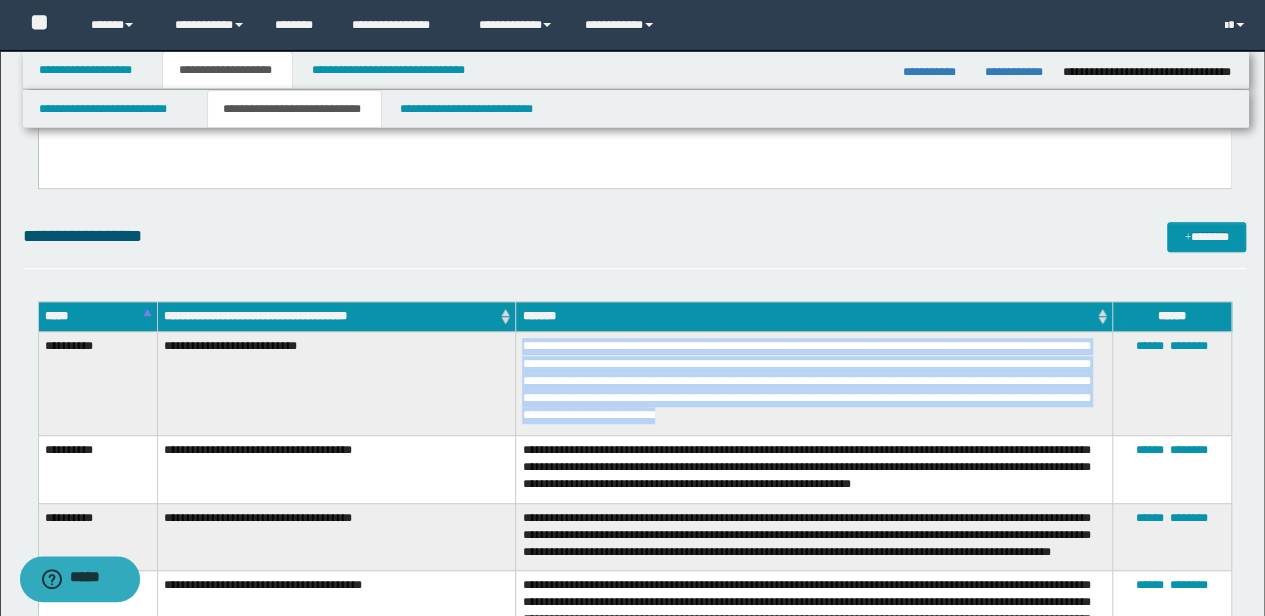 click on "**********" at bounding box center [814, 384] 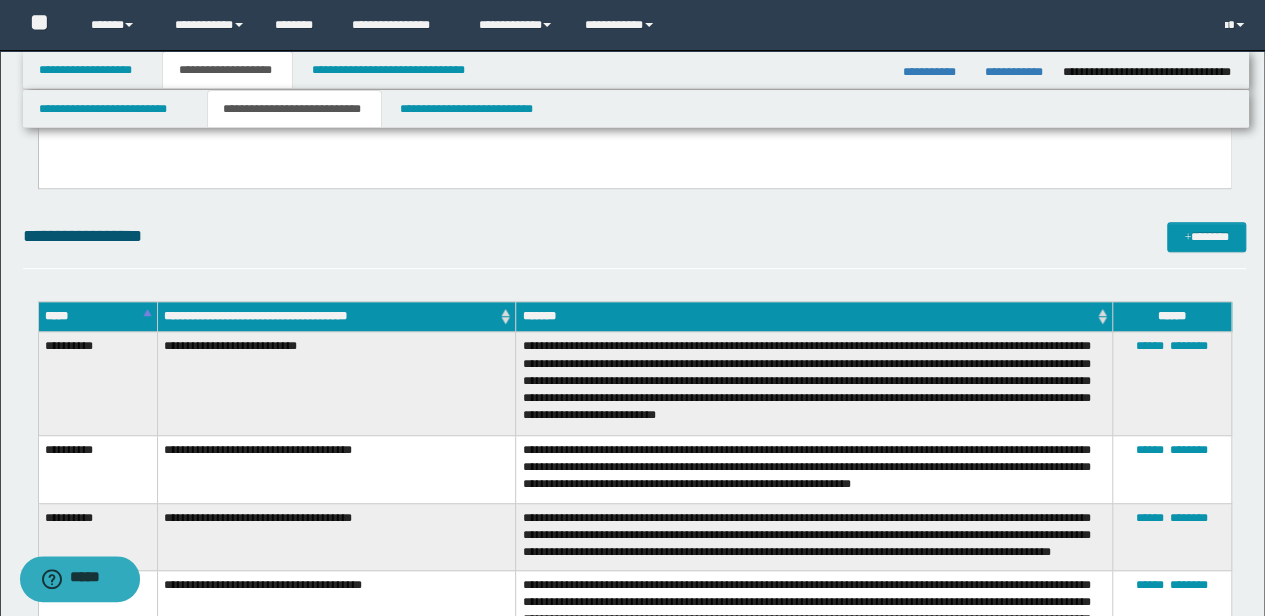 click on "**********" at bounding box center (814, 537) 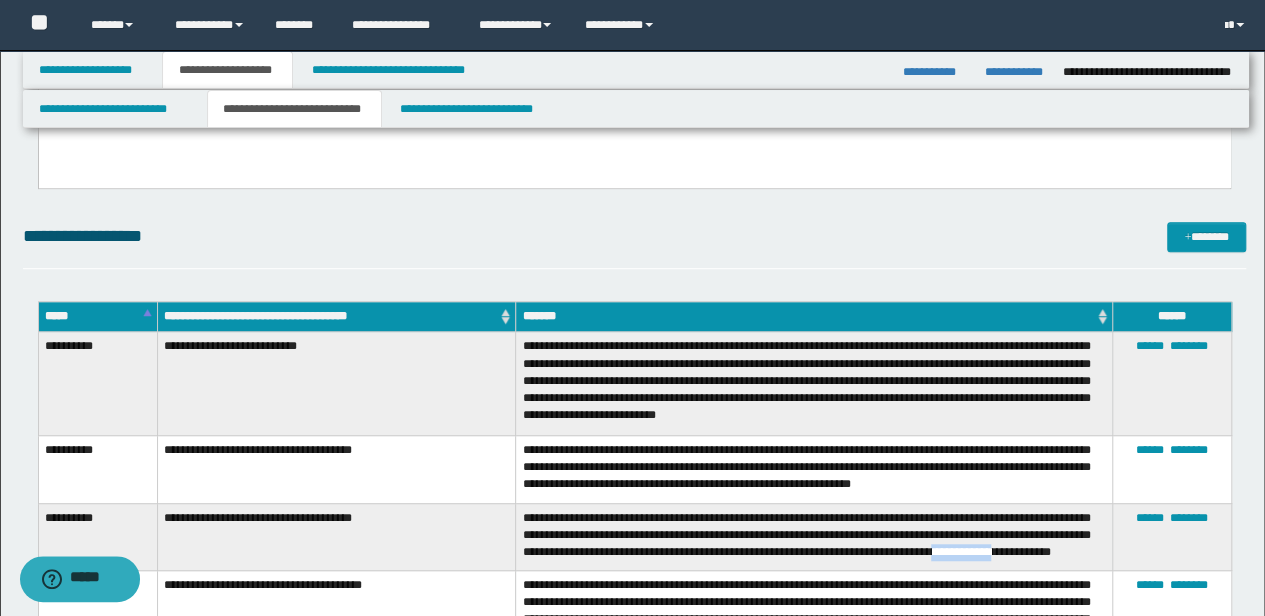 click on "**********" at bounding box center [814, 537] 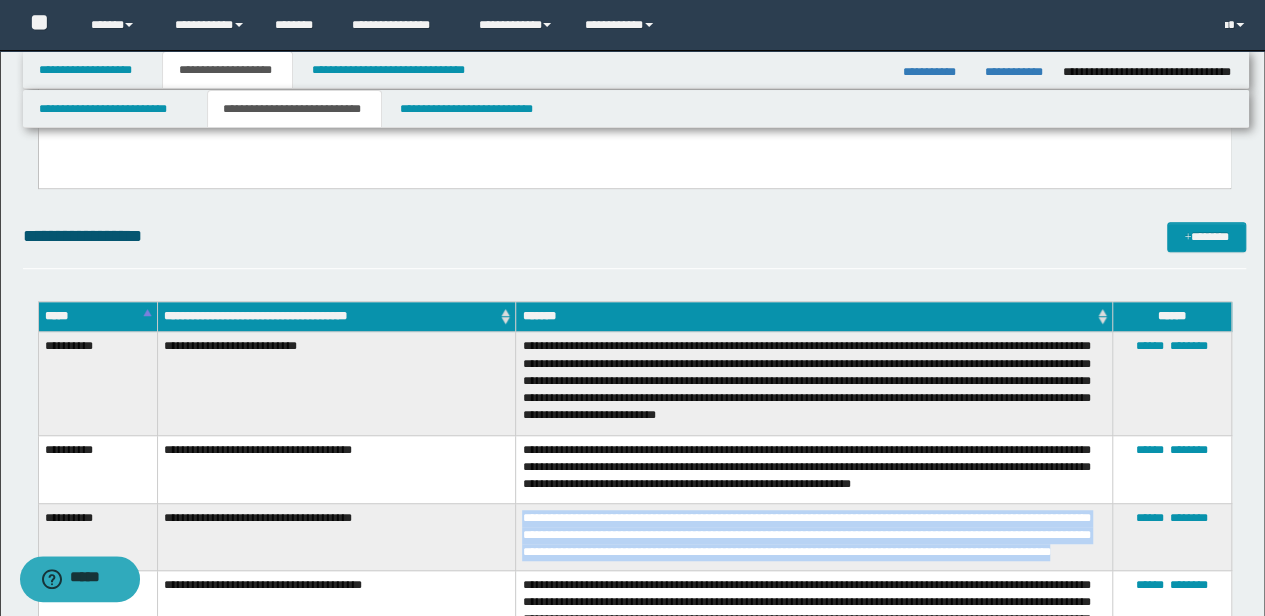 click on "**********" at bounding box center (814, 537) 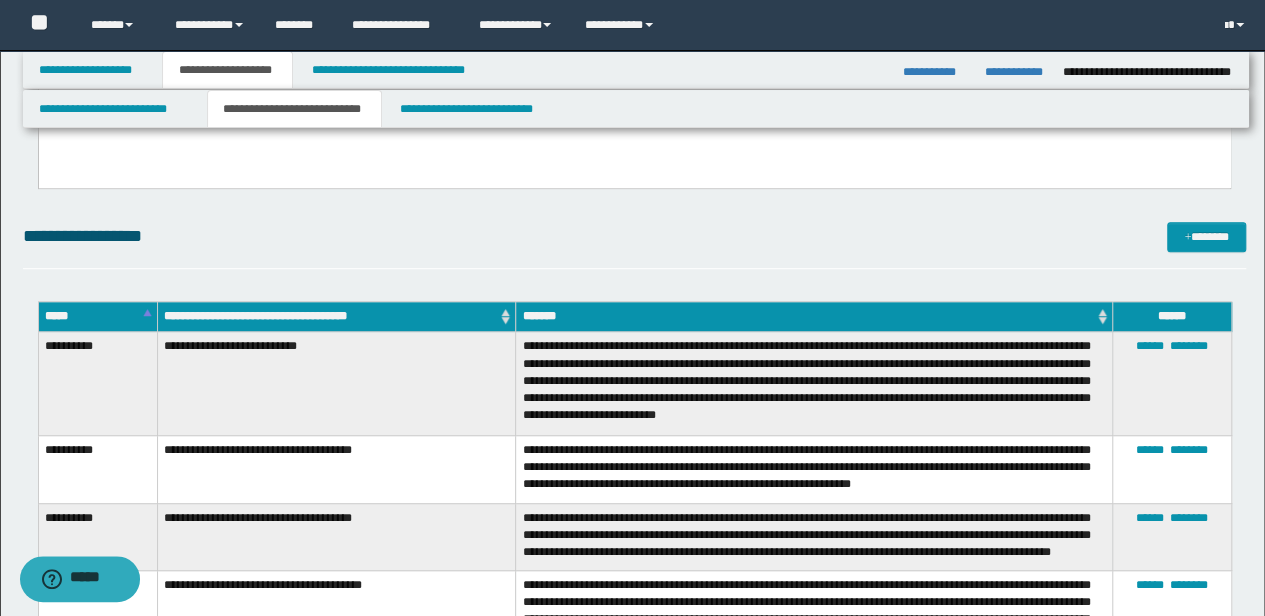 click on "**********" at bounding box center [814, 632] 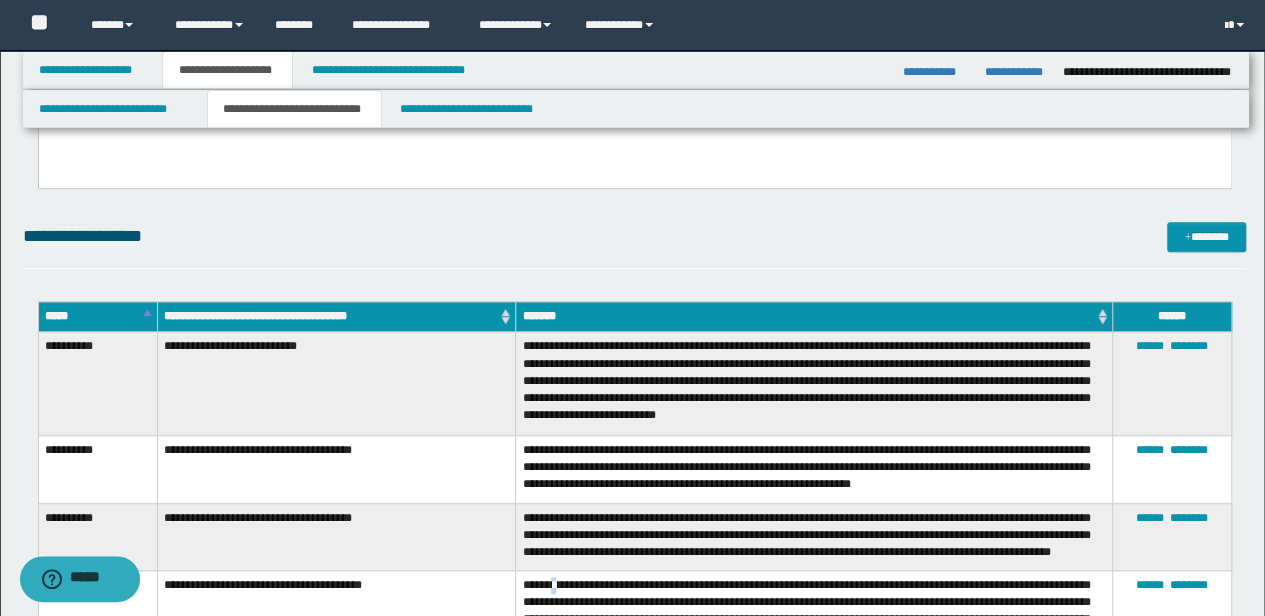 click on "**********" at bounding box center [814, 632] 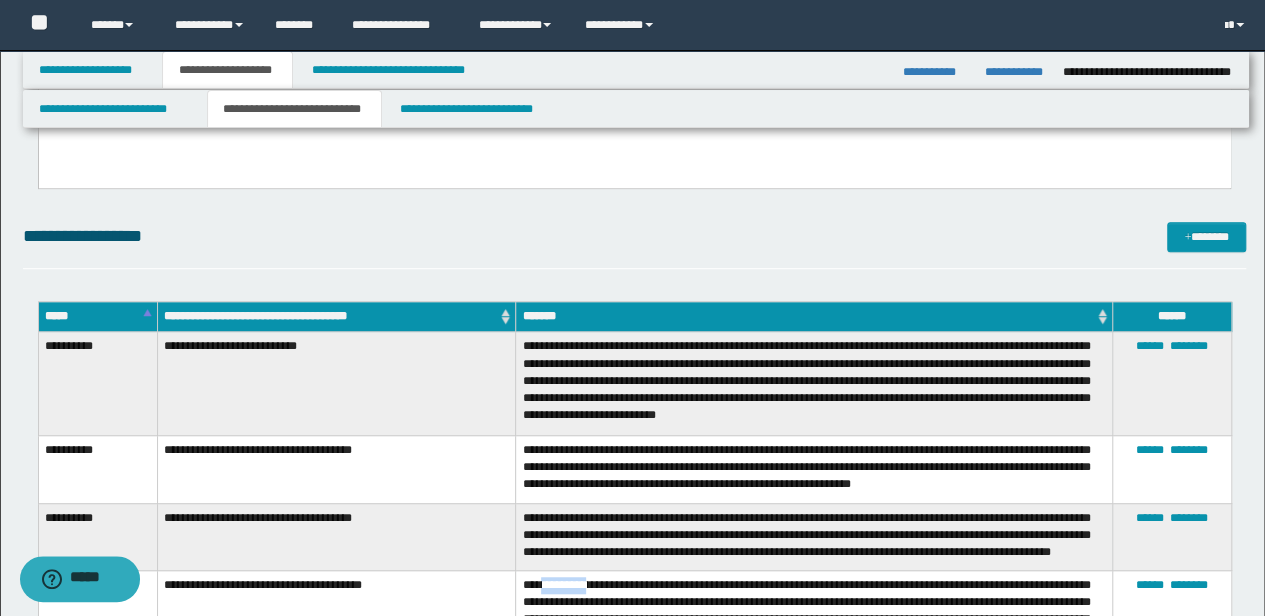 click on "**********" at bounding box center (814, 632) 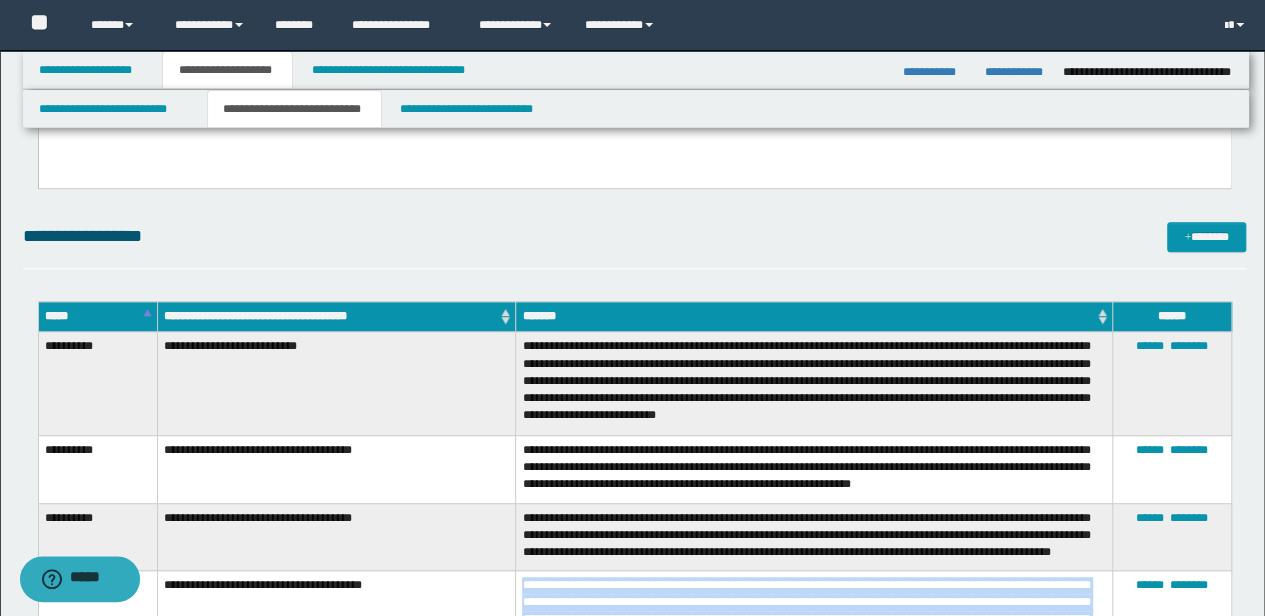 click on "**********" at bounding box center [814, 632] 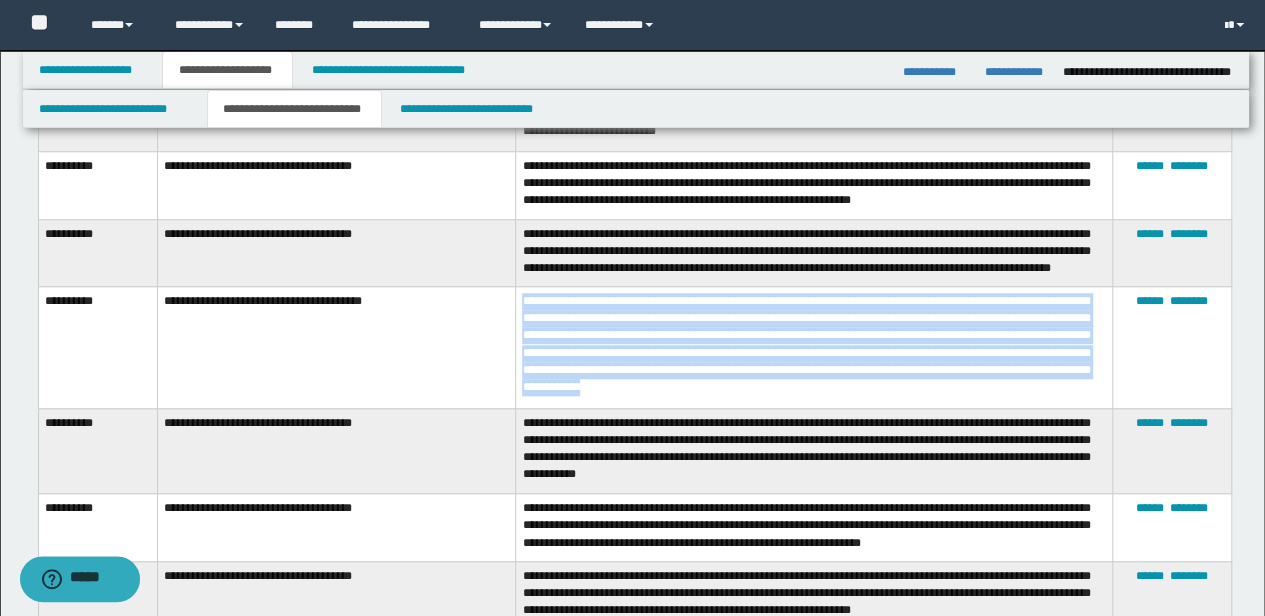 scroll, scrollTop: 933, scrollLeft: 0, axis: vertical 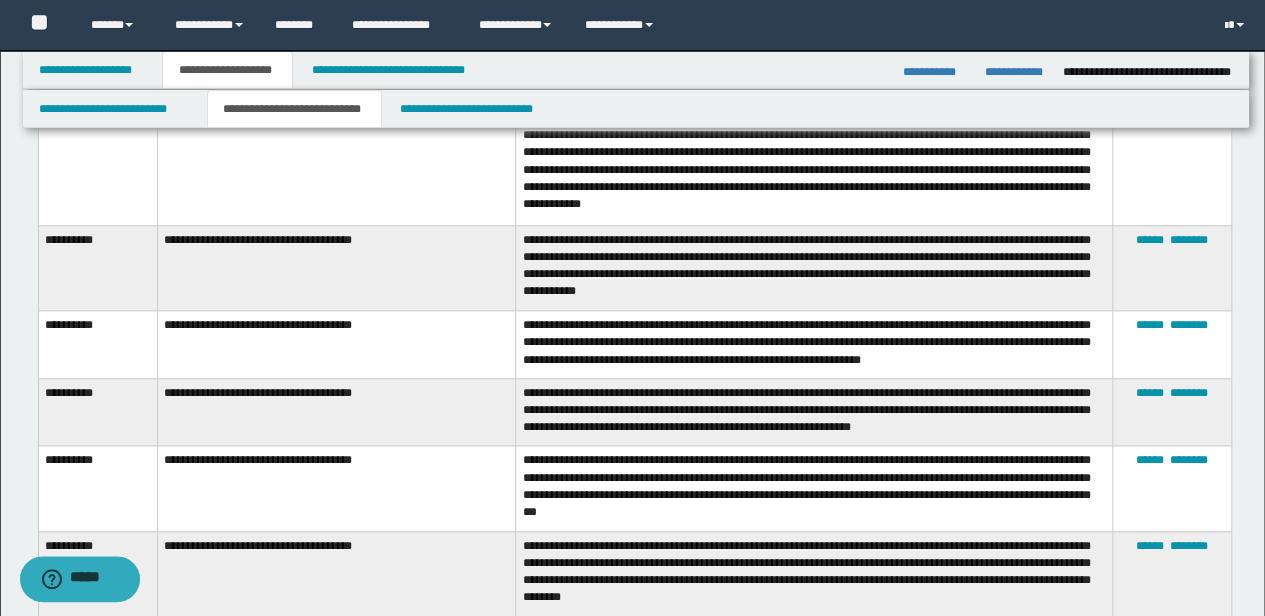 click on "**********" at bounding box center (814, 489) 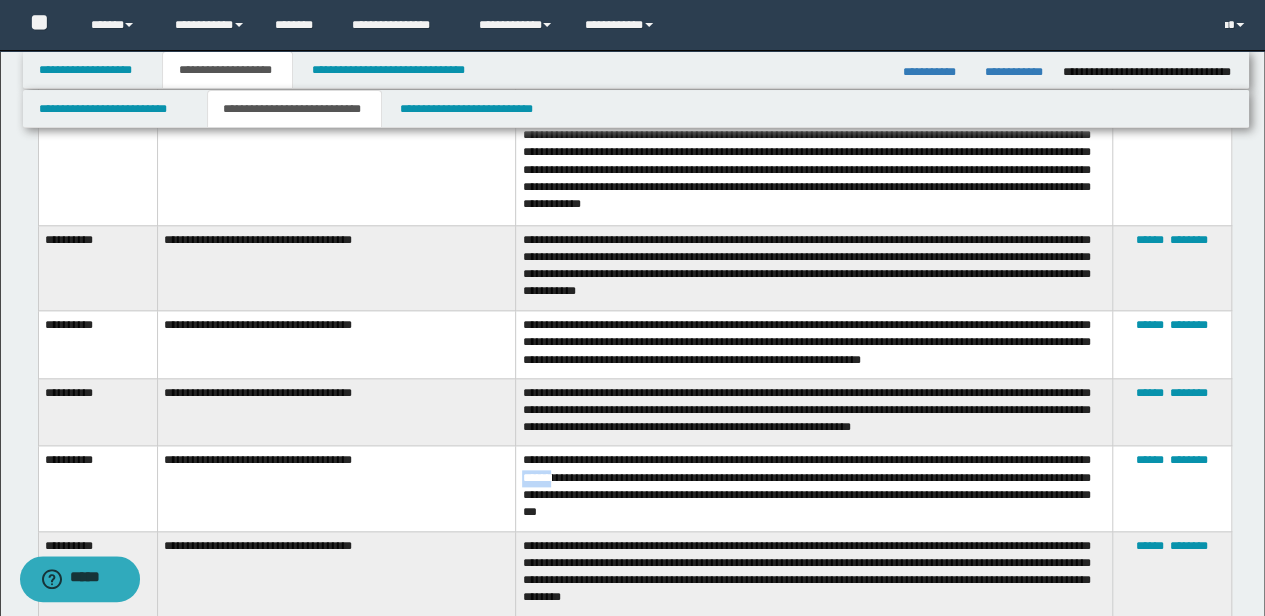 click on "**********" at bounding box center (814, 489) 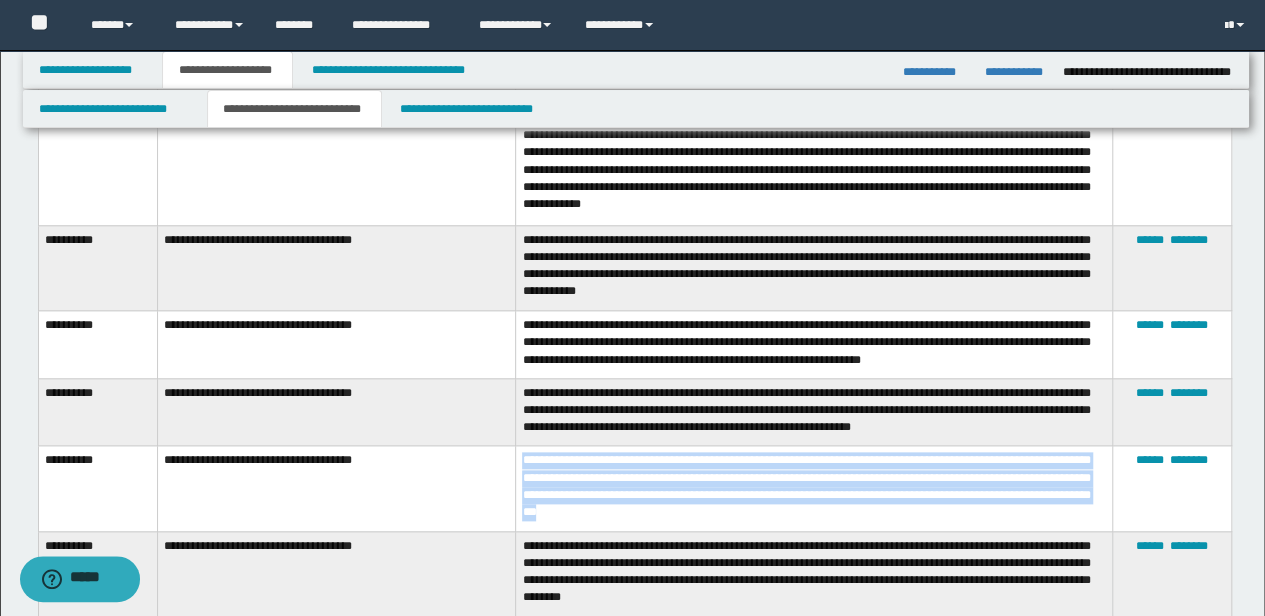 click on "**********" at bounding box center [814, 489] 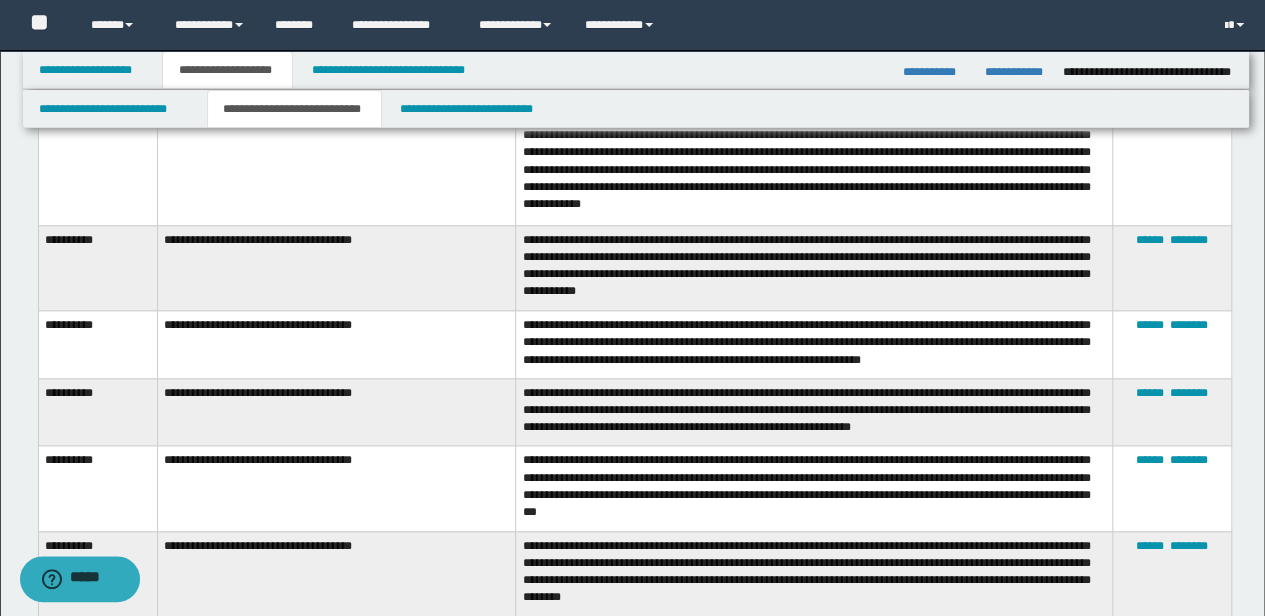 click on "**********" at bounding box center (814, 412) 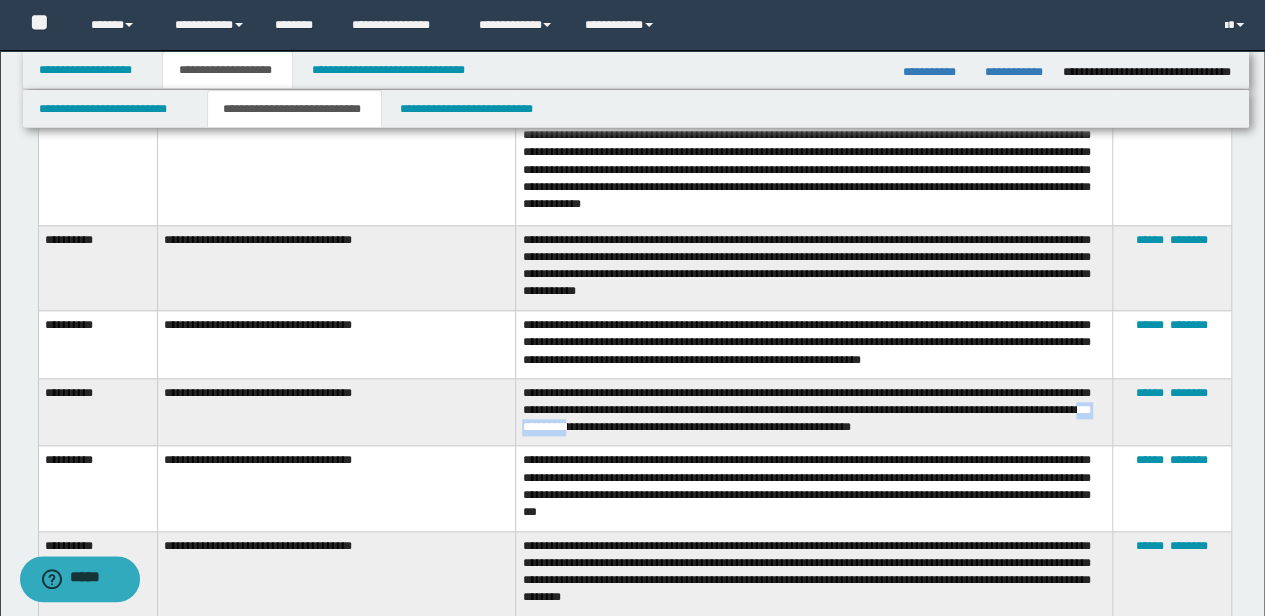 click on "**********" at bounding box center (814, 412) 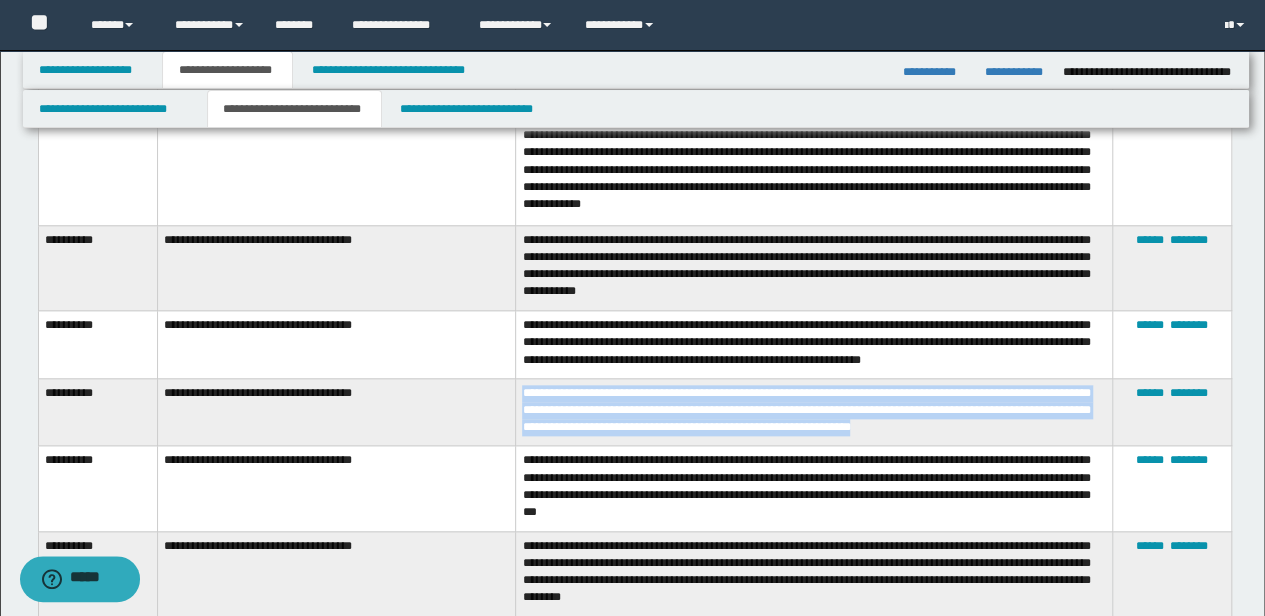 click on "**********" at bounding box center [814, 412] 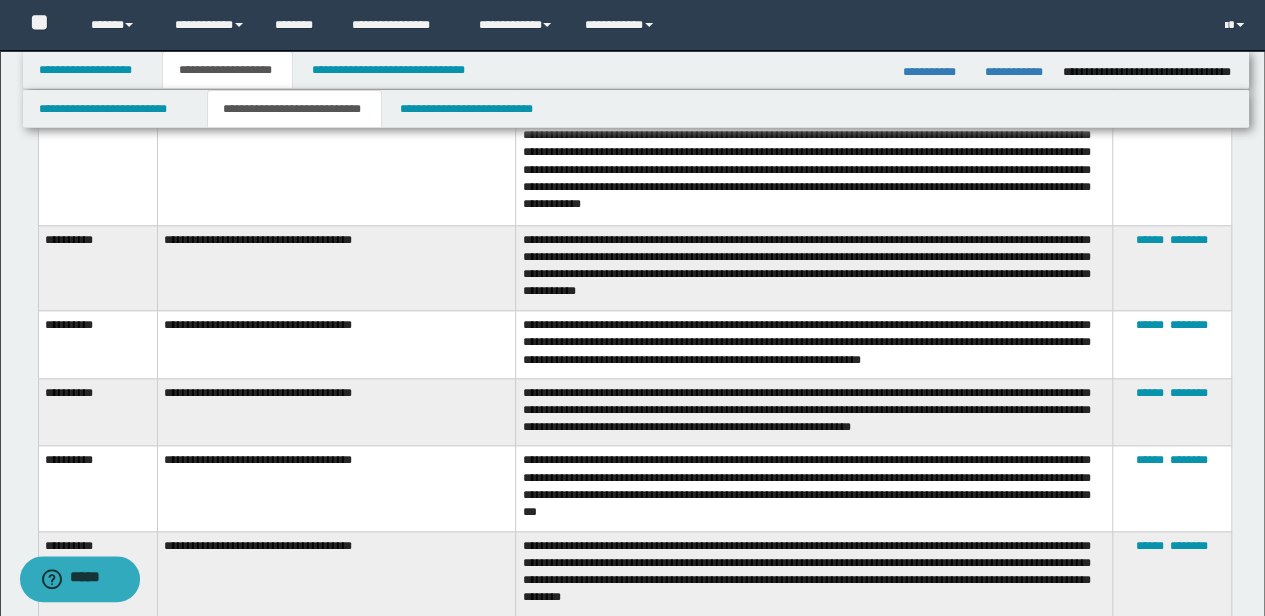 click on "**********" at bounding box center [814, 345] 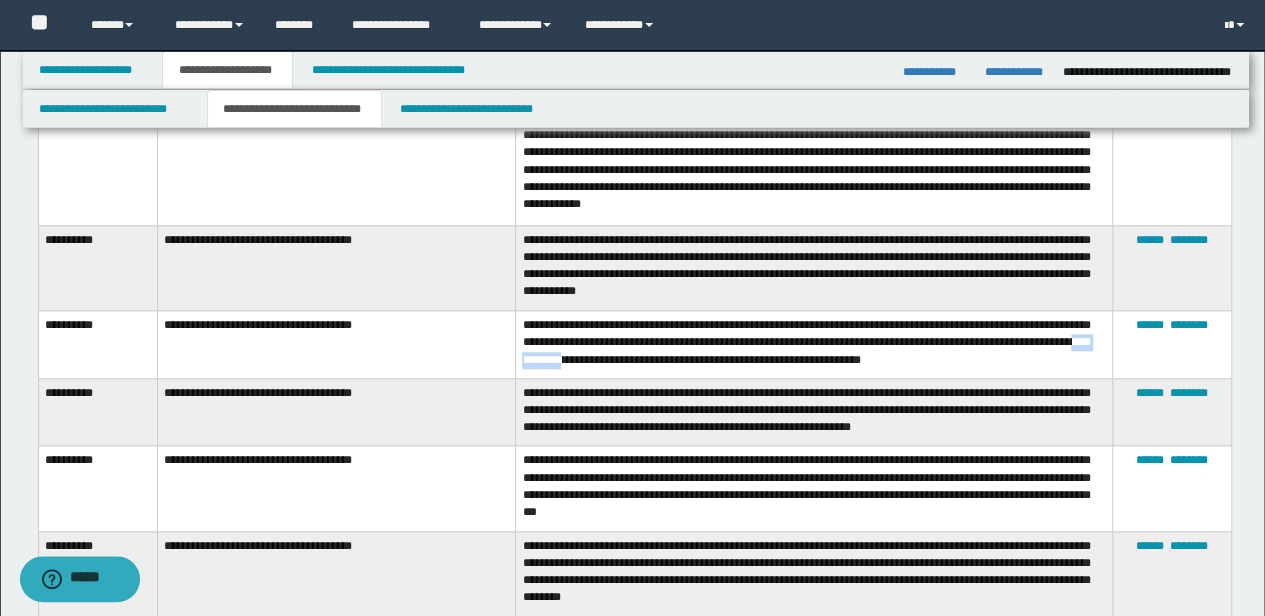 click on "**********" at bounding box center (814, 345) 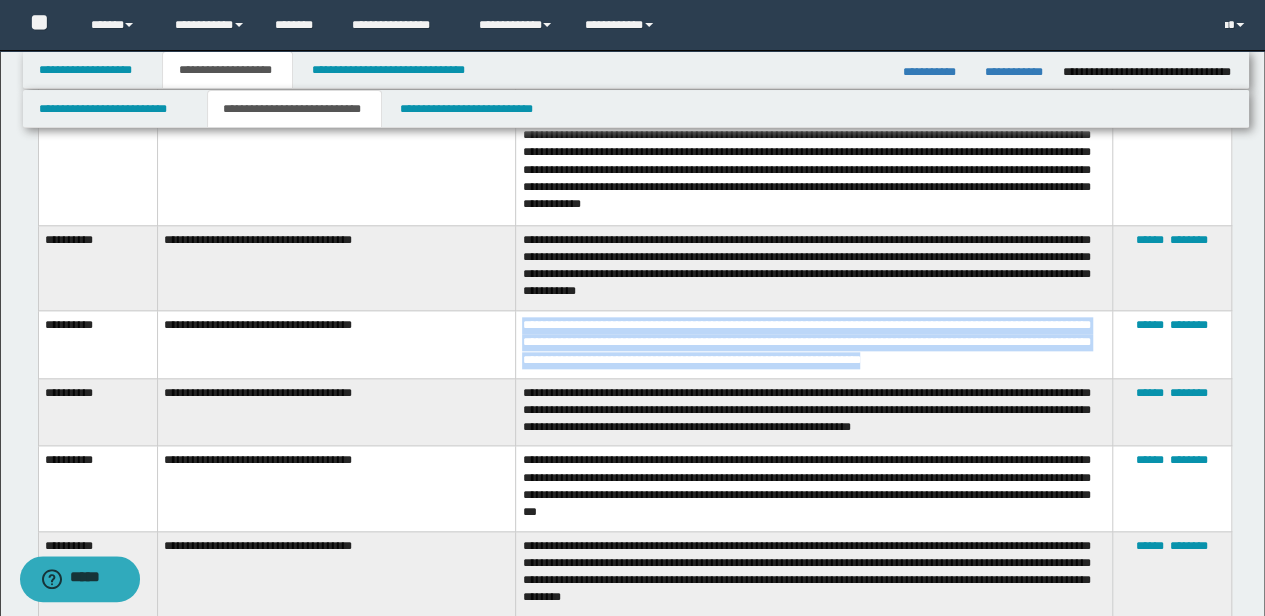 click on "**********" at bounding box center [814, 345] 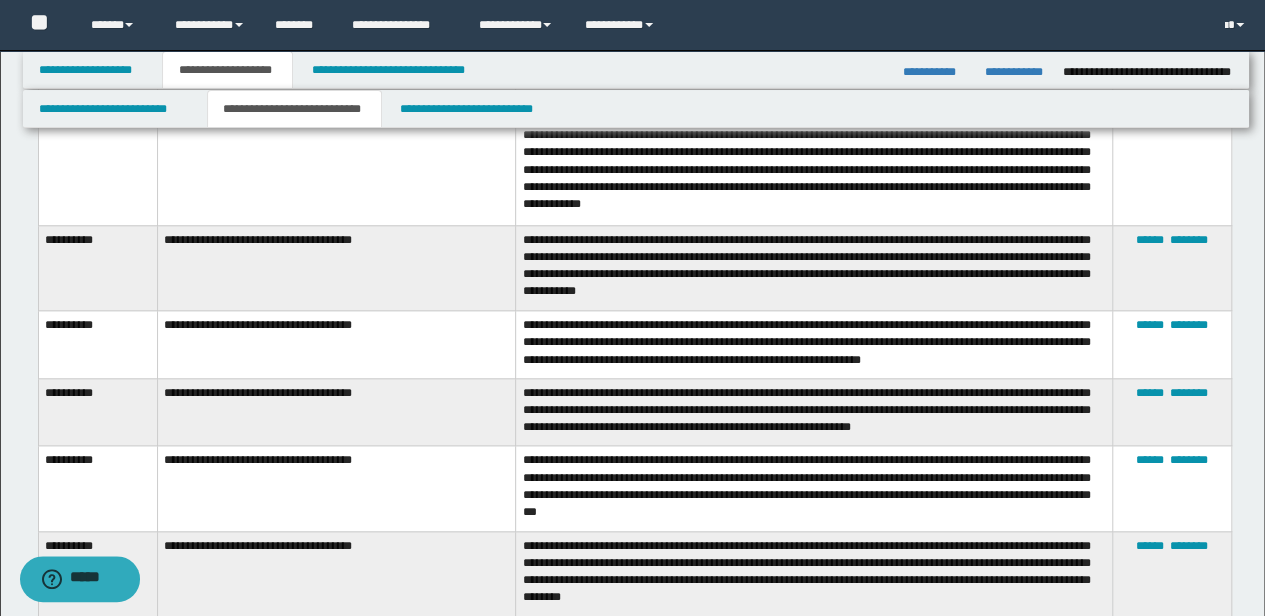 click on "**********" at bounding box center [814, 268] 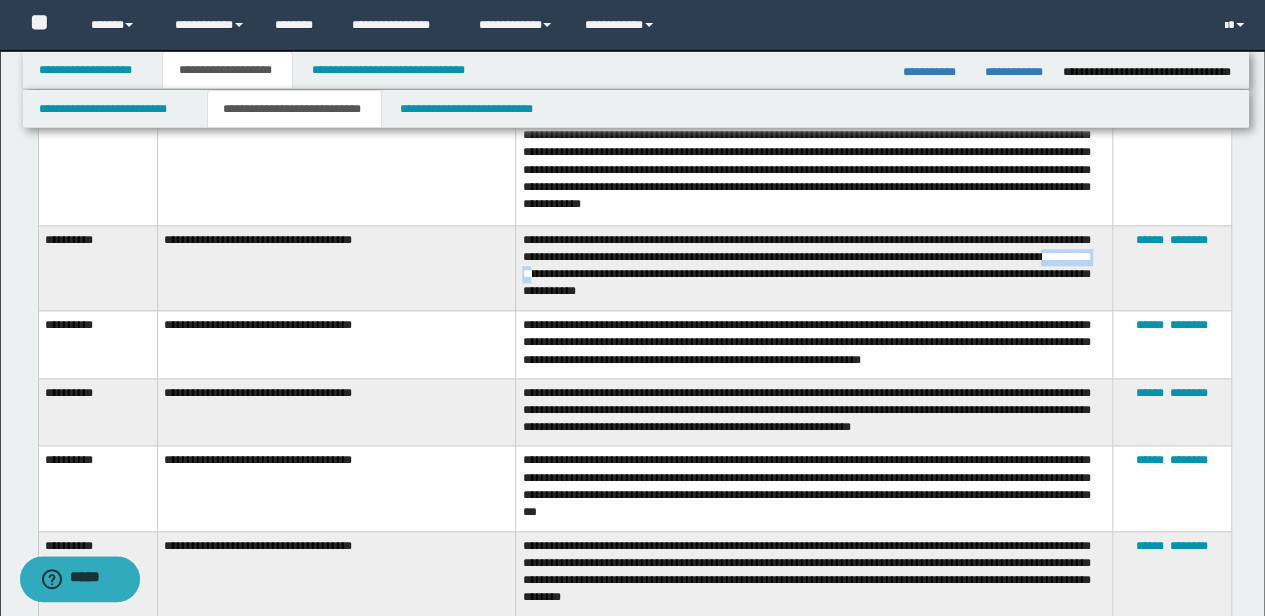 click on "**********" at bounding box center [814, 268] 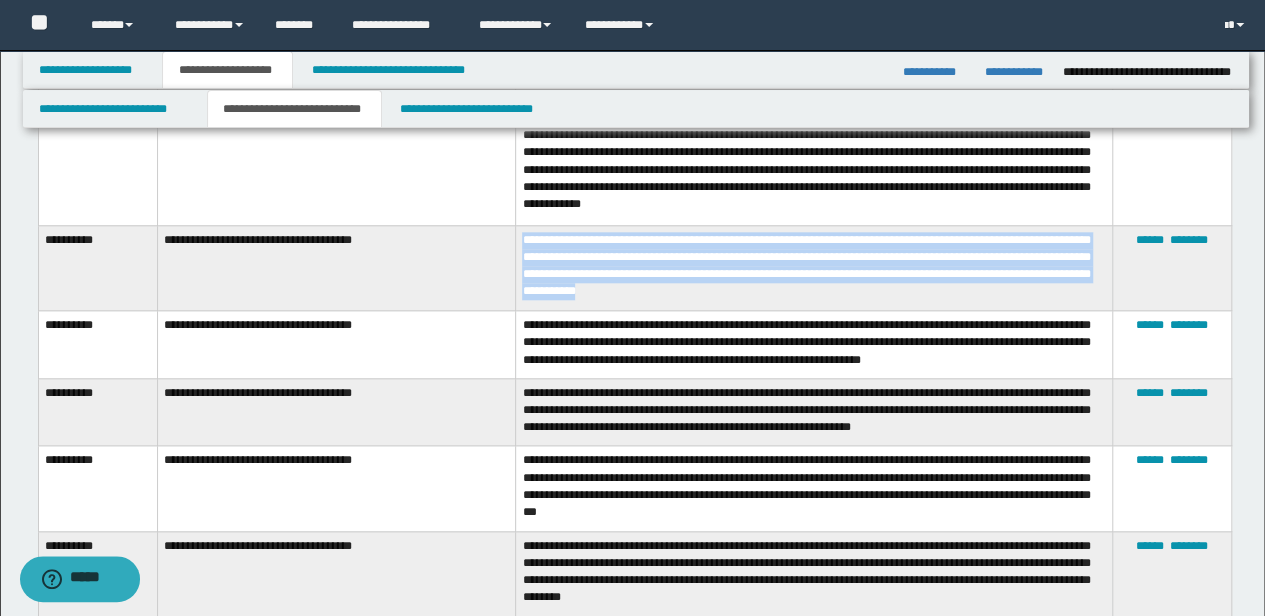 click on "**********" at bounding box center [814, 268] 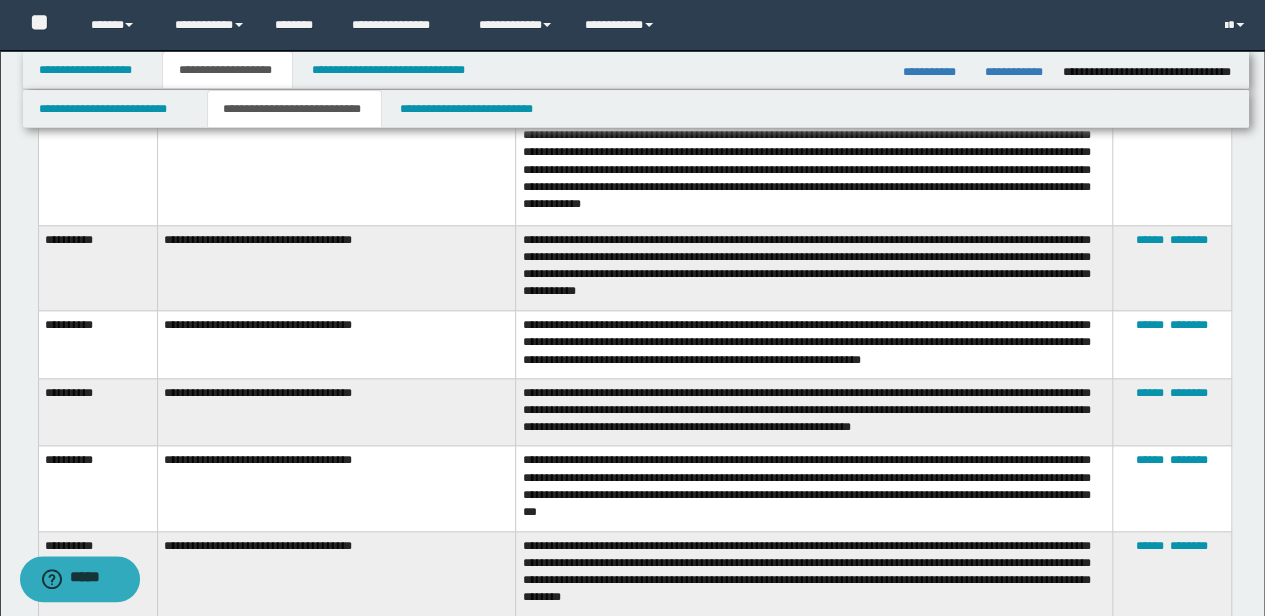 click on "**********" at bounding box center (814, 574) 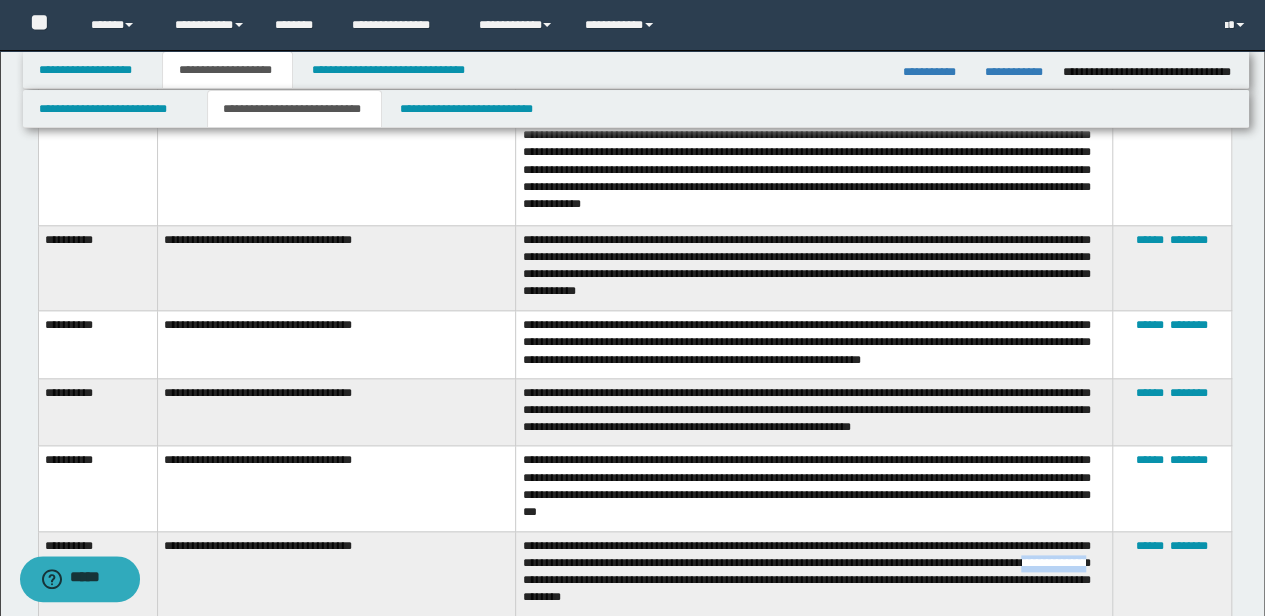 click on "**********" at bounding box center [814, 574] 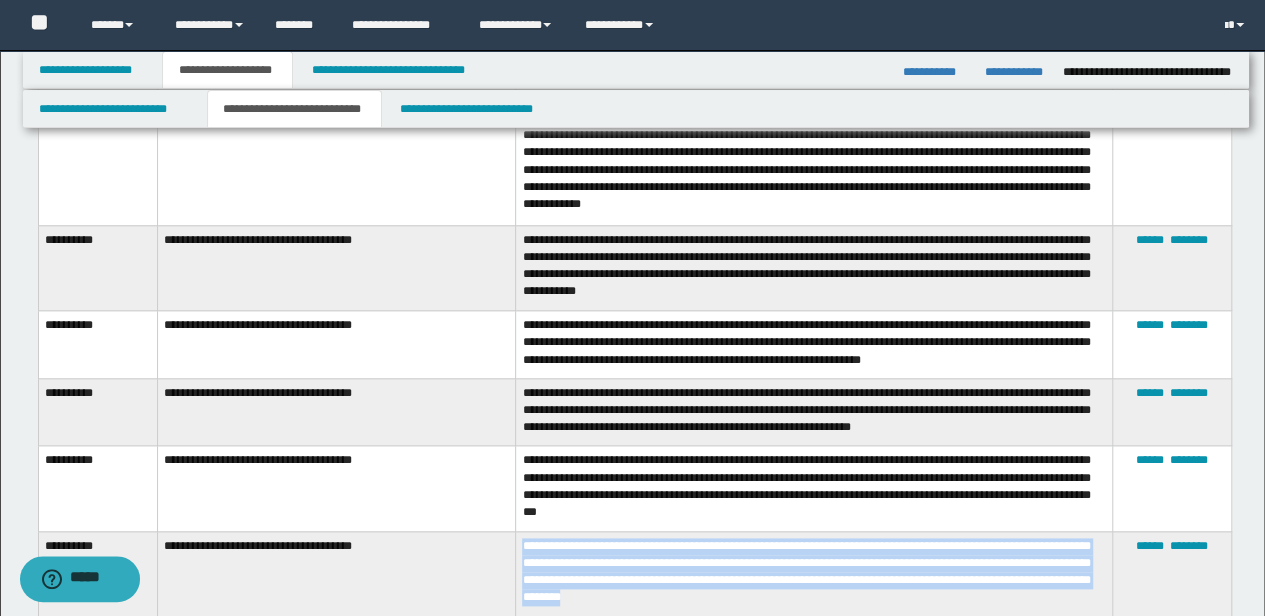 click on "**********" at bounding box center (814, 574) 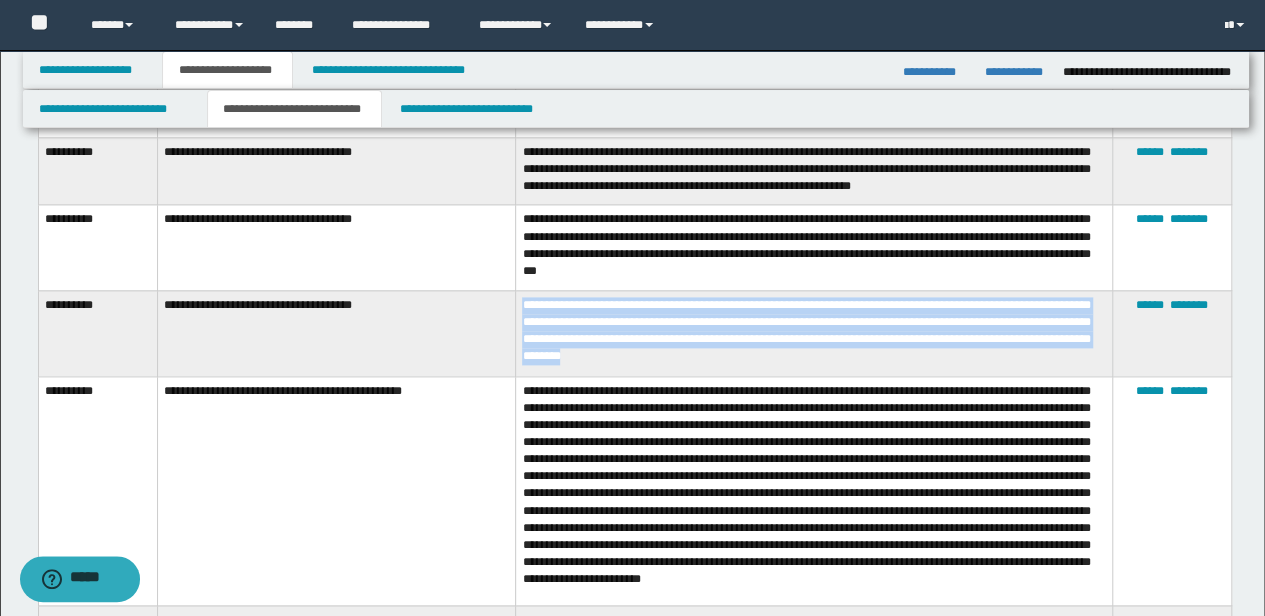 scroll, scrollTop: 1266, scrollLeft: 0, axis: vertical 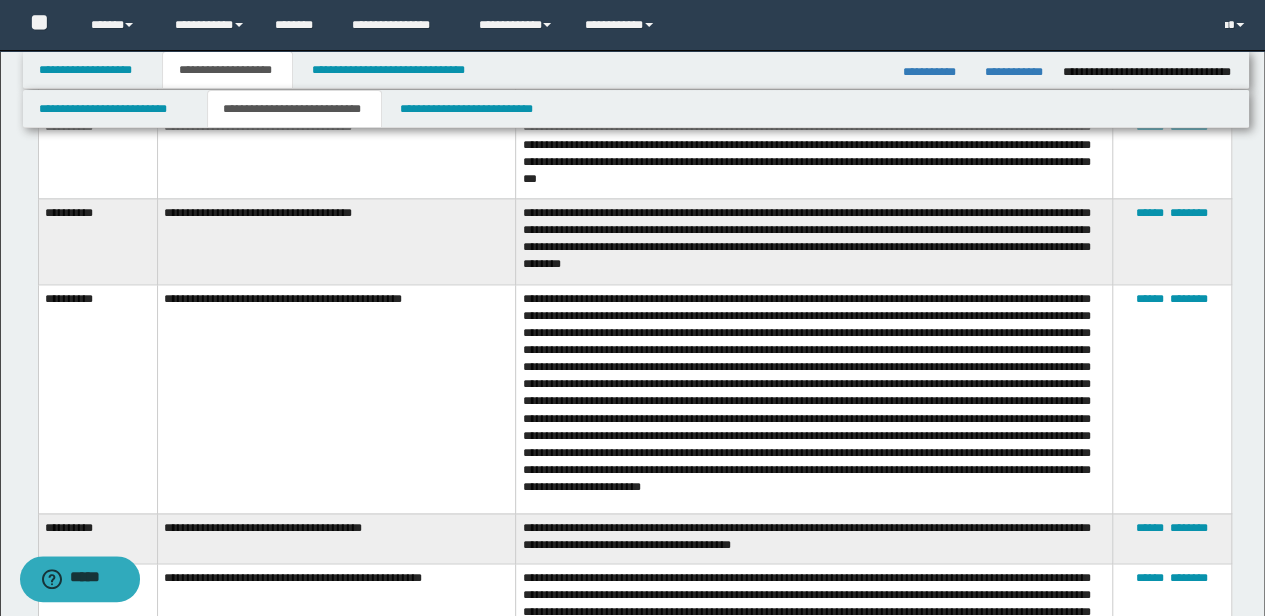 click at bounding box center [814, 398] 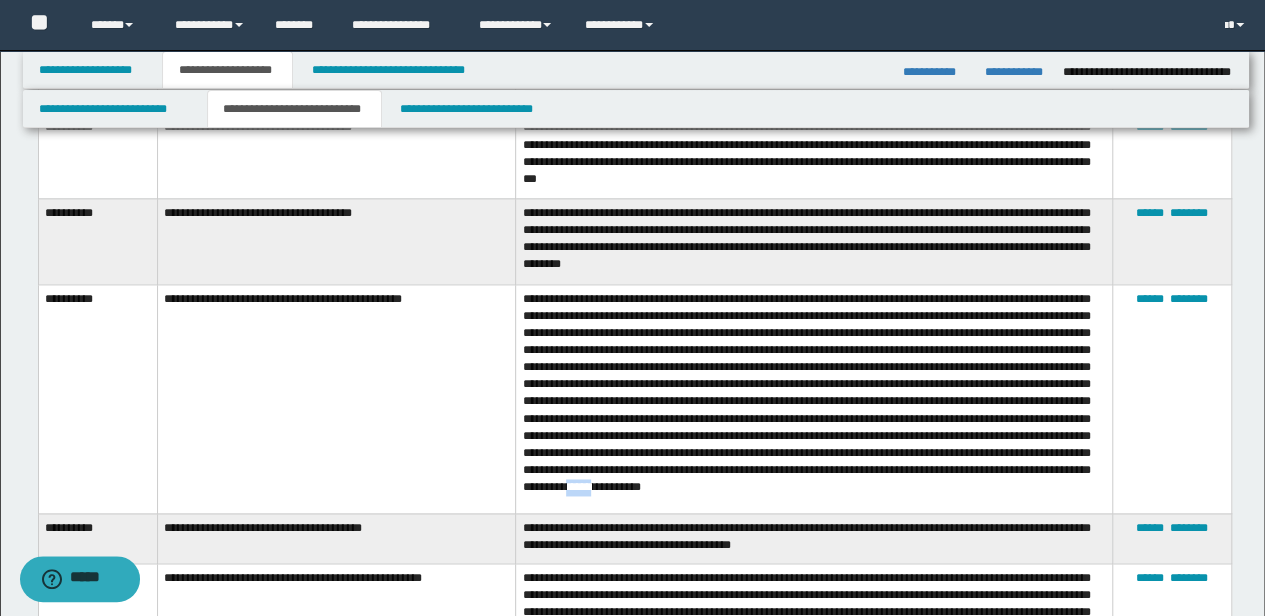 click at bounding box center (814, 398) 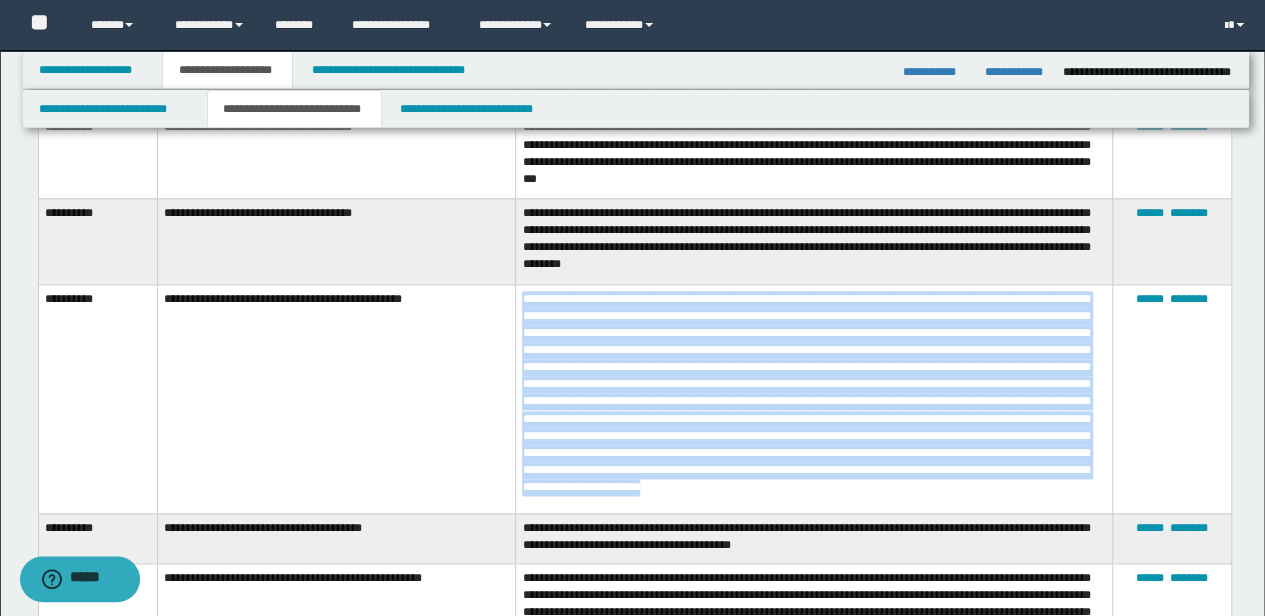 click at bounding box center [814, 398] 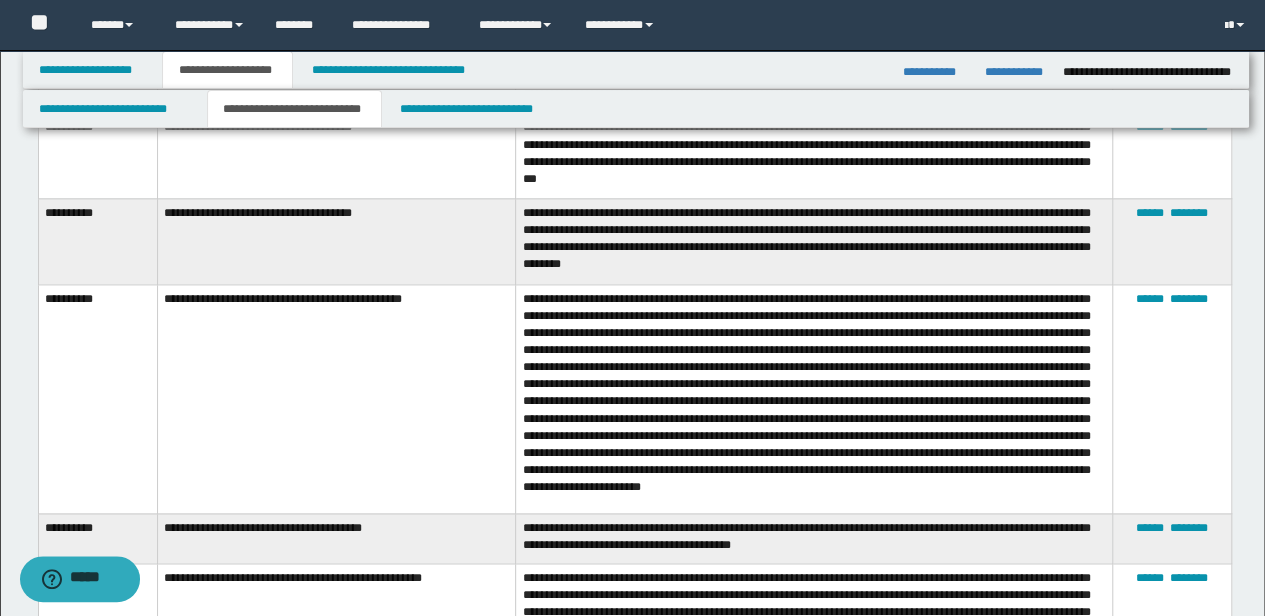 click on "**********" at bounding box center [814, 615] 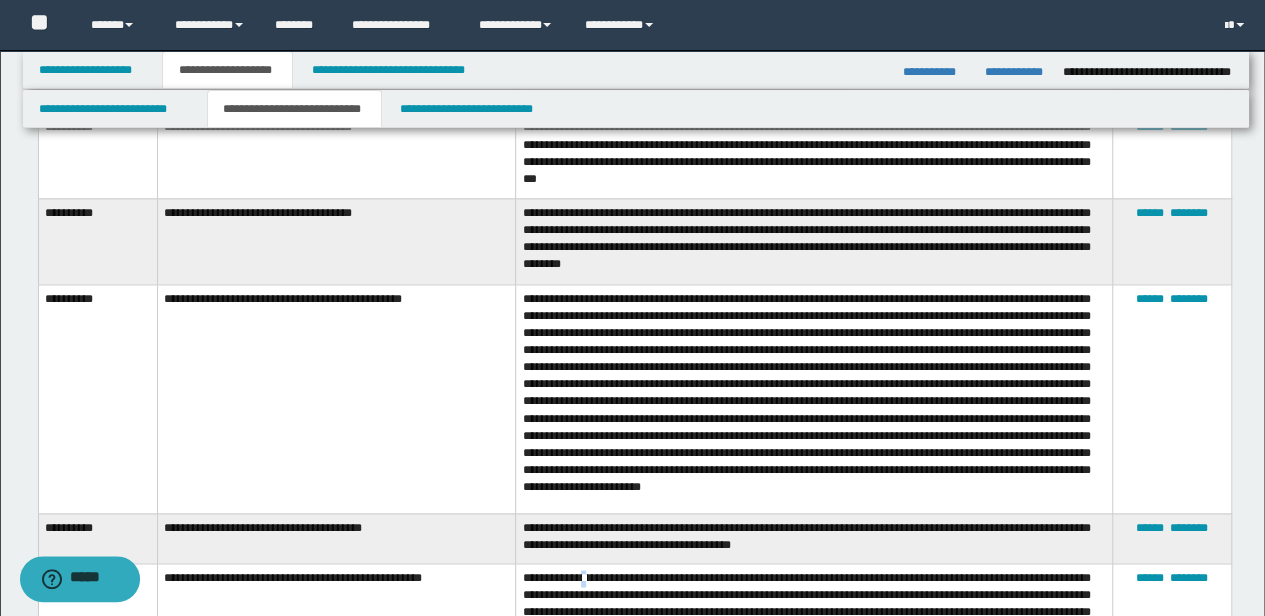 click on "**********" at bounding box center [814, 615] 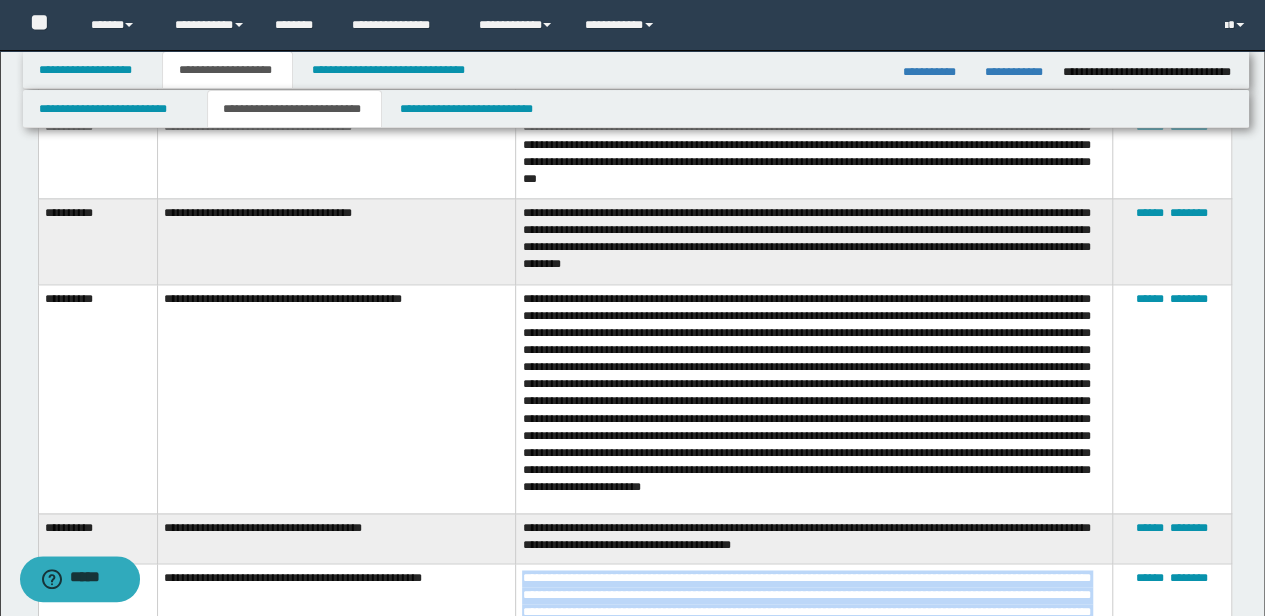 click on "**********" at bounding box center (814, 615) 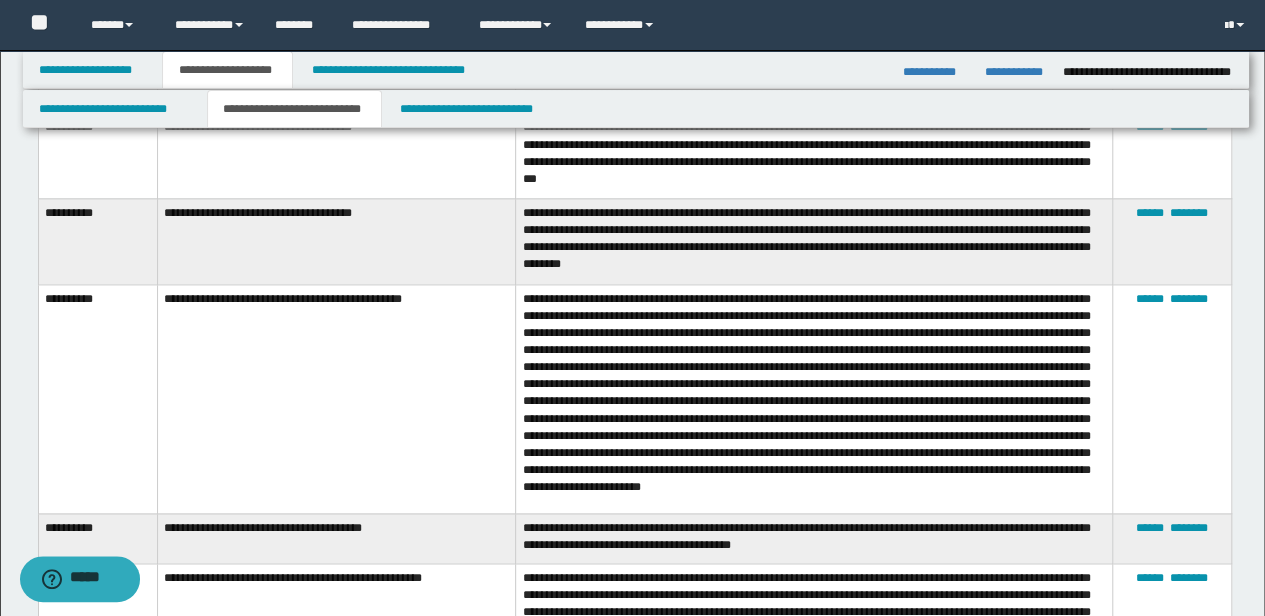 click on "**********" at bounding box center [814, 538] 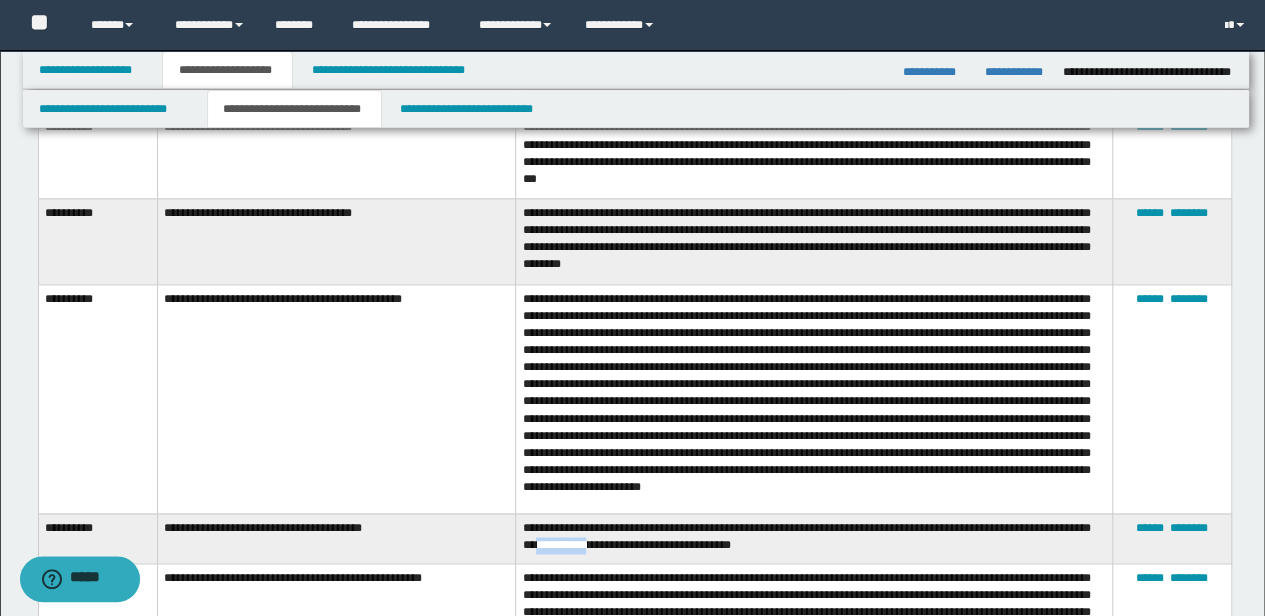 click on "**********" at bounding box center [814, 538] 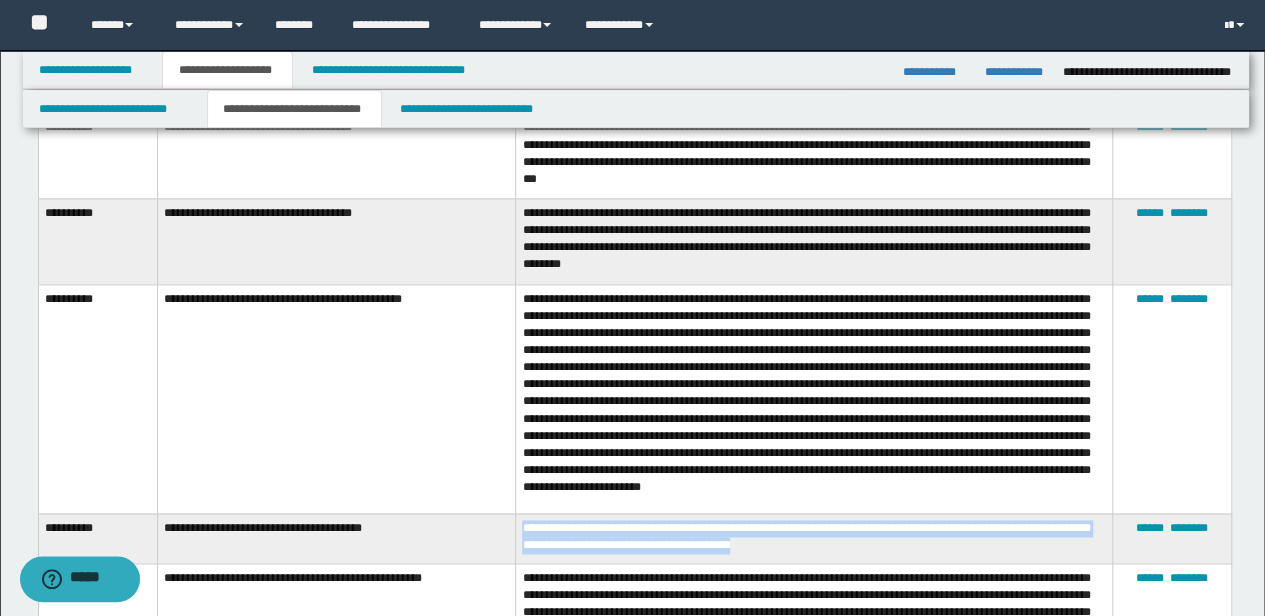 click on "**********" at bounding box center [814, 538] 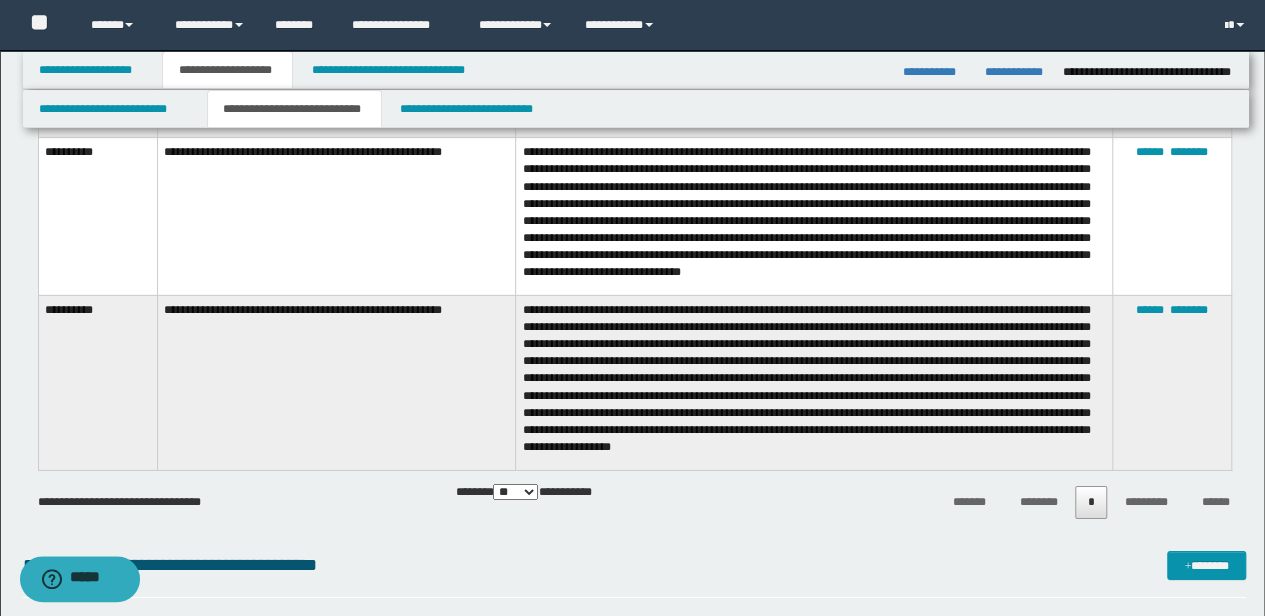 scroll, scrollTop: 3066, scrollLeft: 0, axis: vertical 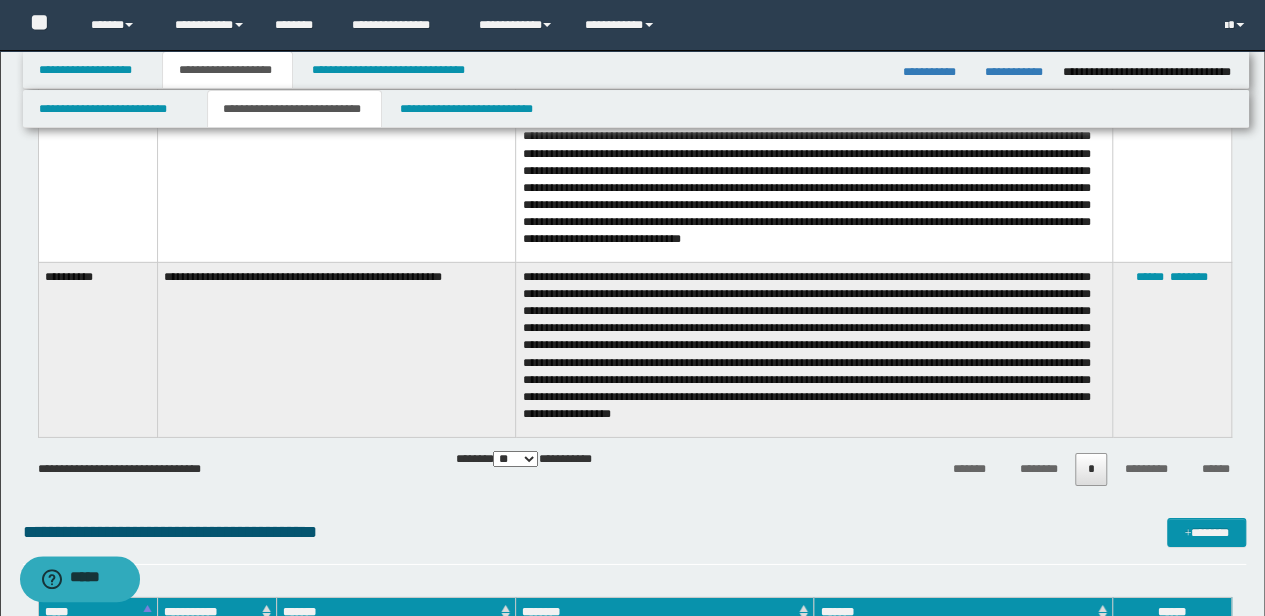 click on "** *** *** *****" at bounding box center [515, 459] 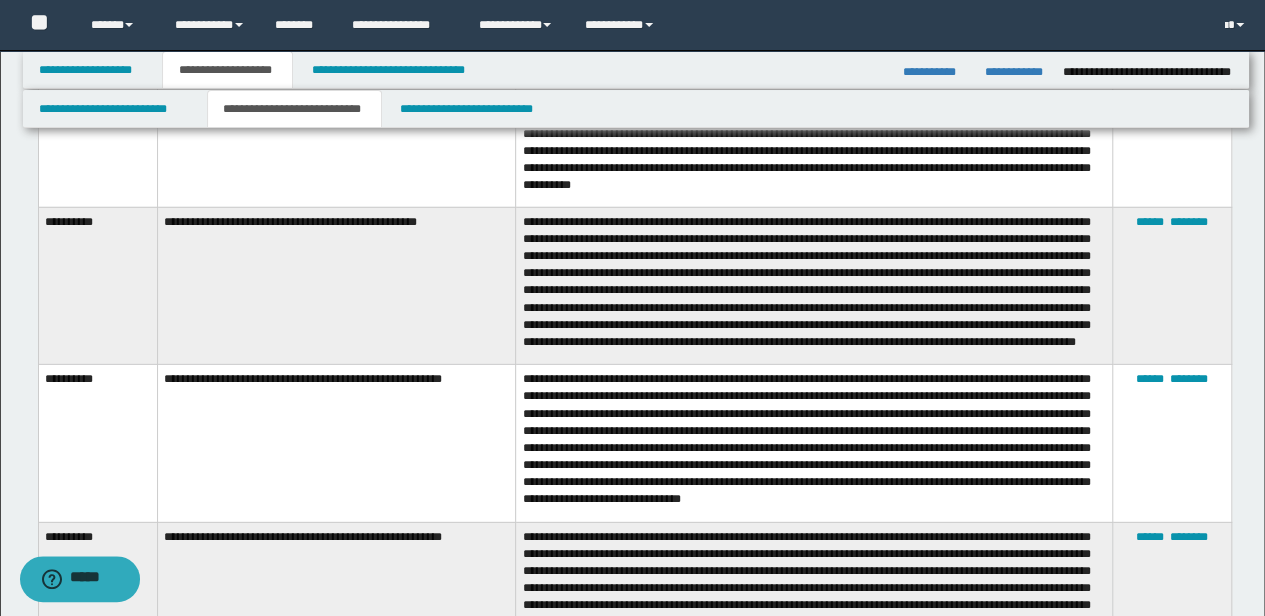 scroll, scrollTop: 2800, scrollLeft: 0, axis: vertical 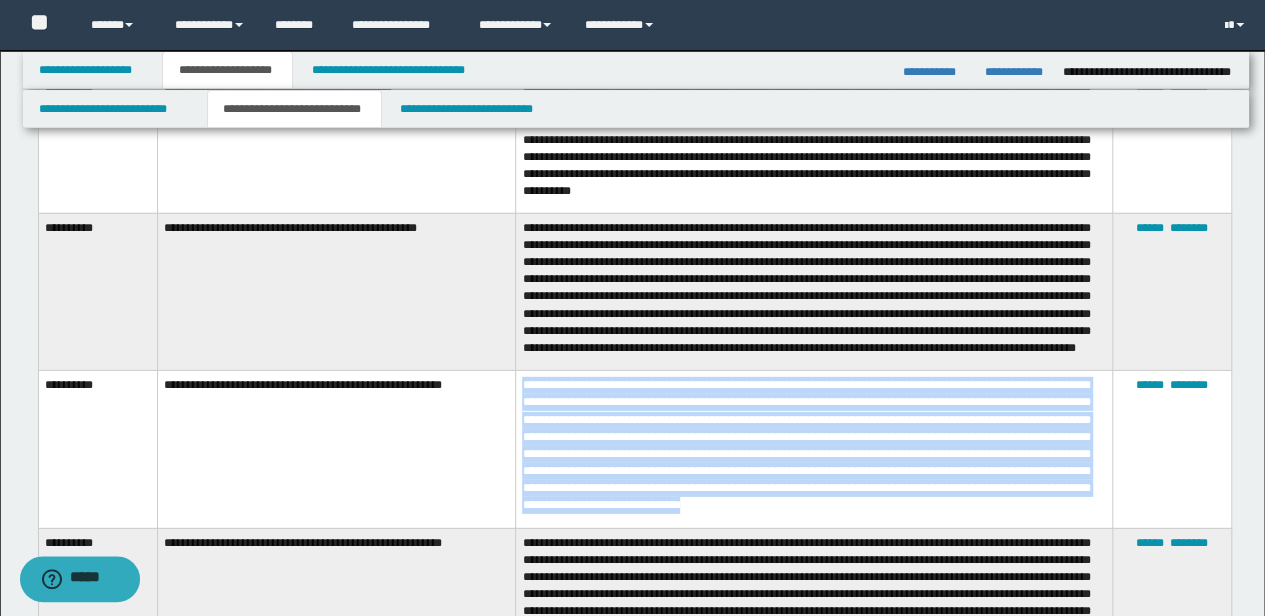 drag, startPoint x: 986, startPoint y: 520, endPoint x: 496, endPoint y: 390, distance: 506.95166 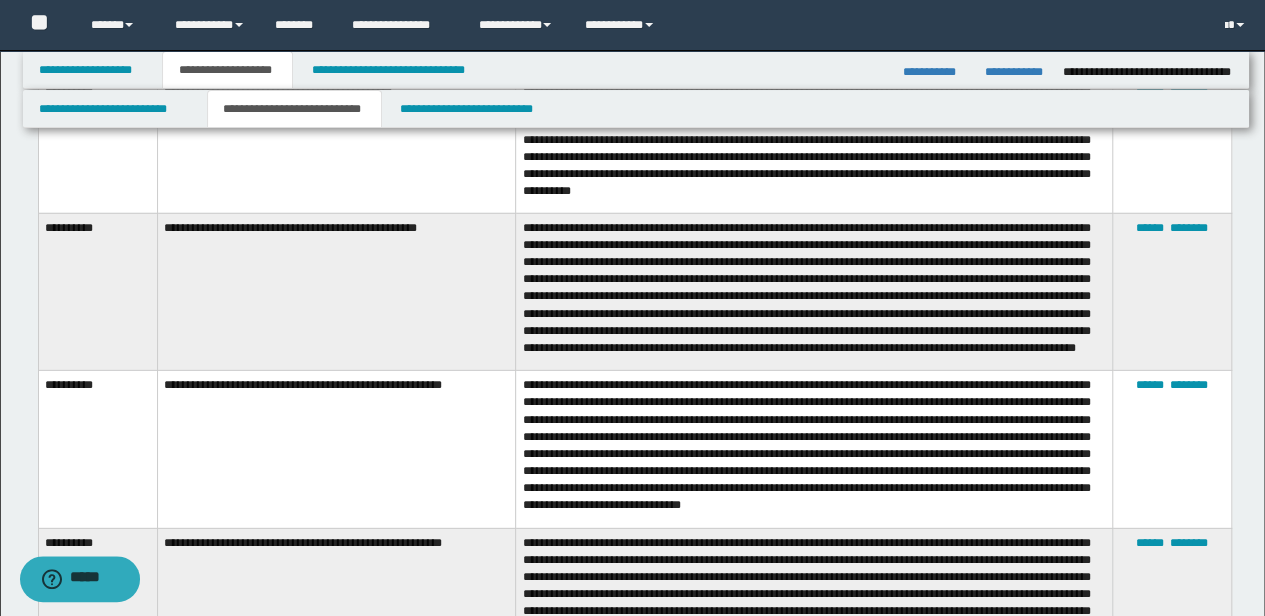 click on "**********" at bounding box center (336, 450) 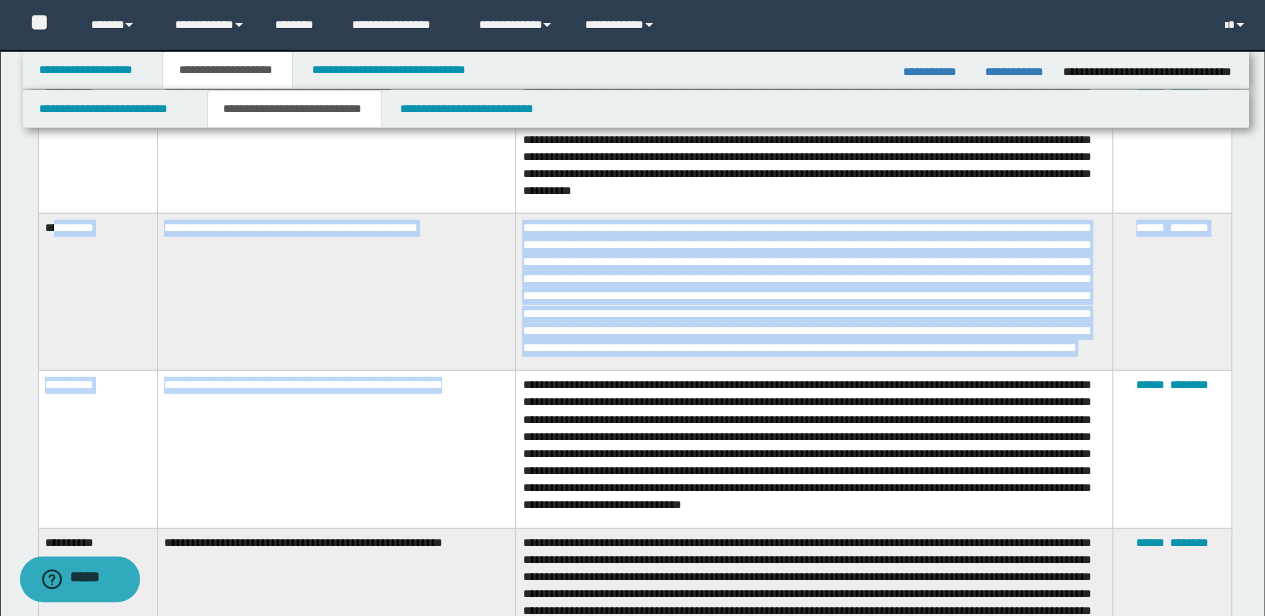 drag, startPoint x: 477, startPoint y: 409, endPoint x: 54, endPoint y: 378, distance: 424.1344 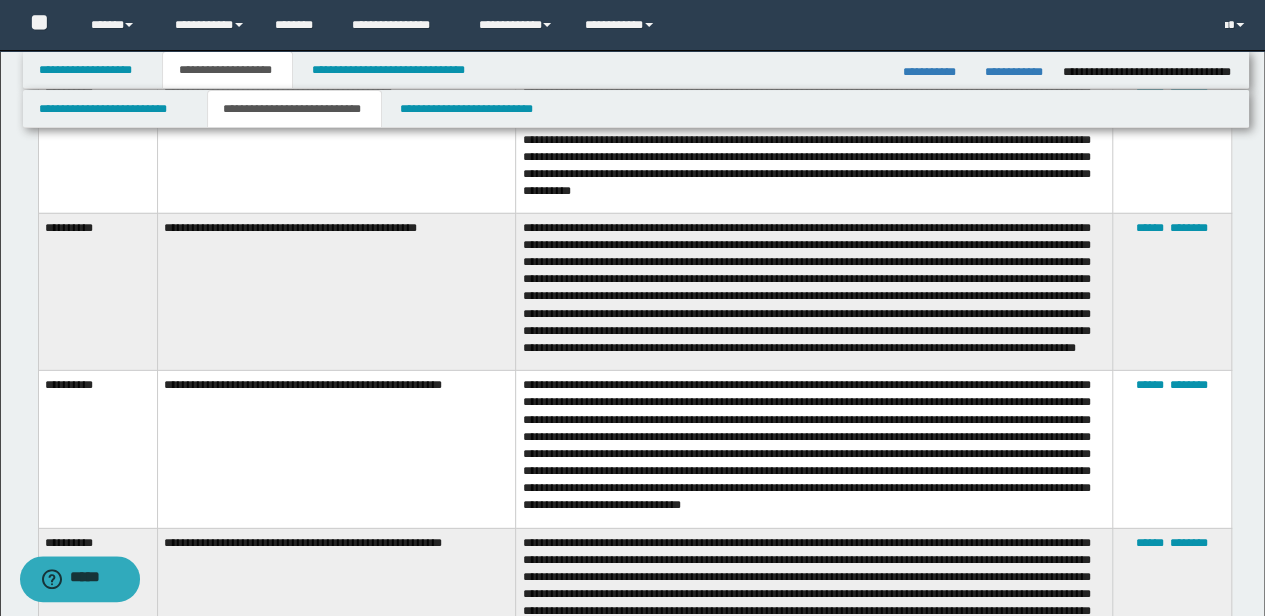 click on "**********" at bounding box center [814, 450] 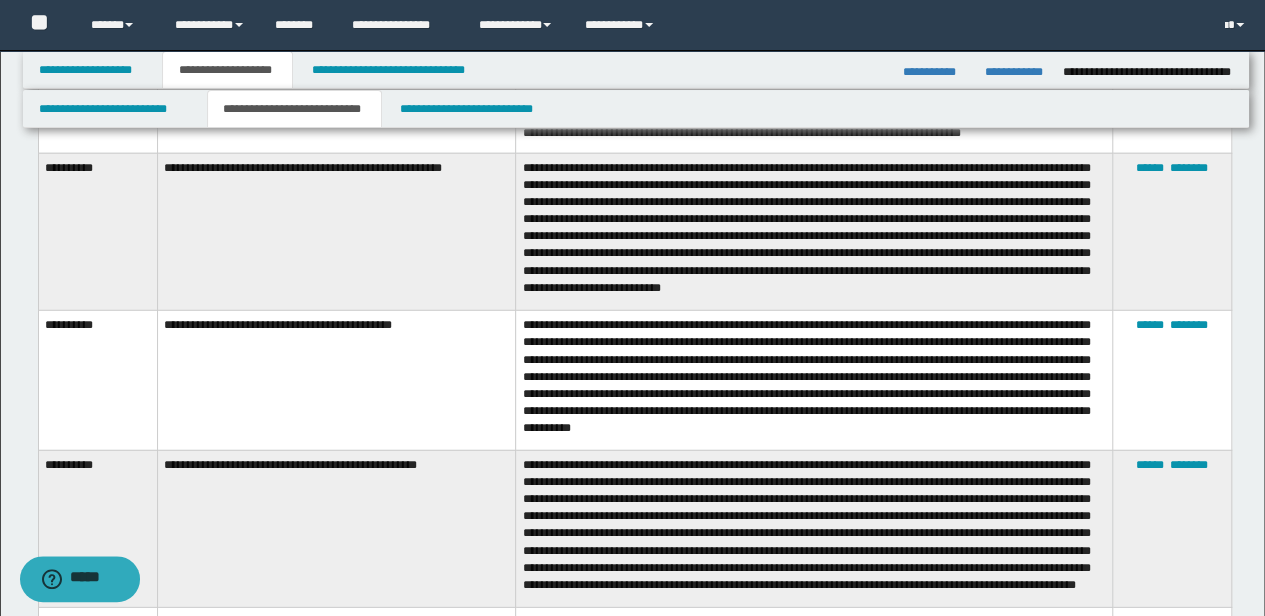 scroll, scrollTop: 2133, scrollLeft: 0, axis: vertical 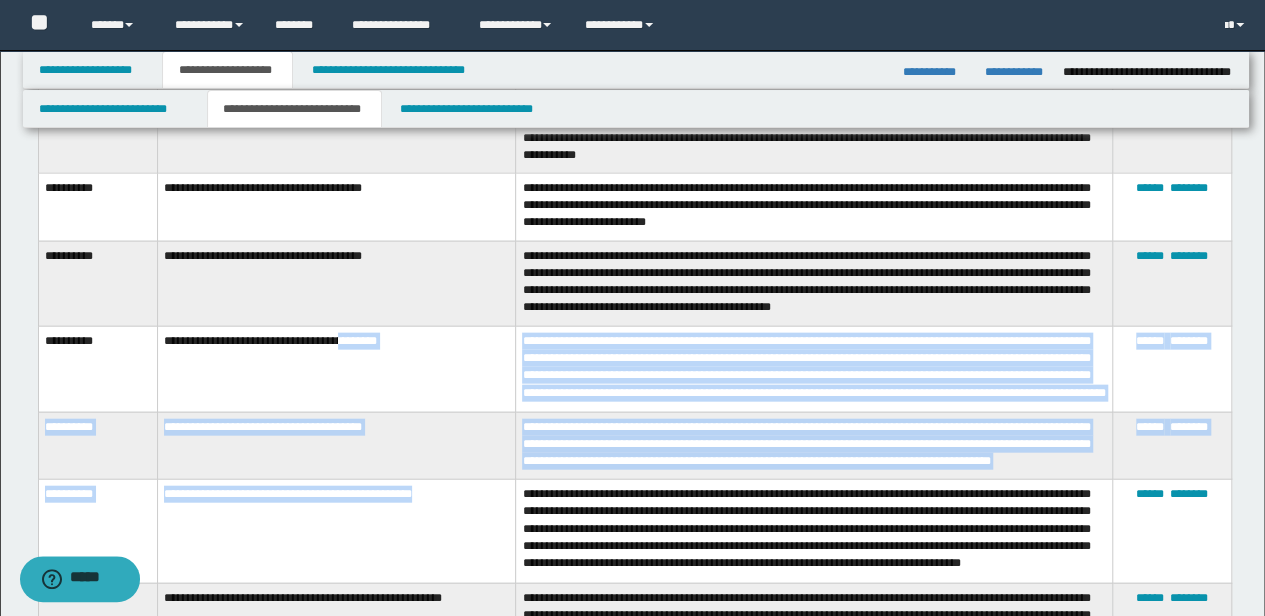 drag, startPoint x: 461, startPoint y: 534, endPoint x: 641, endPoint y: 479, distance: 188.2153 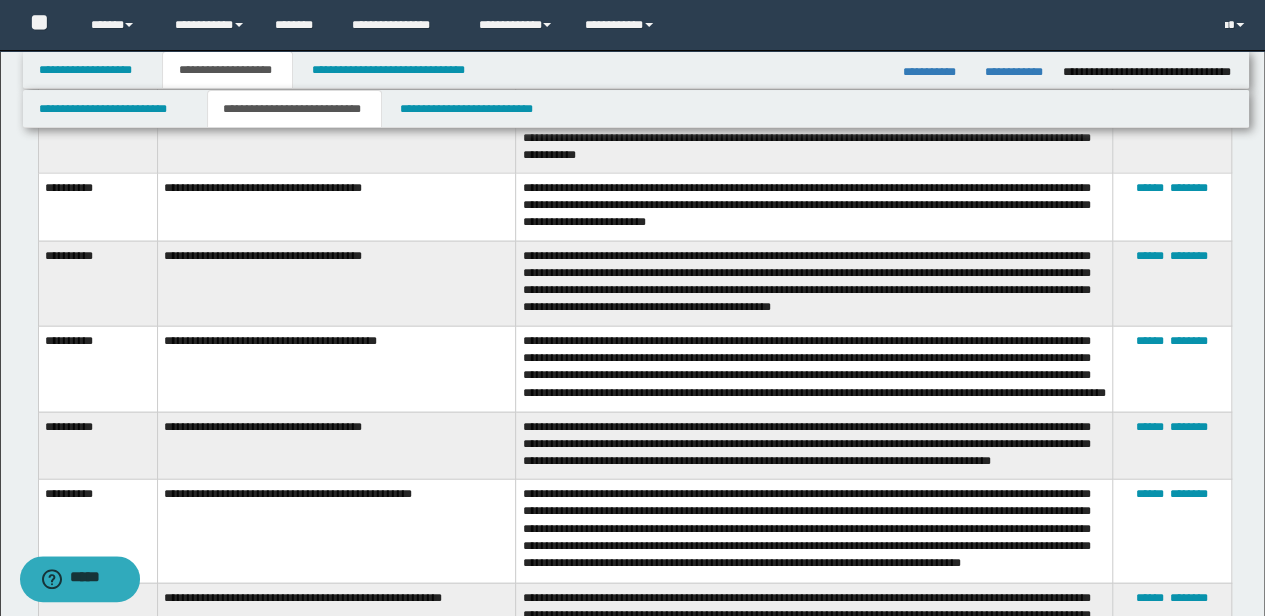 click on "**********" at bounding box center [814, 532] 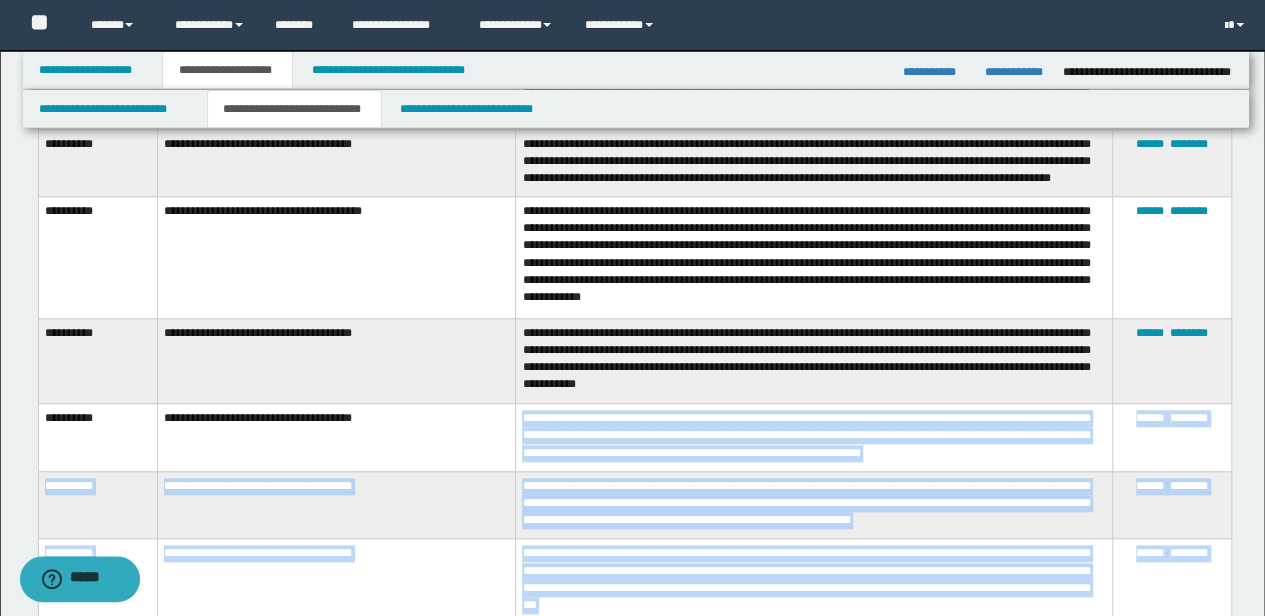 drag, startPoint x: 624, startPoint y: 584, endPoint x: 394, endPoint y: 405, distance: 291.44638 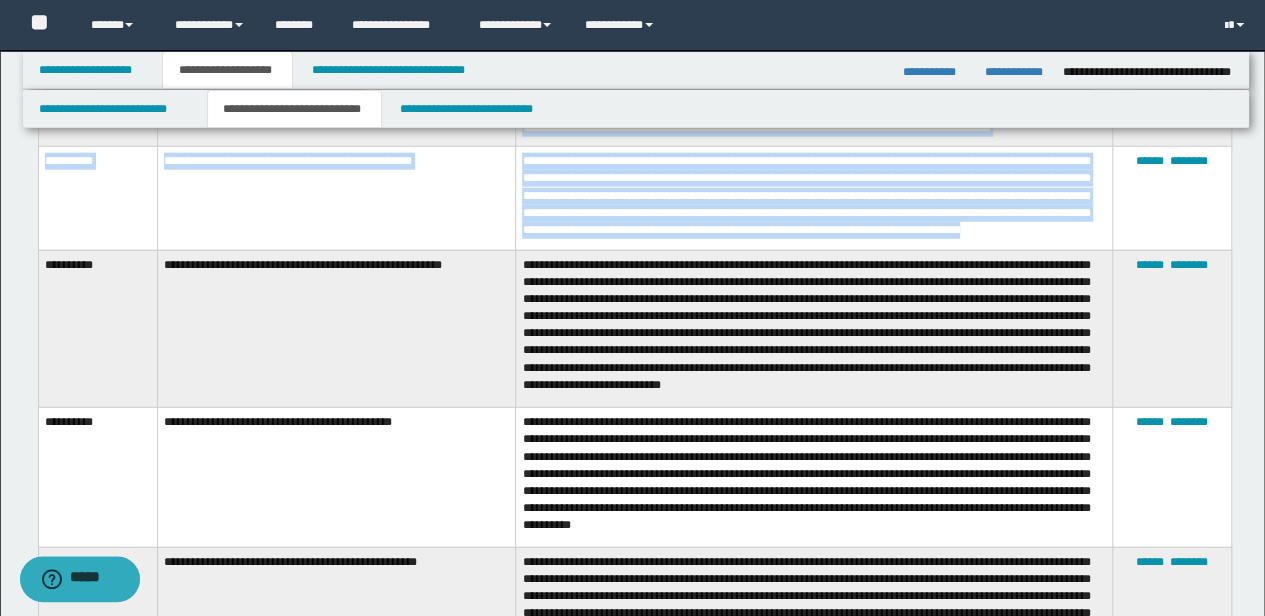 scroll, scrollTop: 2333, scrollLeft: 0, axis: vertical 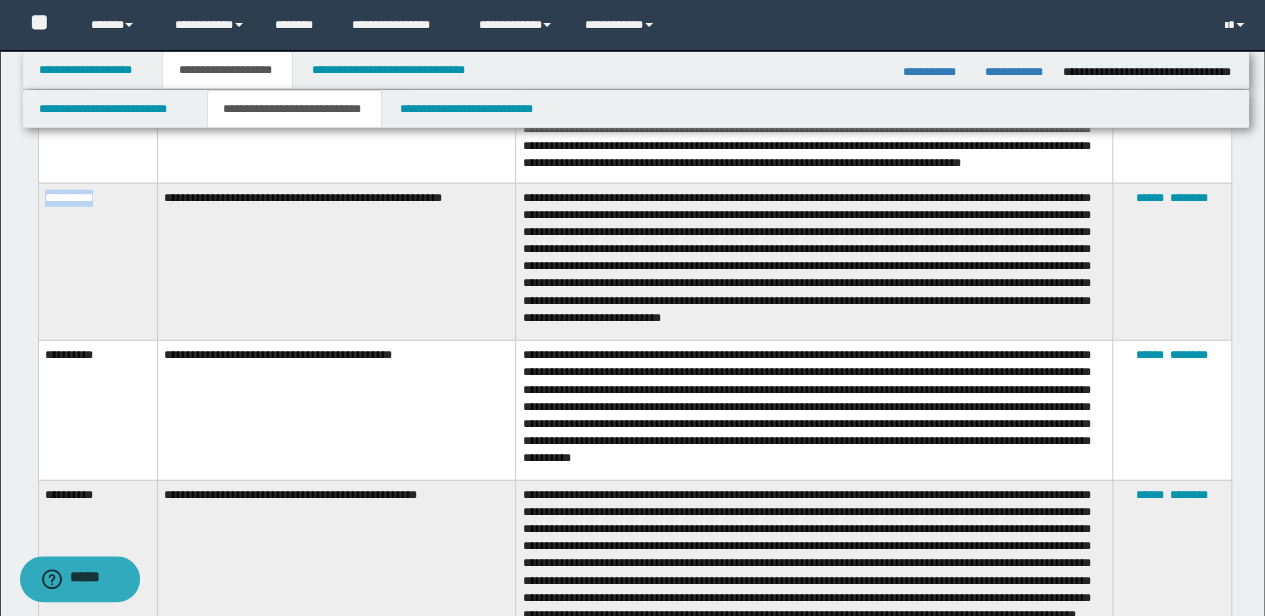 drag, startPoint x: 1211, startPoint y: 368, endPoint x: 102, endPoint y: 248, distance: 1115.4734 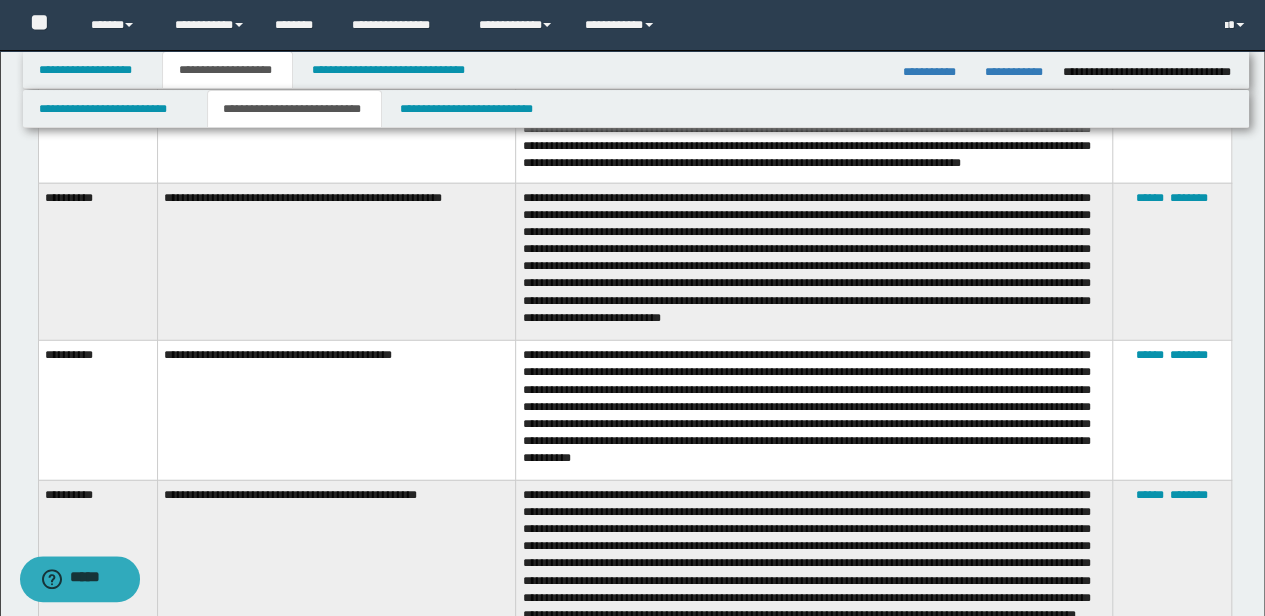 click on "**********" at bounding box center (336, 262) 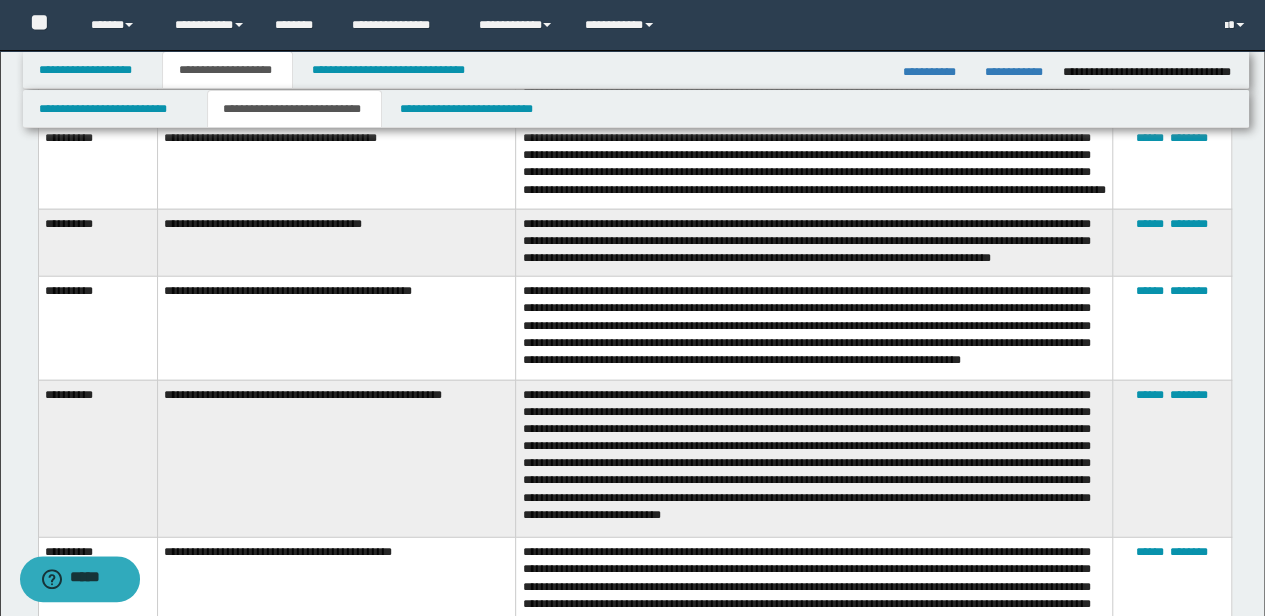 scroll, scrollTop: 2333, scrollLeft: 0, axis: vertical 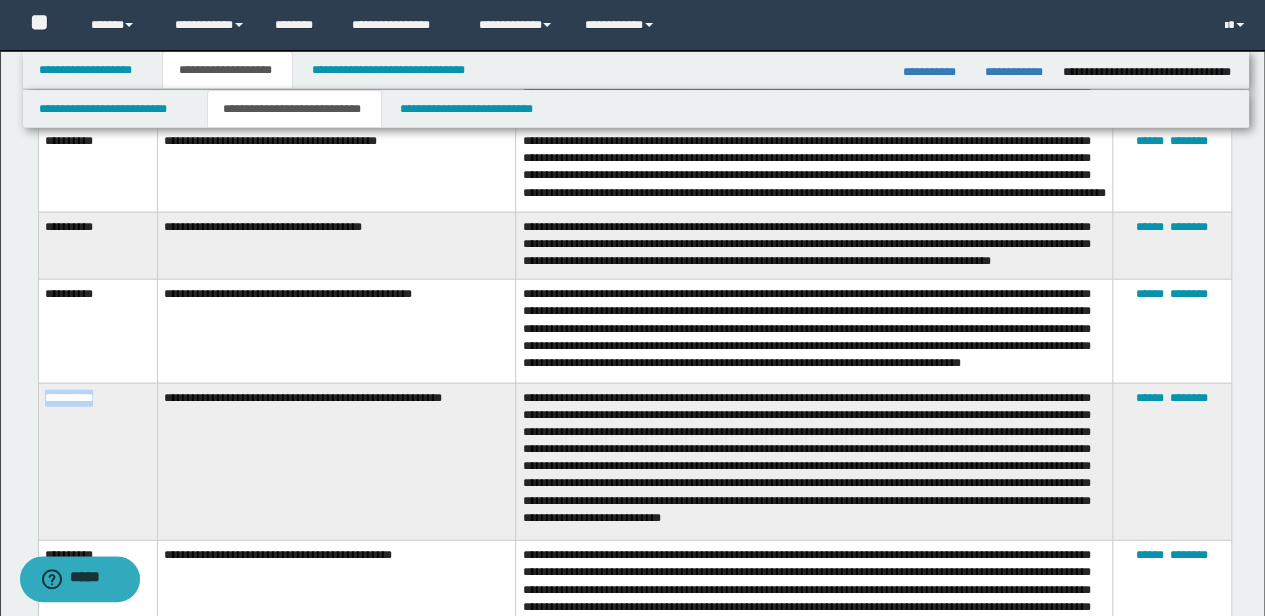 drag, startPoint x: 104, startPoint y: 426, endPoint x: 38, endPoint y: 405, distance: 69.260376 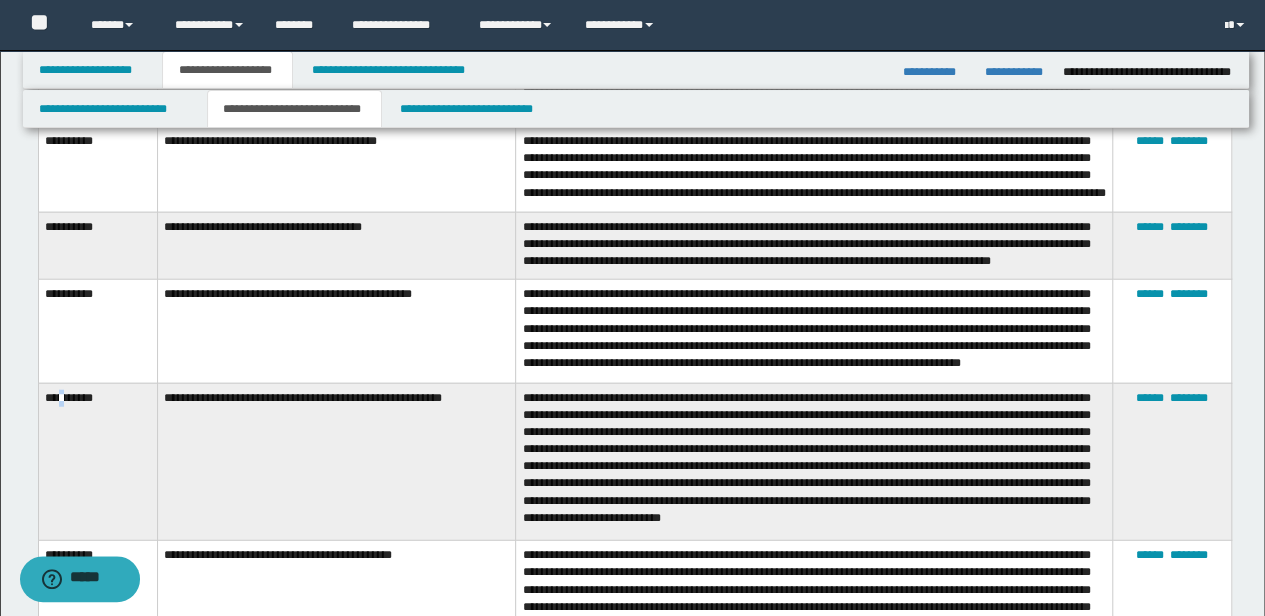 drag, startPoint x: 66, startPoint y: 420, endPoint x: 70, endPoint y: 407, distance: 13.601471 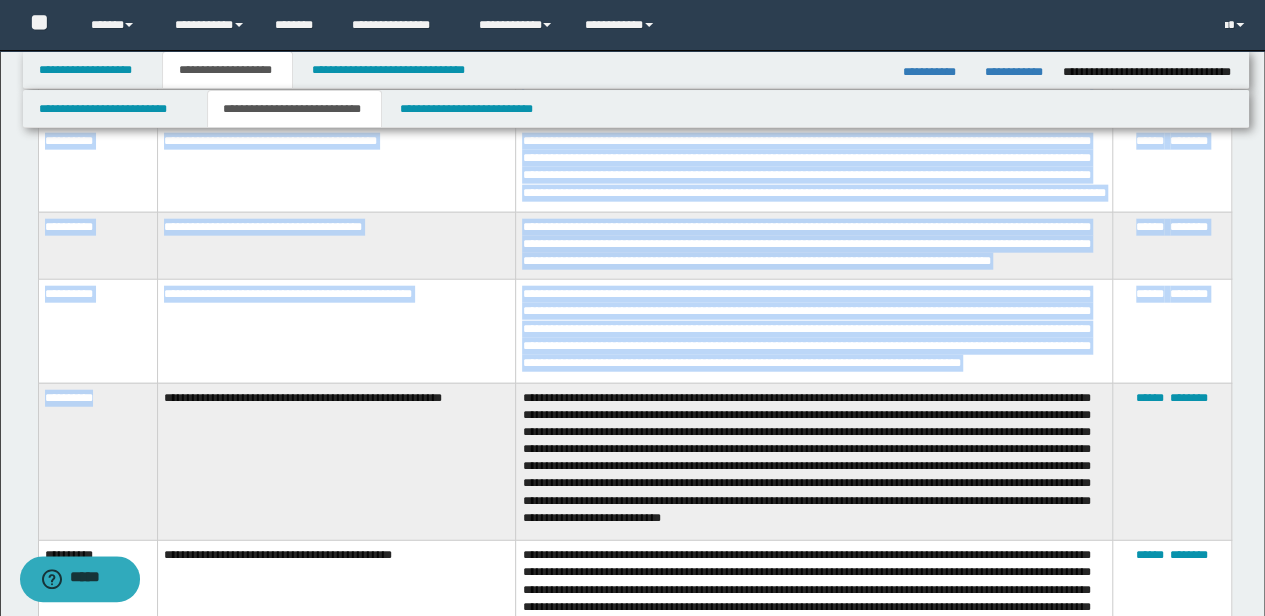 drag, startPoint x: 112, startPoint y: 417, endPoint x: 27, endPoint y: 400, distance: 86.683334 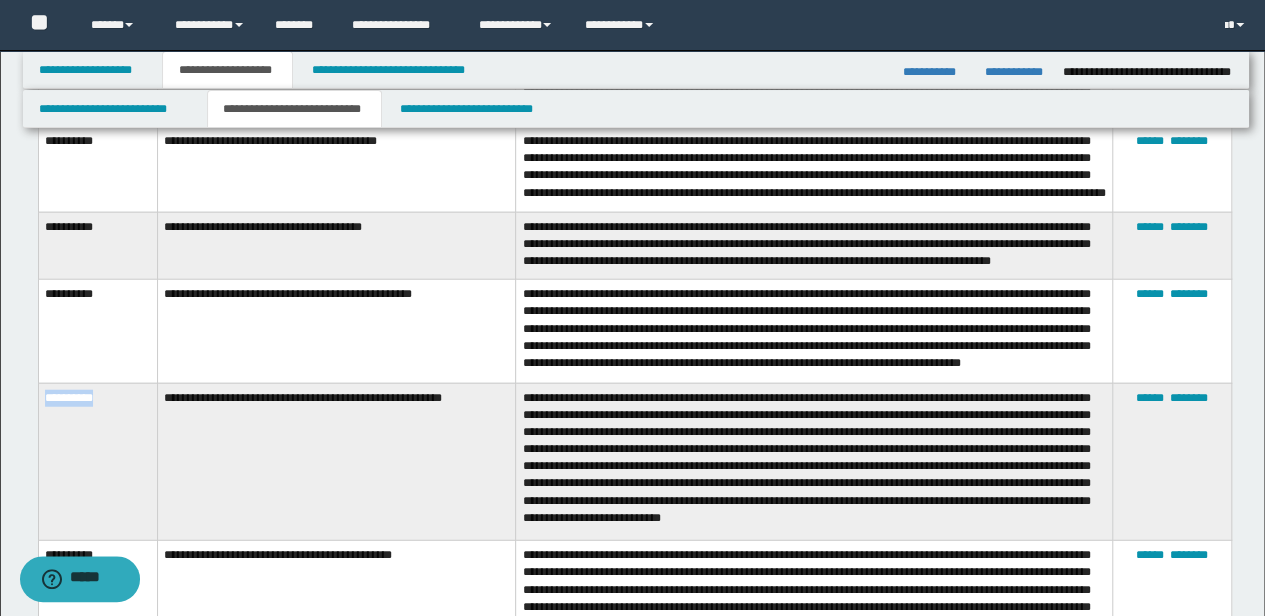 drag, startPoint x: 124, startPoint y: 418, endPoint x: 44, endPoint y: 414, distance: 80.09994 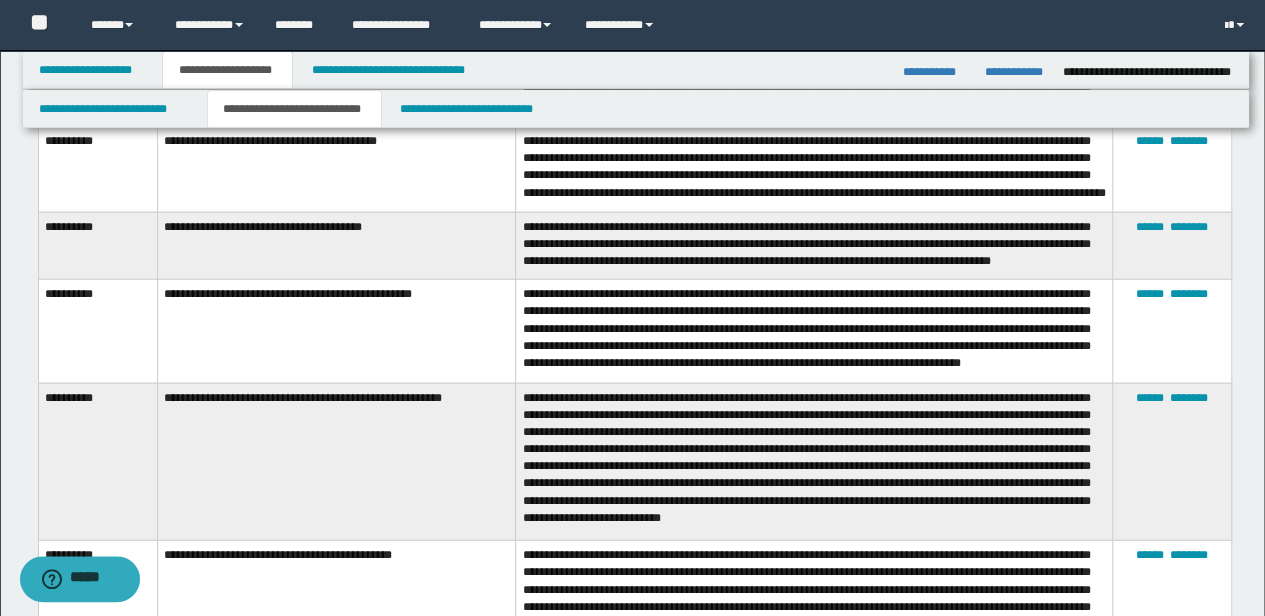 drag, startPoint x: 224, startPoint y: 437, endPoint x: 230, endPoint y: 427, distance: 11.661903 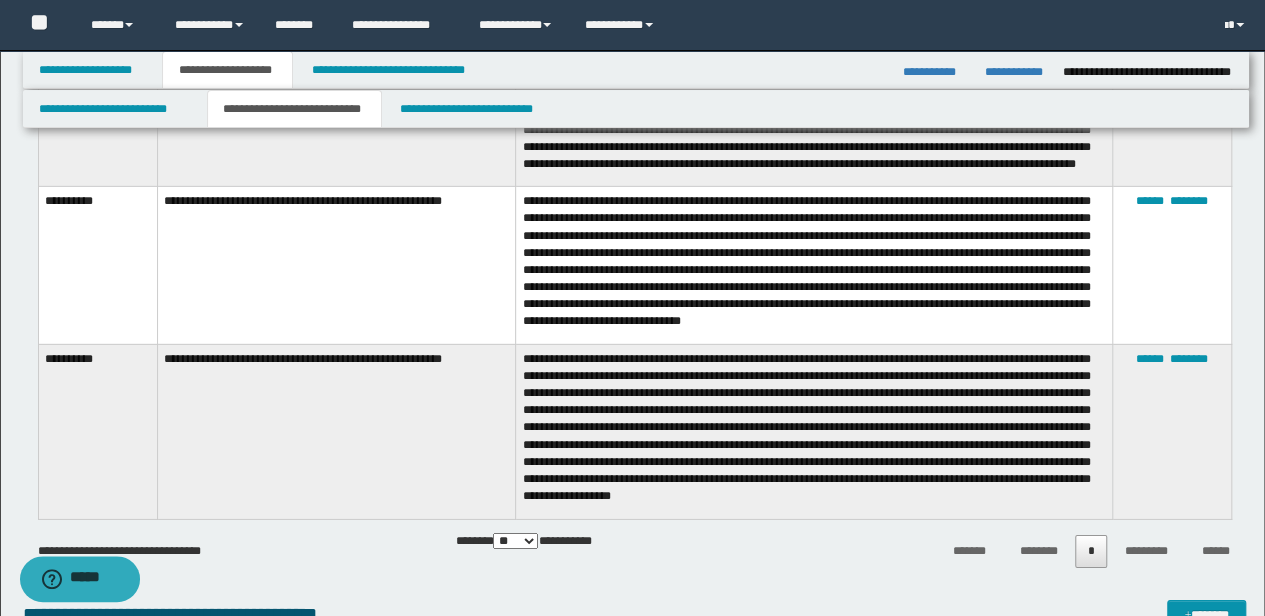 scroll, scrollTop: 3200, scrollLeft: 0, axis: vertical 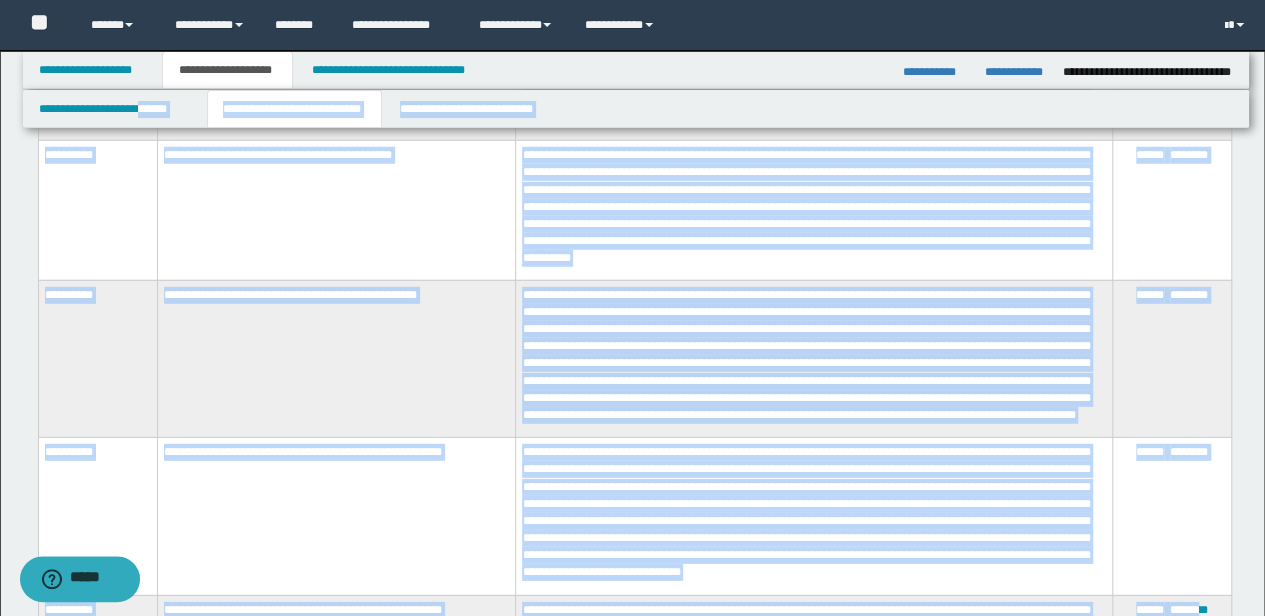 drag, startPoint x: 1203, startPoint y: 261, endPoint x: 336, endPoint y: 150, distance: 874.07666 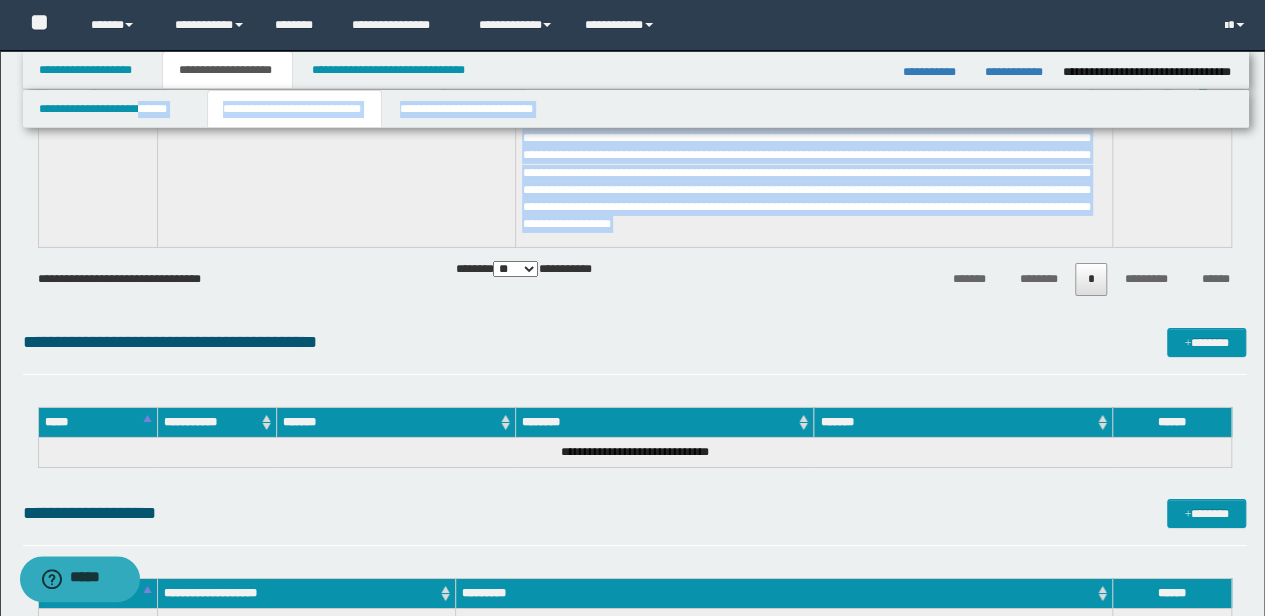 scroll, scrollTop: 3133, scrollLeft: 0, axis: vertical 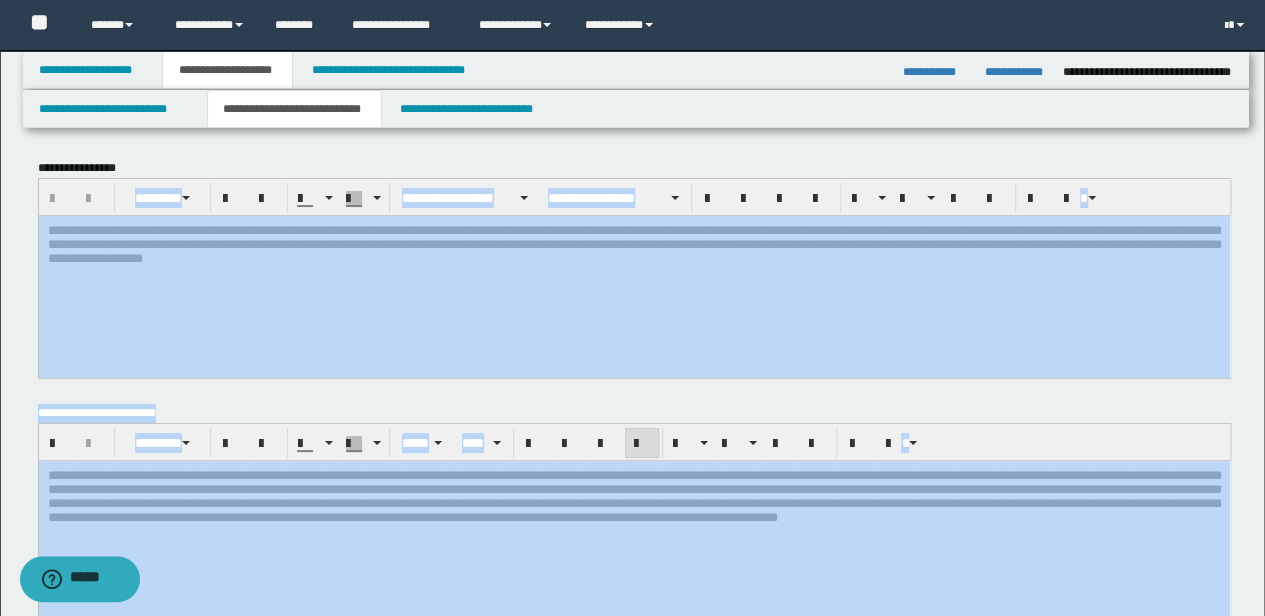 drag, startPoint x: 1228, startPoint y: 305, endPoint x: 59, endPoint y: 145, distance: 1179.8987 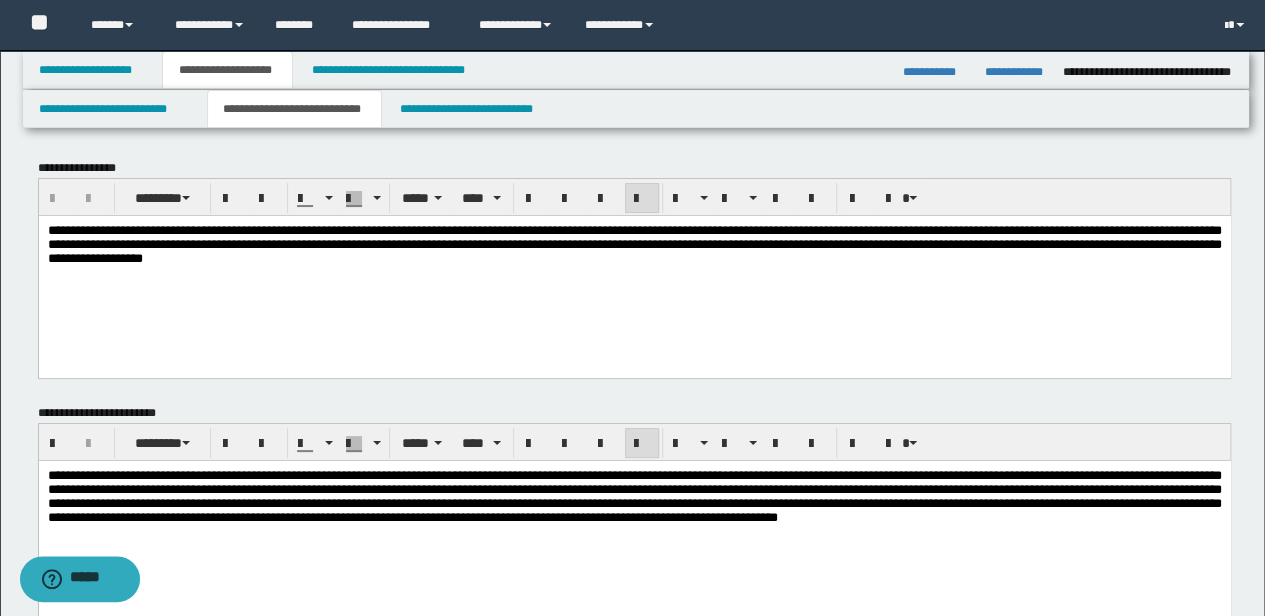 click on "**********" at bounding box center [634, 269] 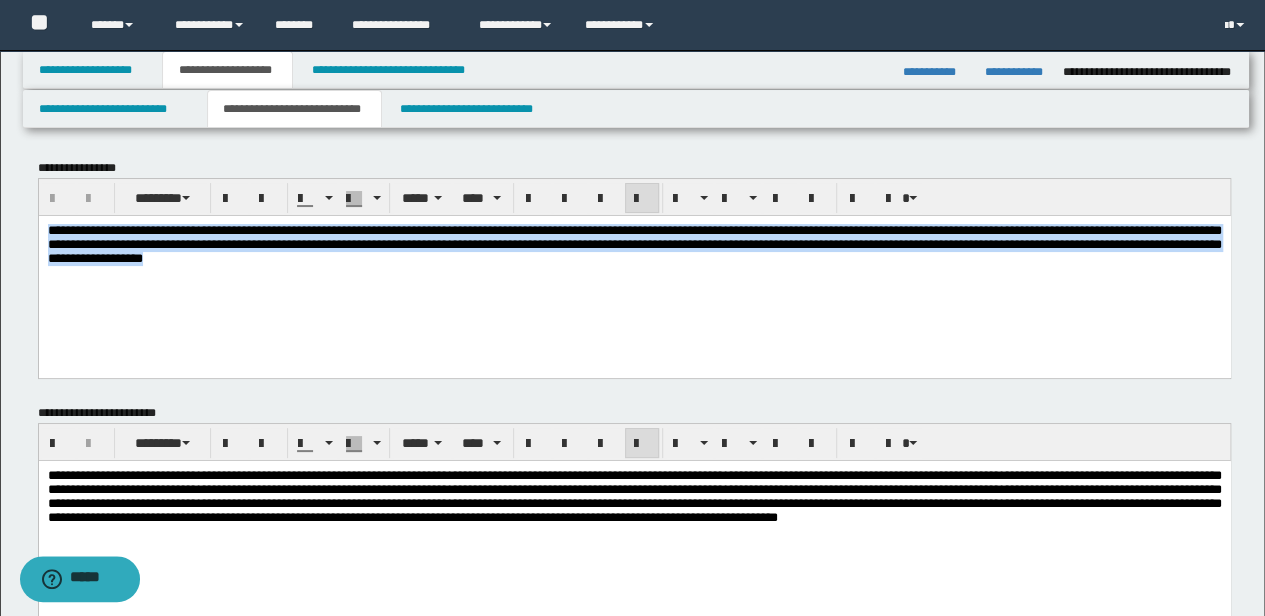 click on "**********" at bounding box center [634, 269] 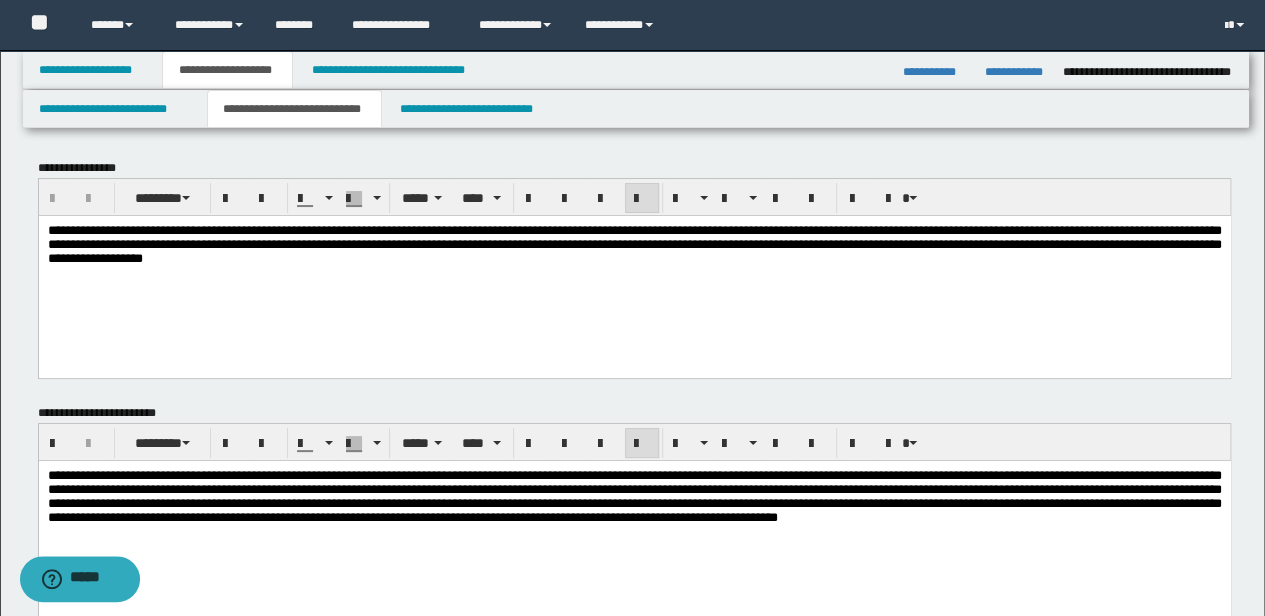 click on "**********" at bounding box center [634, 269] 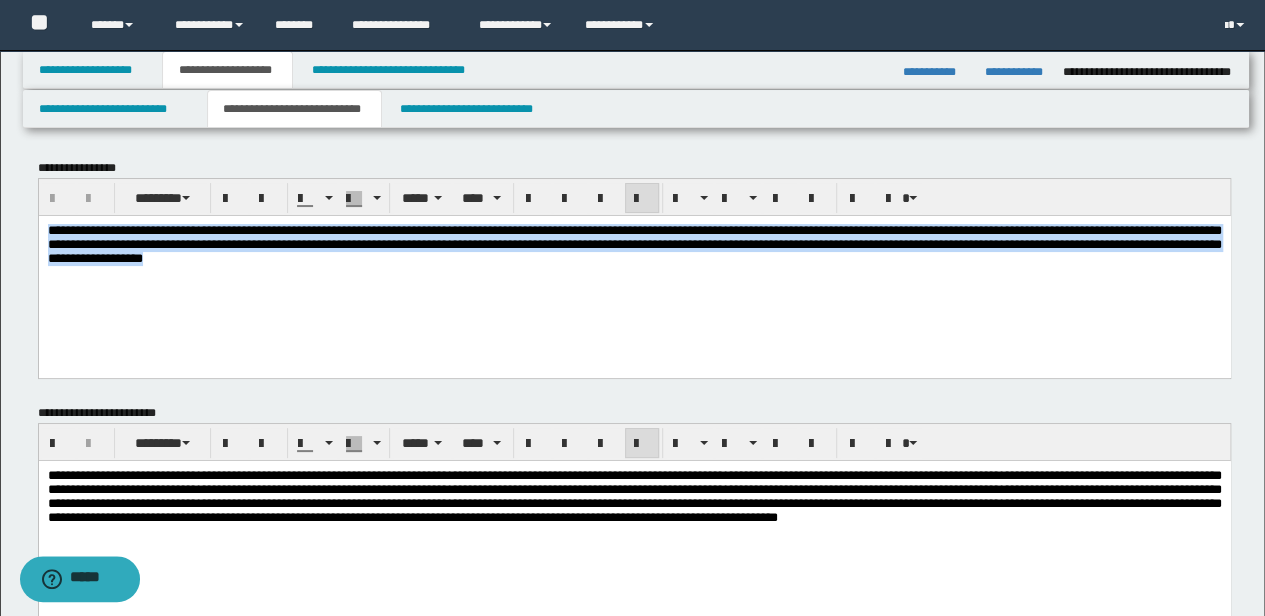 click on "**********" at bounding box center [634, 269] 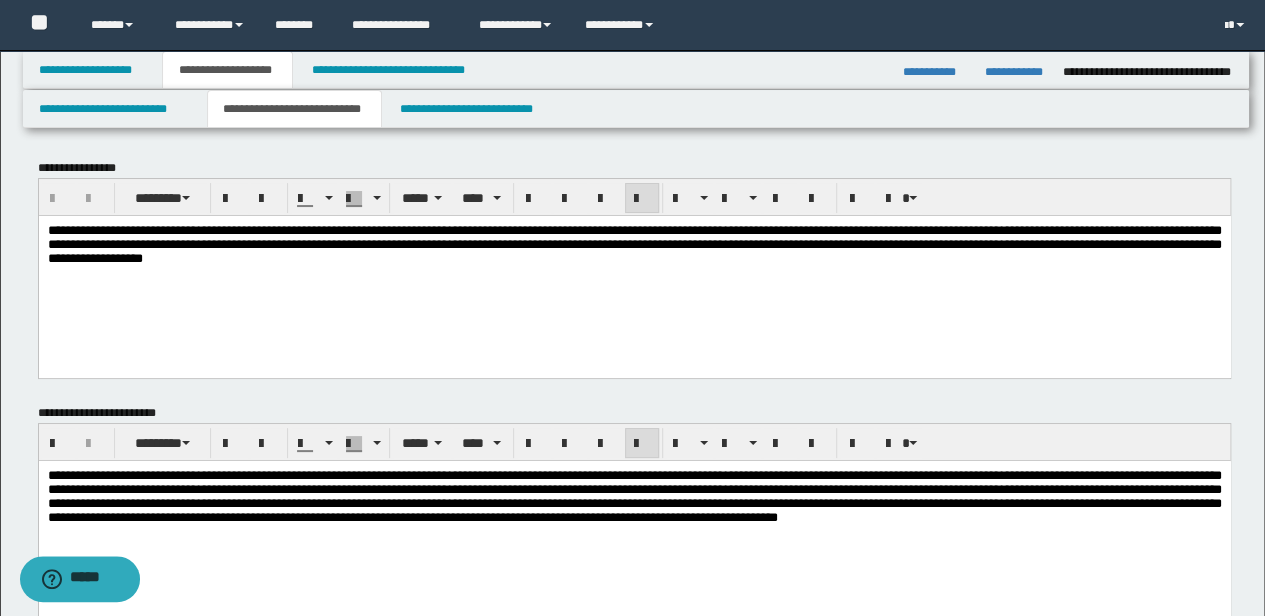 click on "**********" at bounding box center [634, 244] 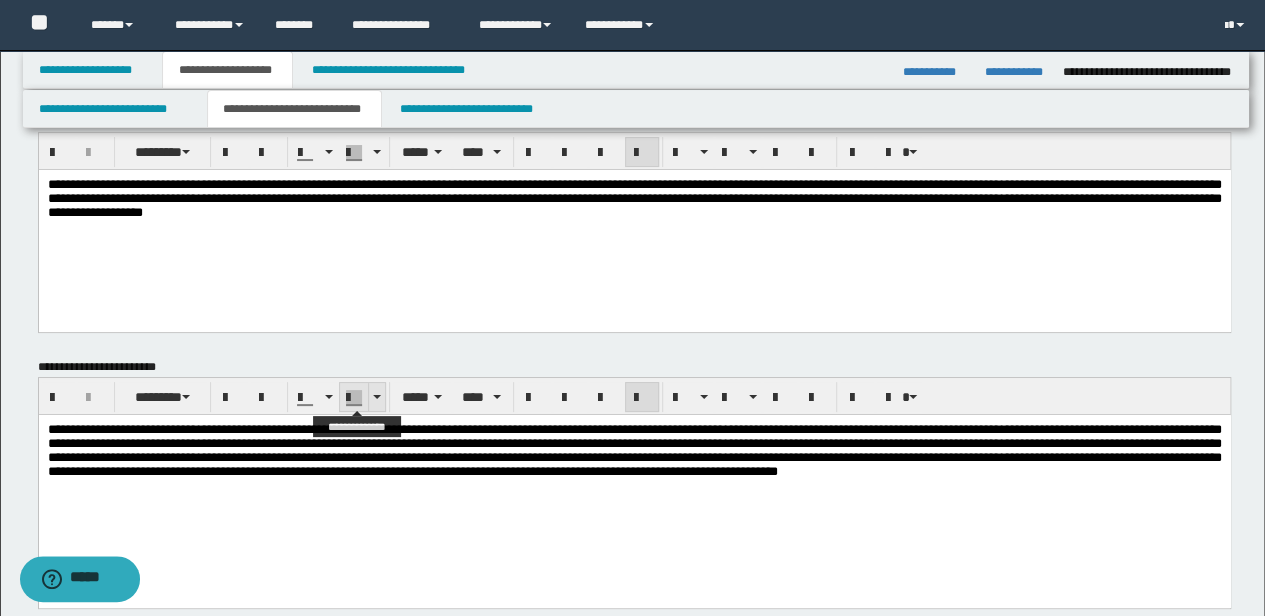 scroll, scrollTop: 133, scrollLeft: 0, axis: vertical 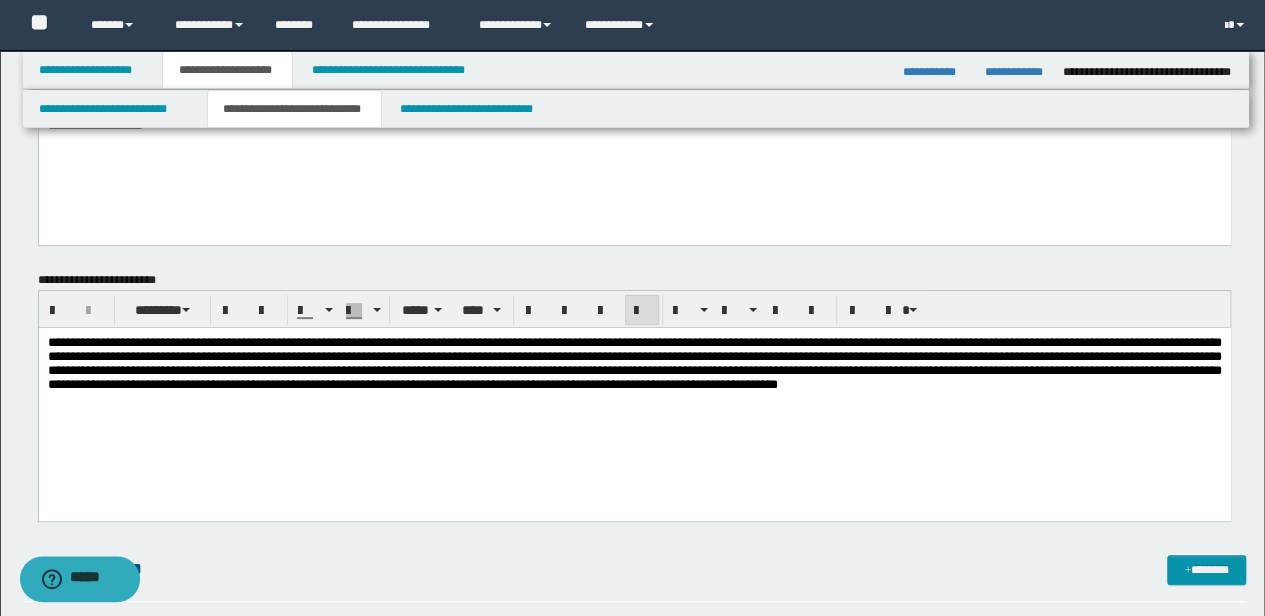 click on "**********" at bounding box center (634, 363) 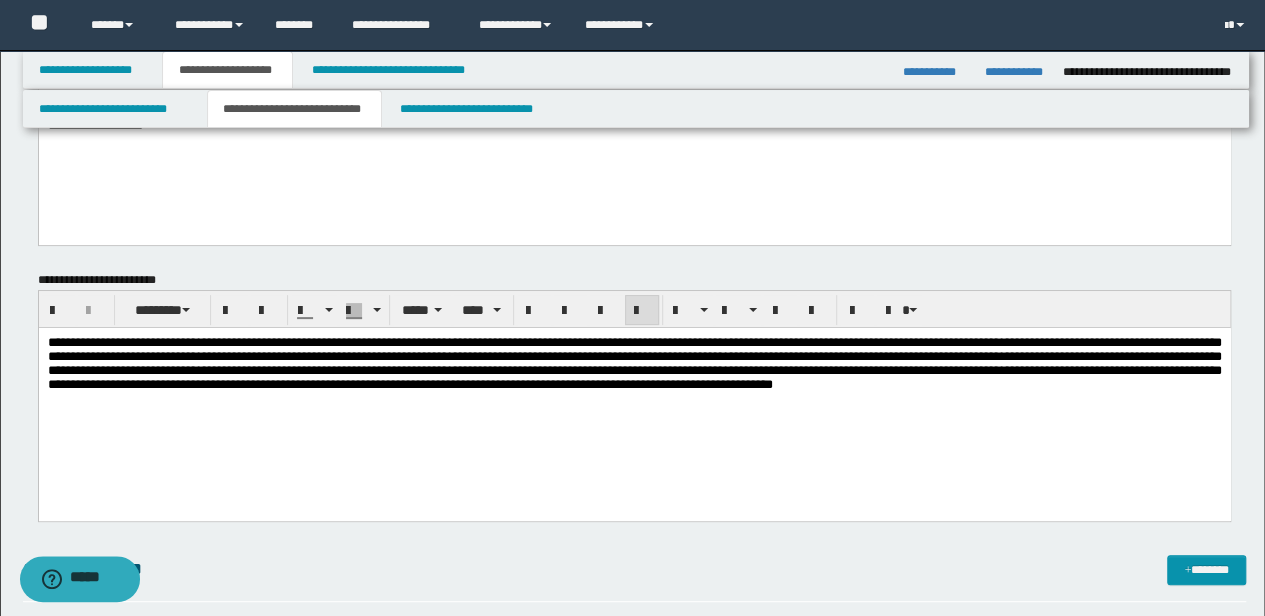 click on "**********" at bounding box center (634, 363) 